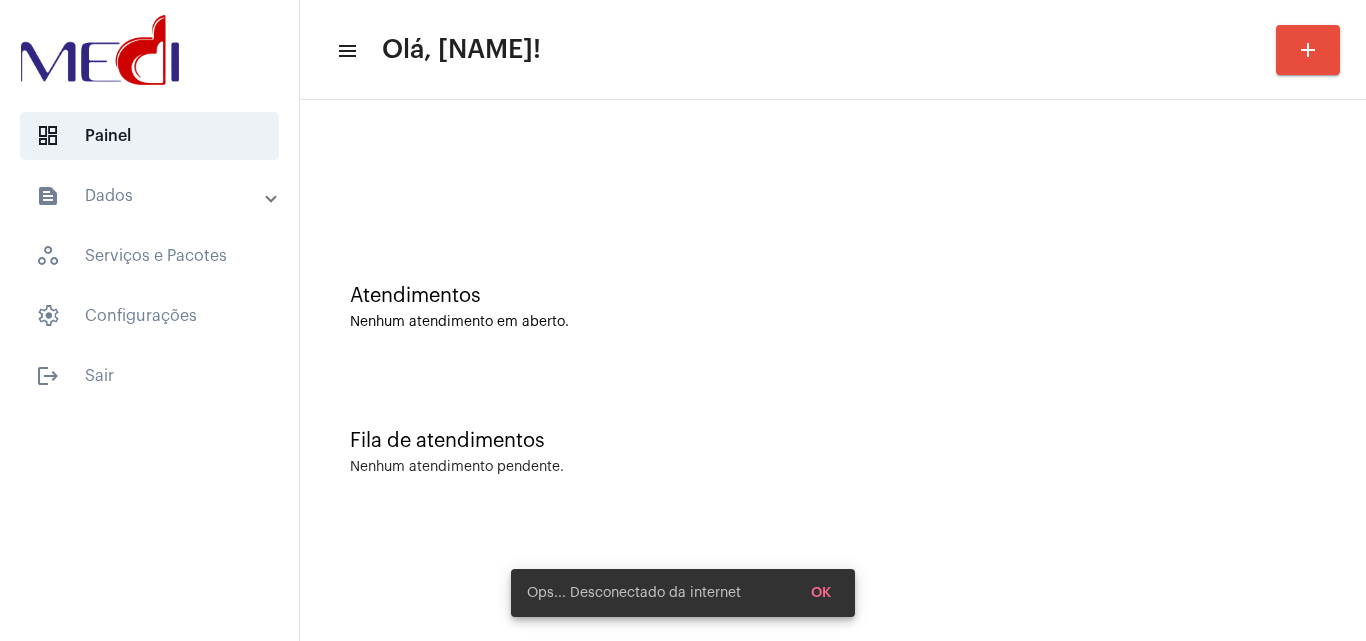 scroll, scrollTop: 0, scrollLeft: 0, axis: both 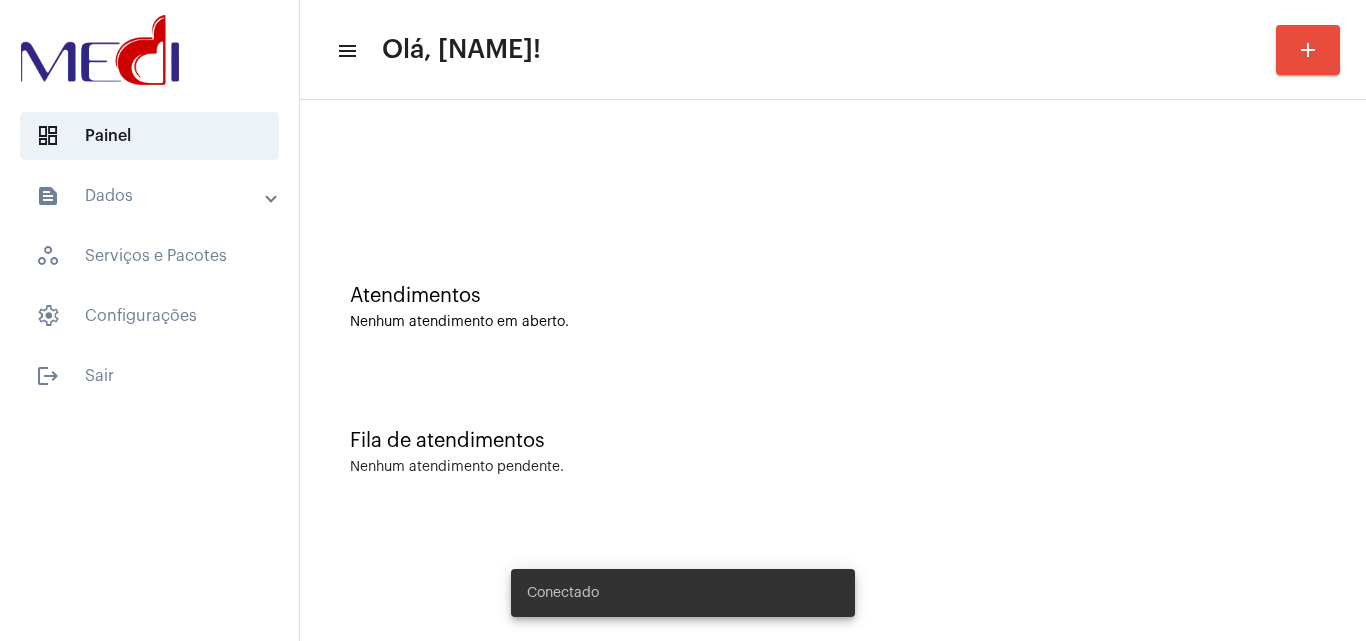 click on "Fila de atendimentos" 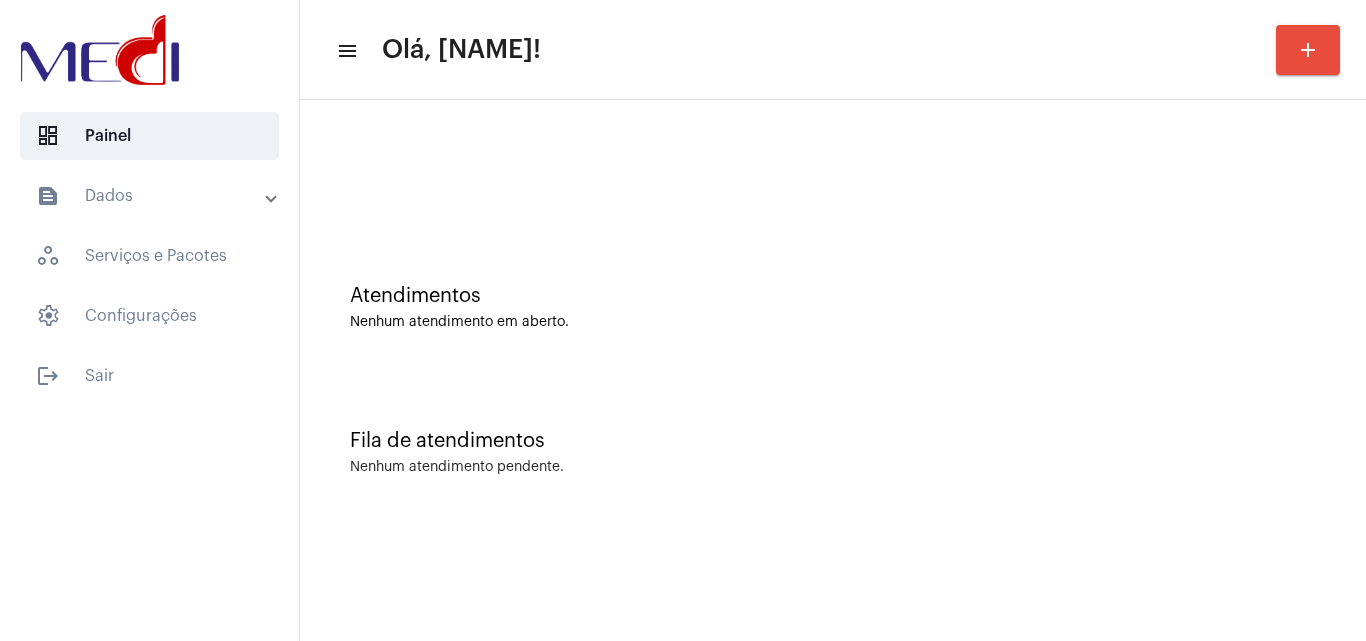scroll, scrollTop: 0, scrollLeft: 0, axis: both 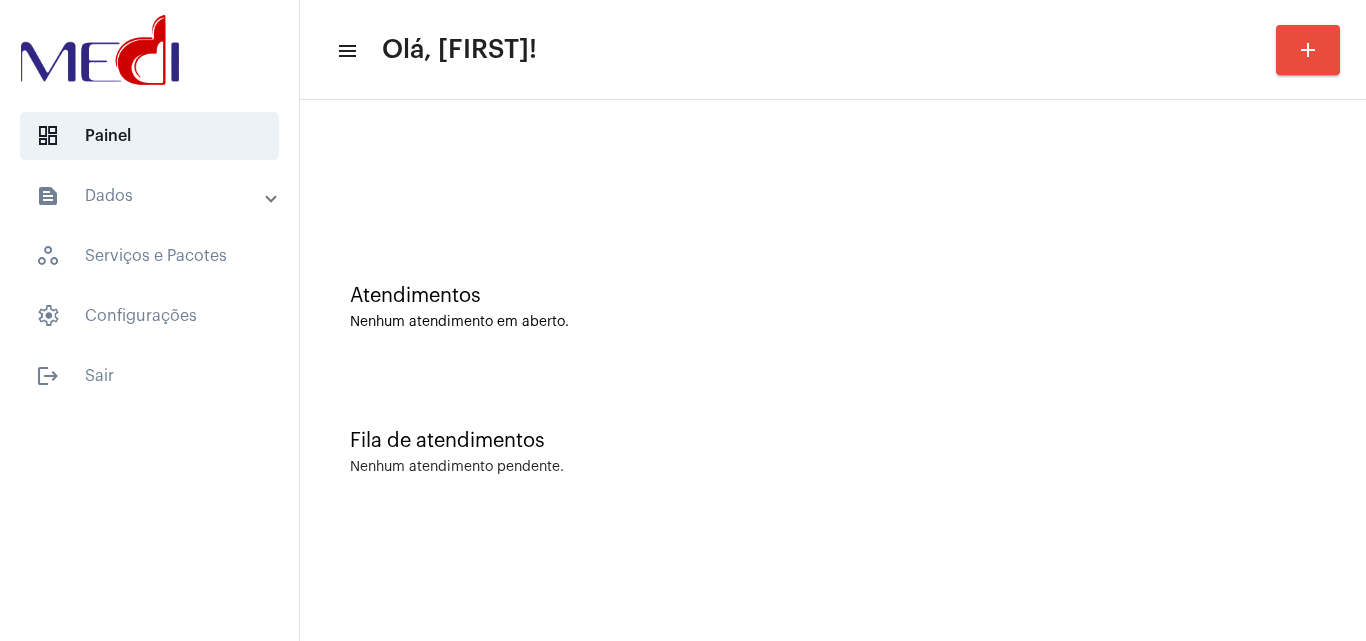 click on "Atendimentos Nenhum atendimento em aberto." 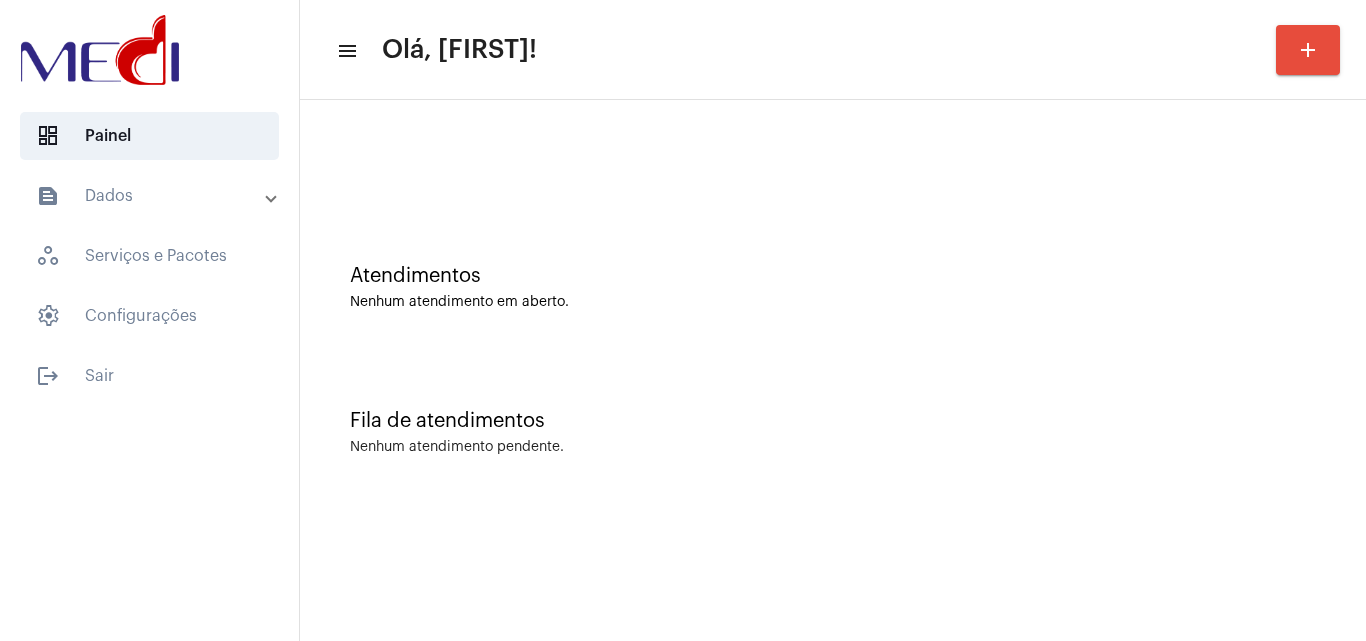 scroll, scrollTop: 0, scrollLeft: 0, axis: both 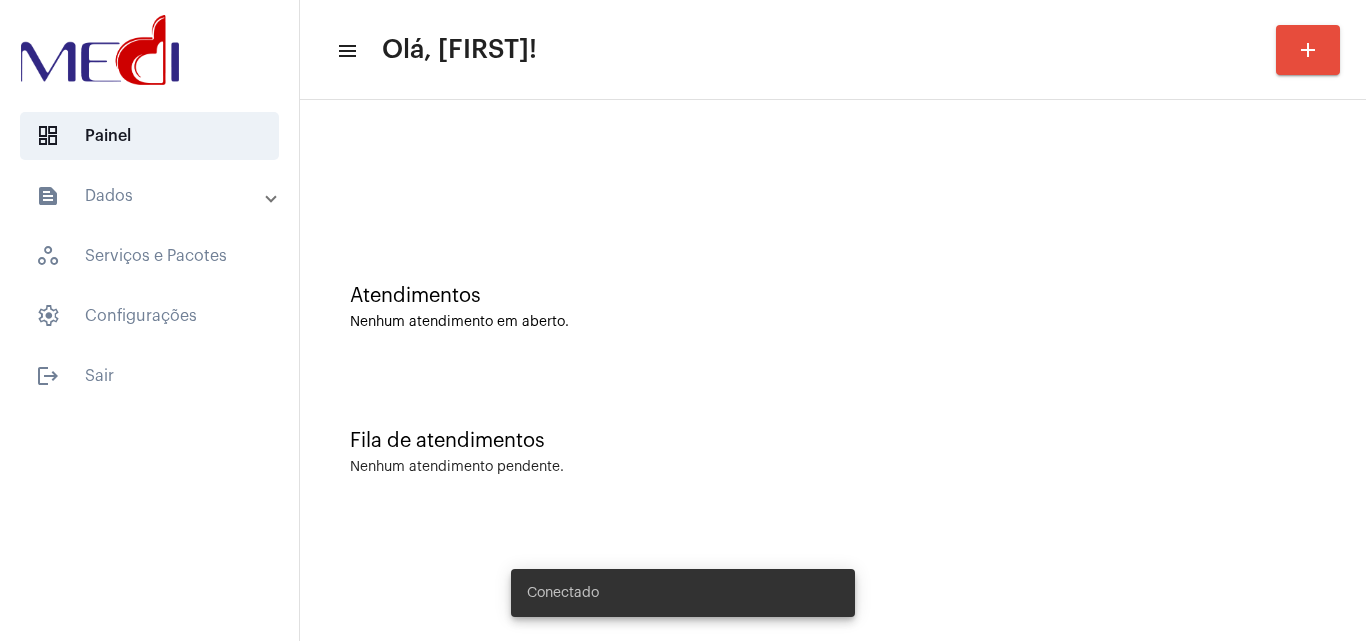 click on "Fila de atendimentos Nenhum atendimento pendente." 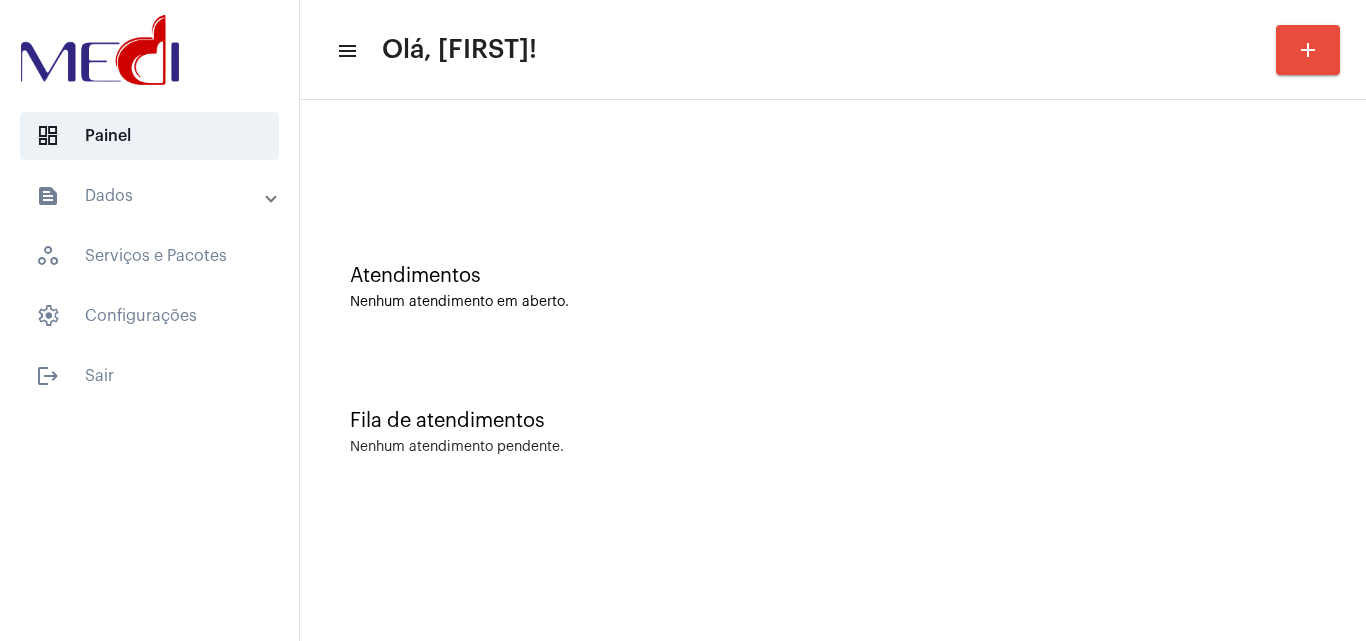 scroll, scrollTop: 0, scrollLeft: 0, axis: both 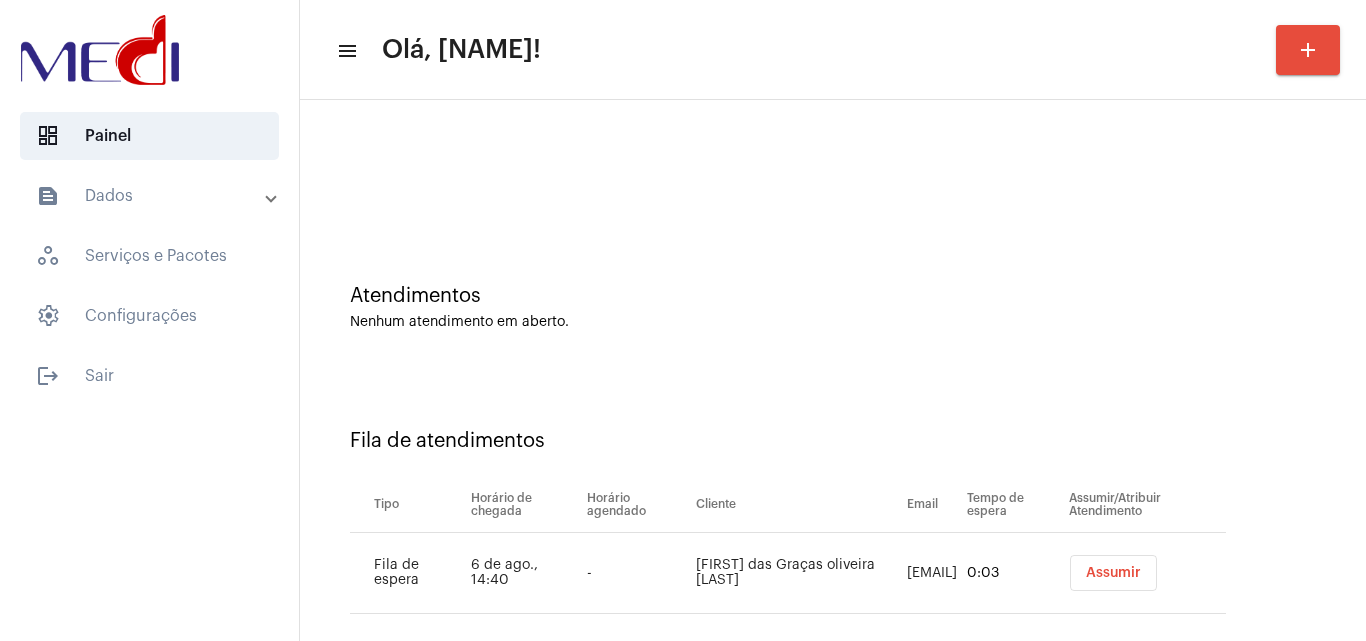 click on "Assumir" at bounding box center (1113, 573) 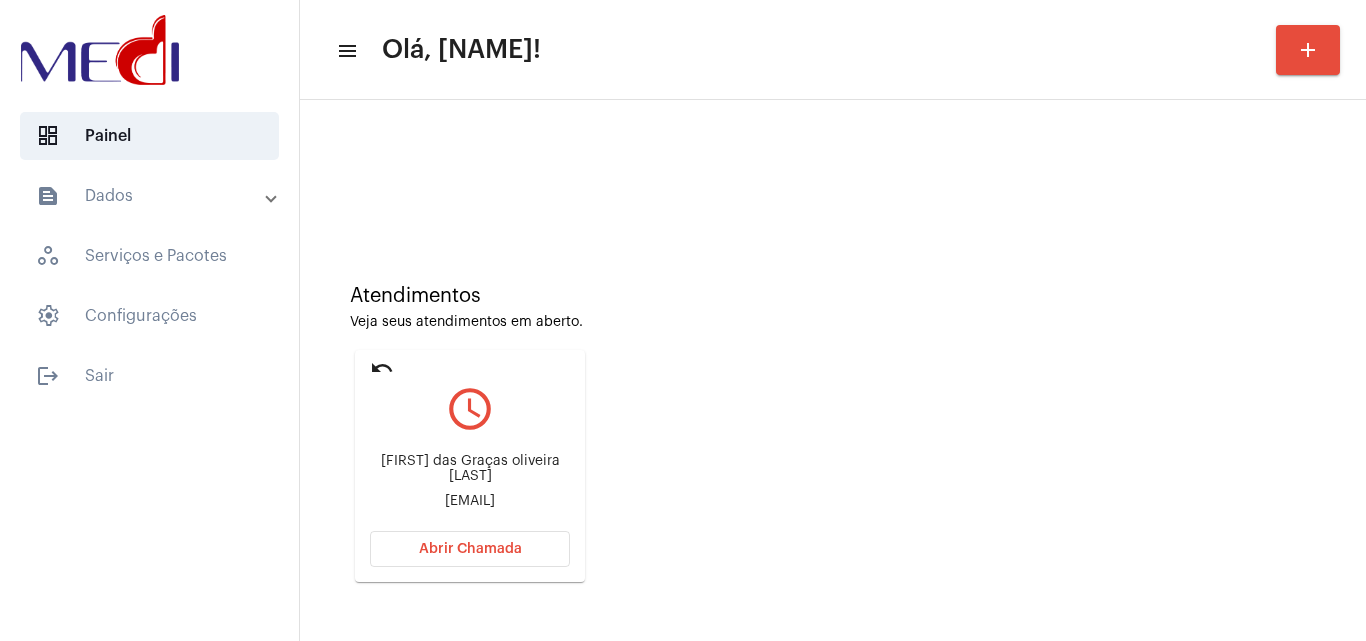 click on "Atendimentos Veja seus atendimentos em aberto. undo query_builder Maria das Graças oliveira Meirelles  romulo.meirelles@hotmail.com Abrir Chamada" 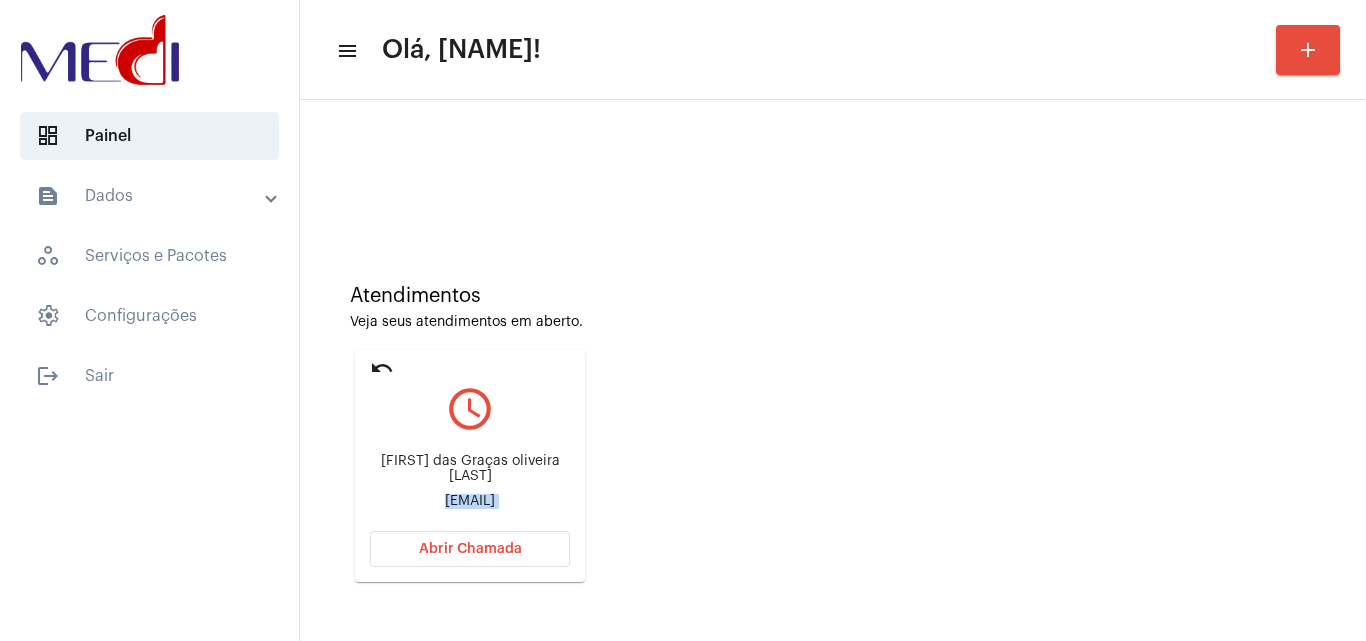 click on "romulo.meirelles@hotmail.com" 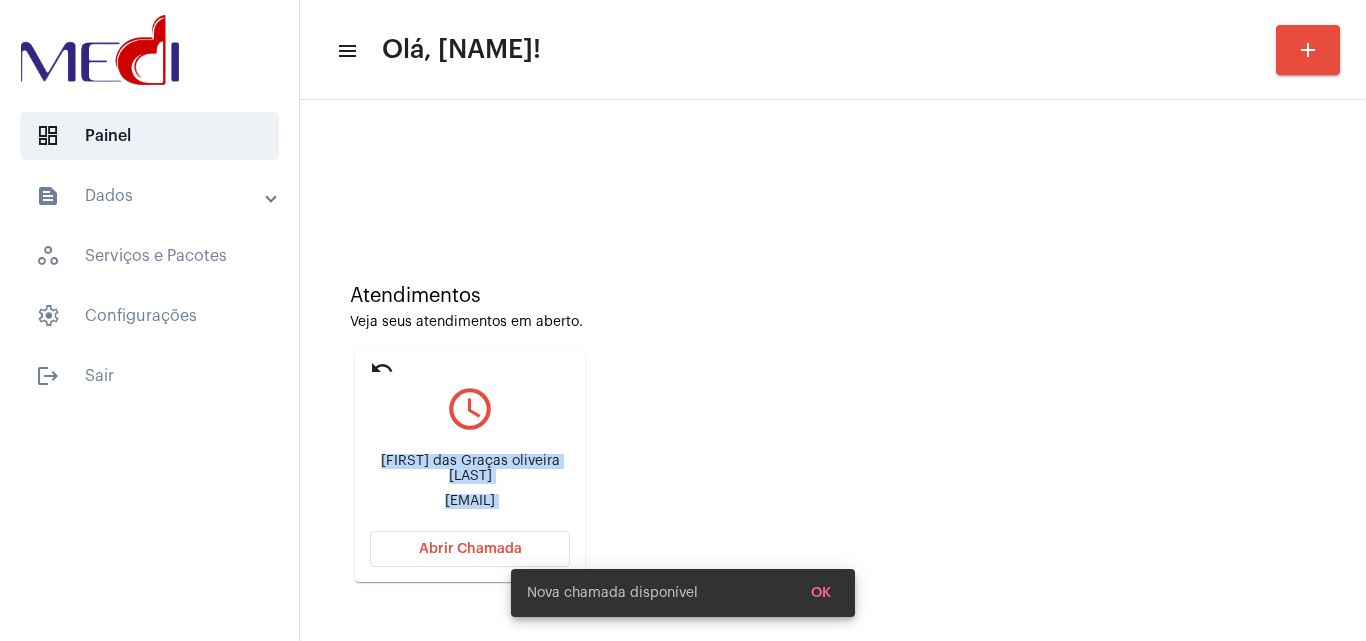 click on "Abrir Chamada" 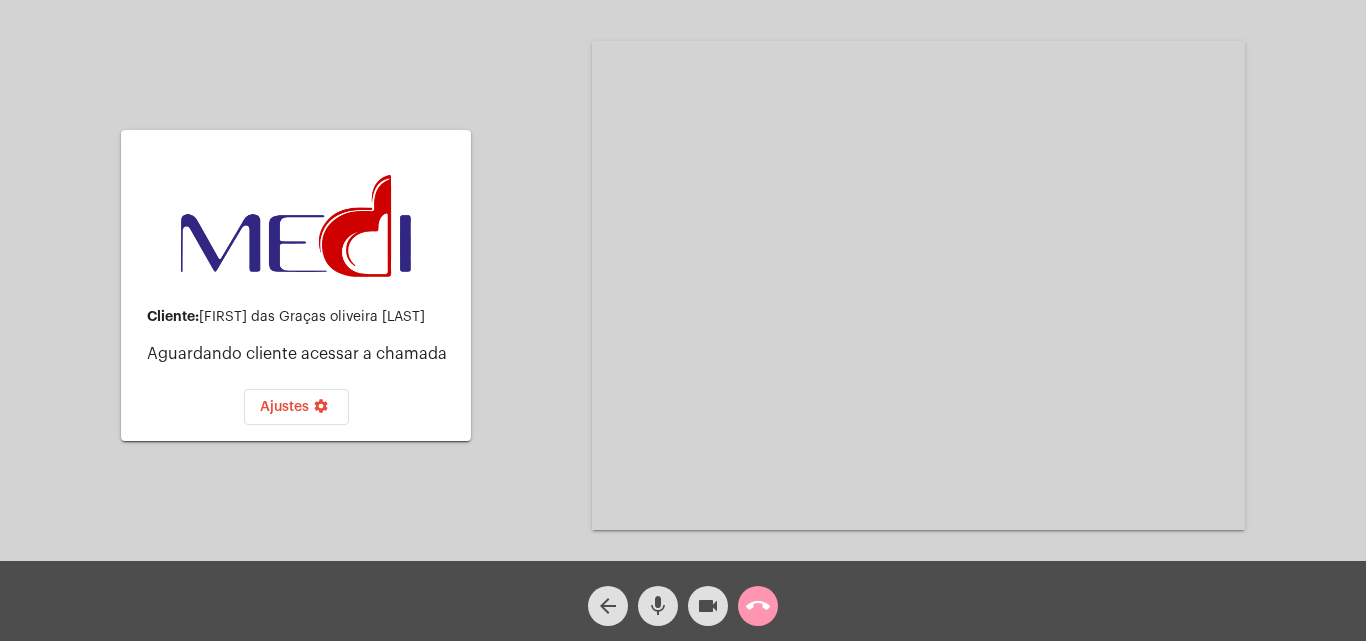 click on "call_end" 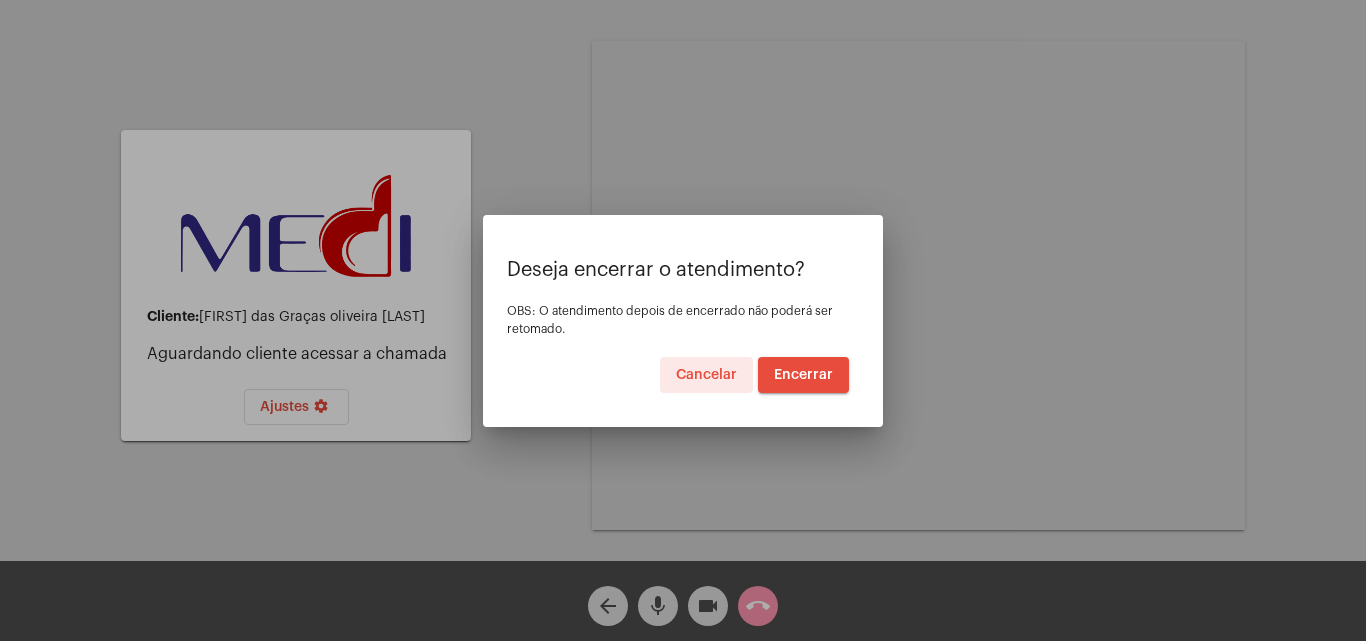 click on "Encerrar" at bounding box center [803, 375] 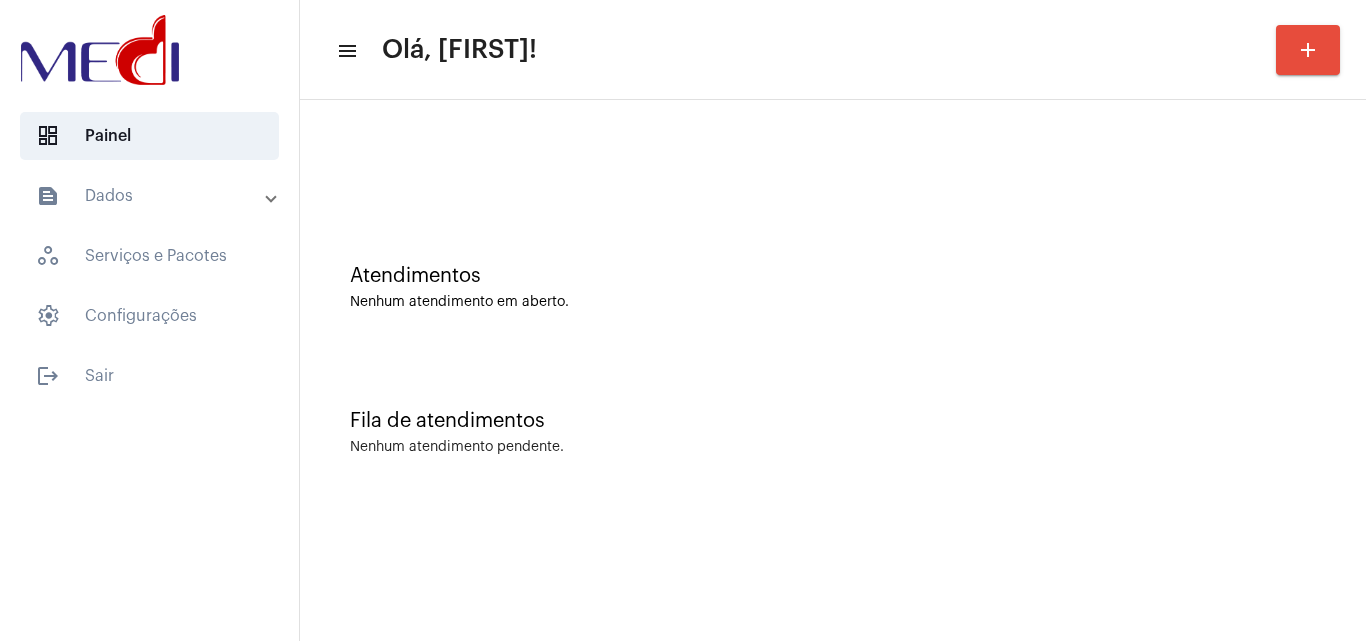 scroll, scrollTop: 0, scrollLeft: 0, axis: both 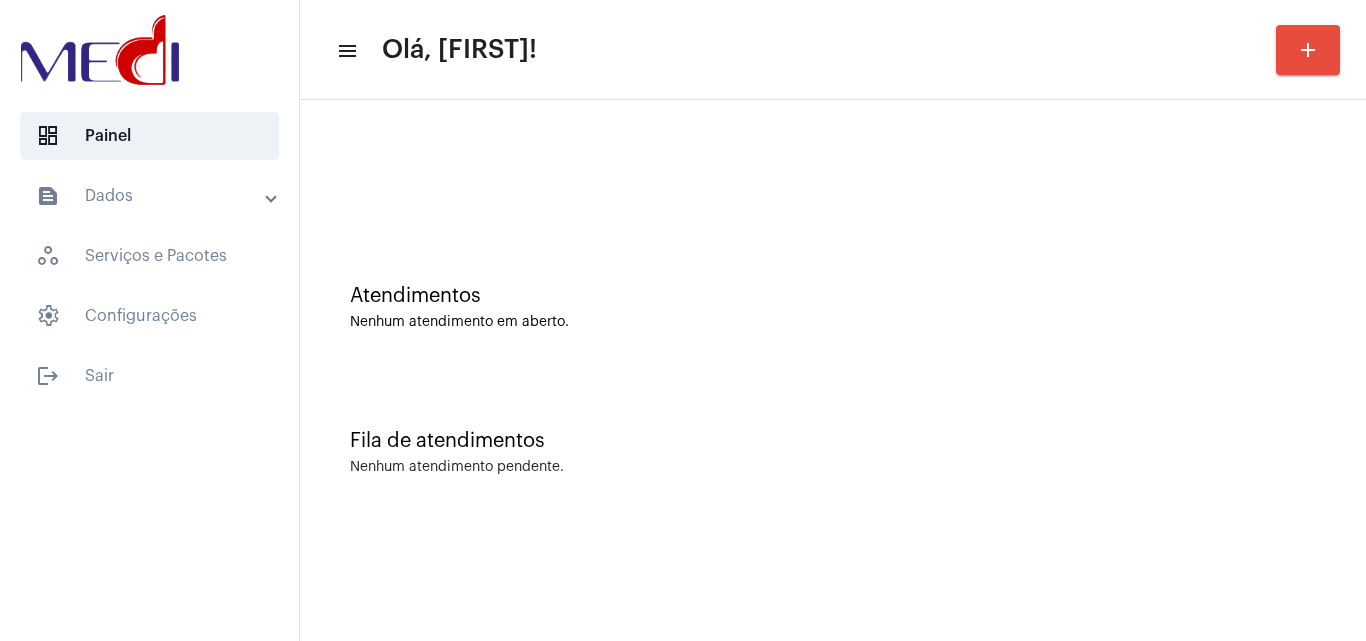 click on "Fila de atendimentos Nenhum atendimento pendente." 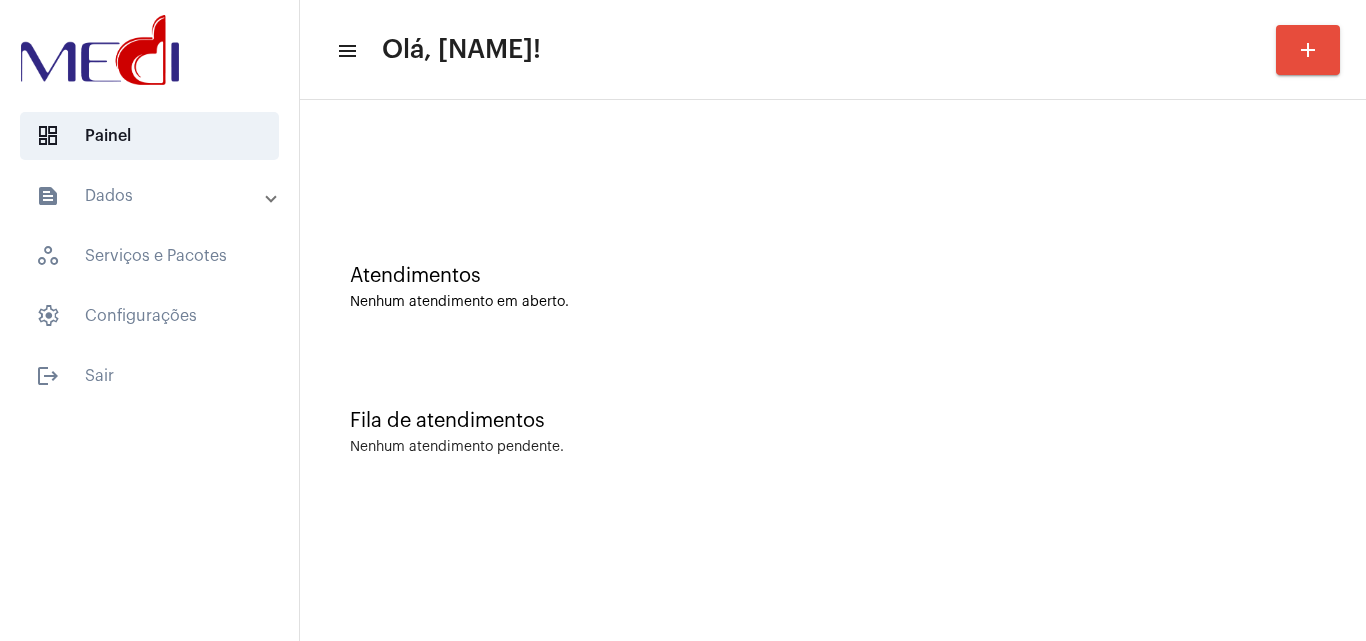 scroll, scrollTop: 0, scrollLeft: 0, axis: both 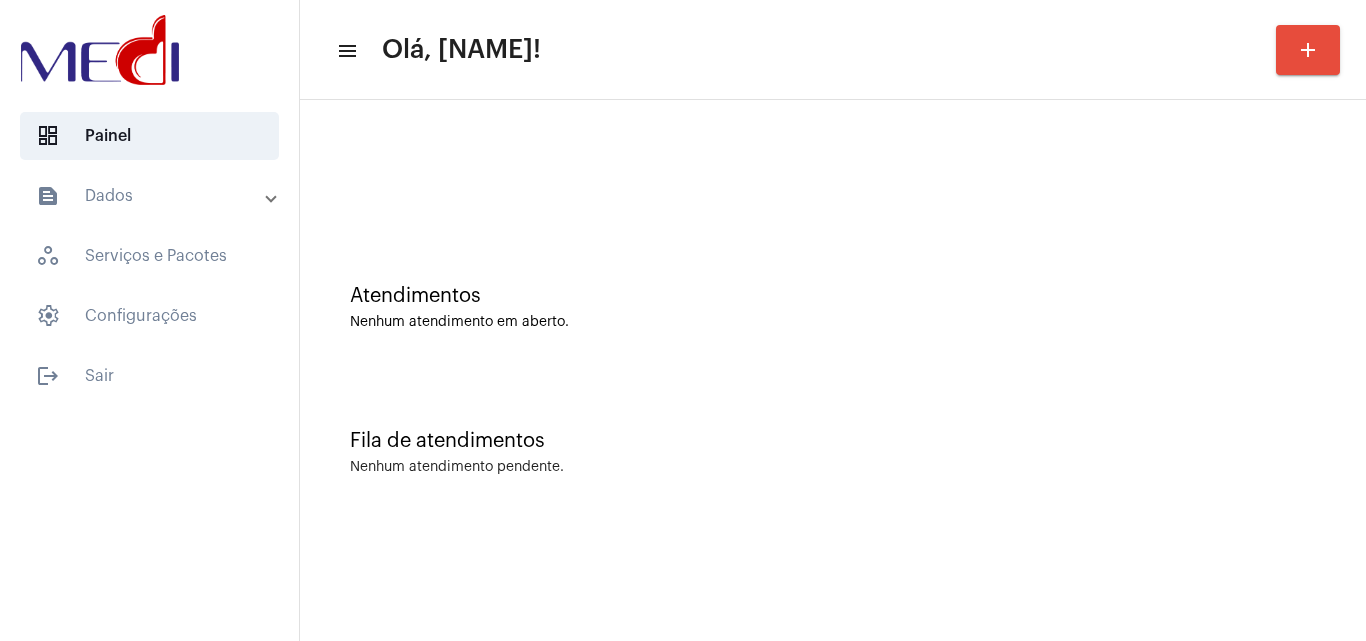 click on "Atendimentos Nenhum atendimento em aberto." 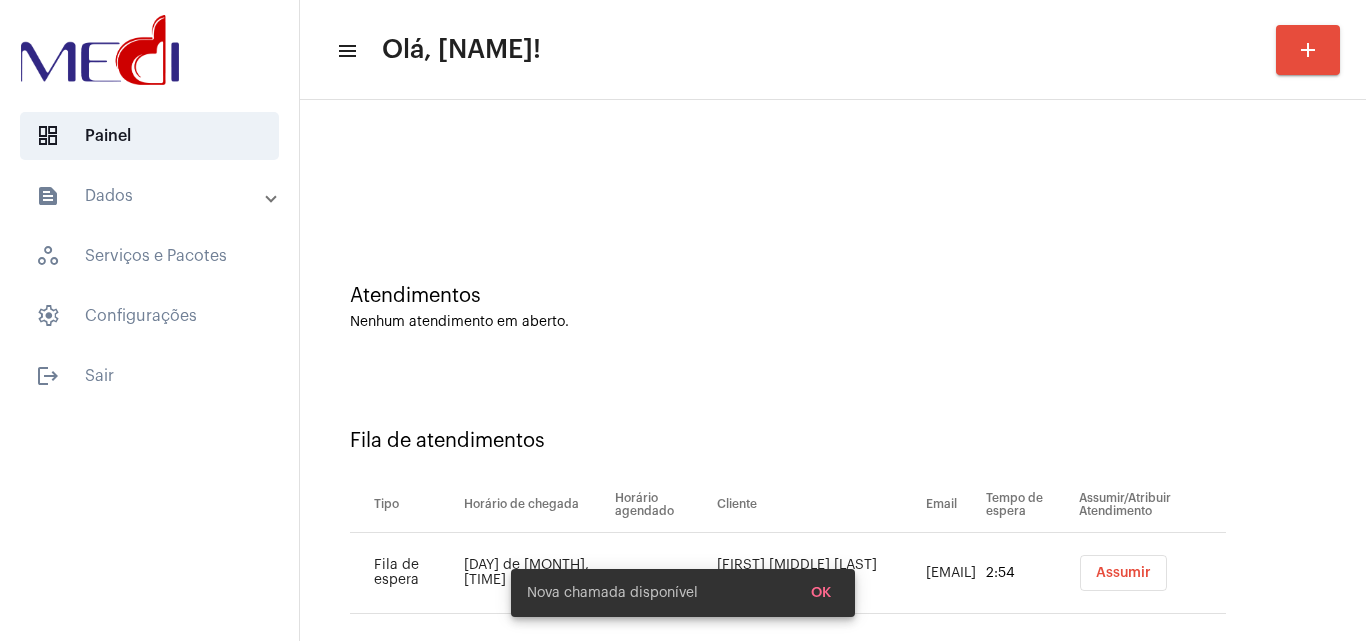 scroll, scrollTop: 27, scrollLeft: 0, axis: vertical 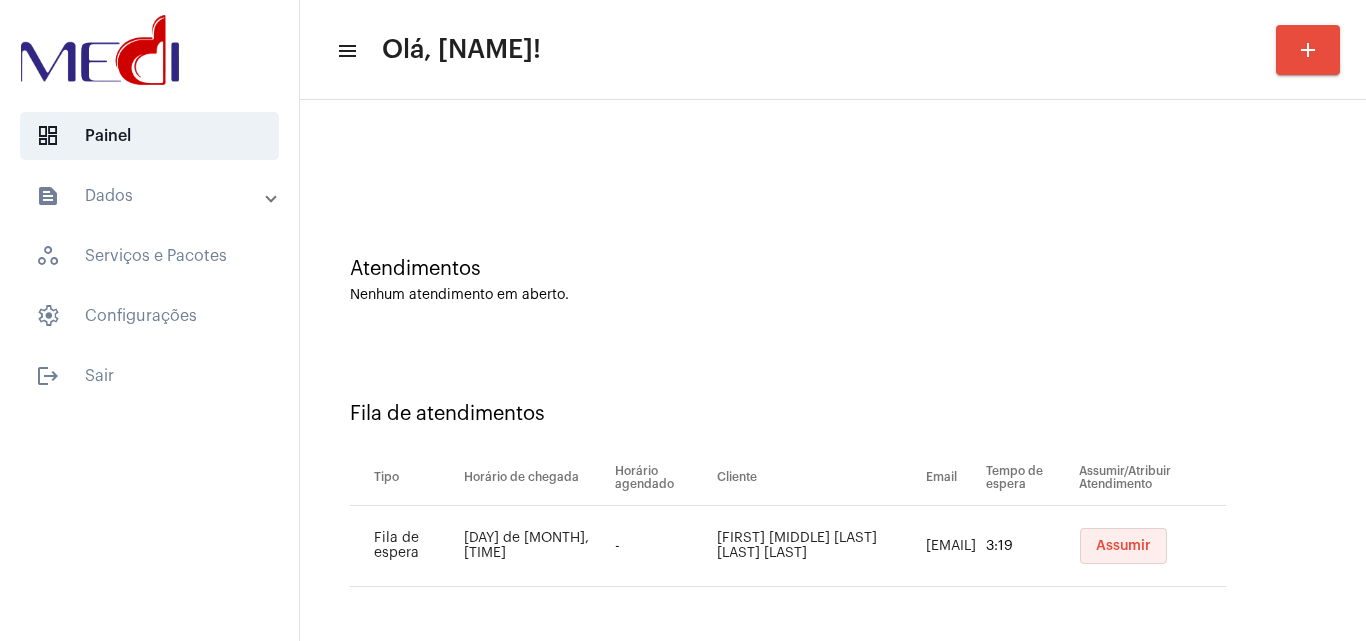click on "Assumir" at bounding box center [1123, 546] 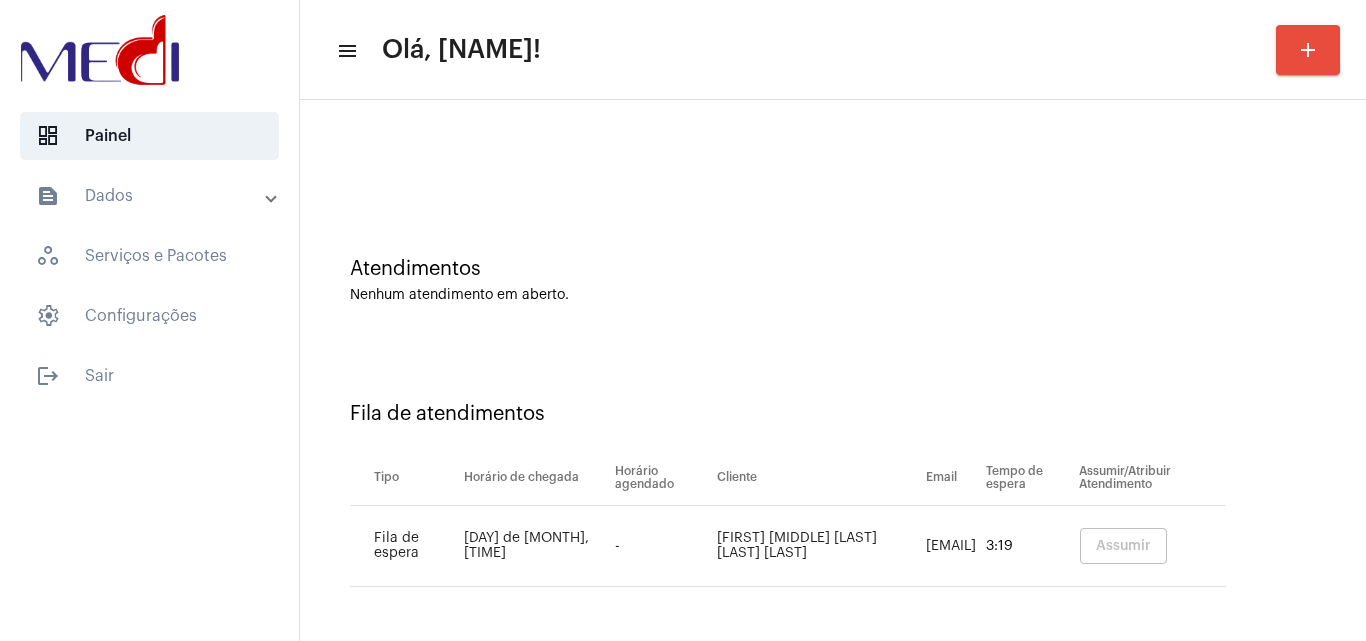 scroll, scrollTop: 0, scrollLeft: 0, axis: both 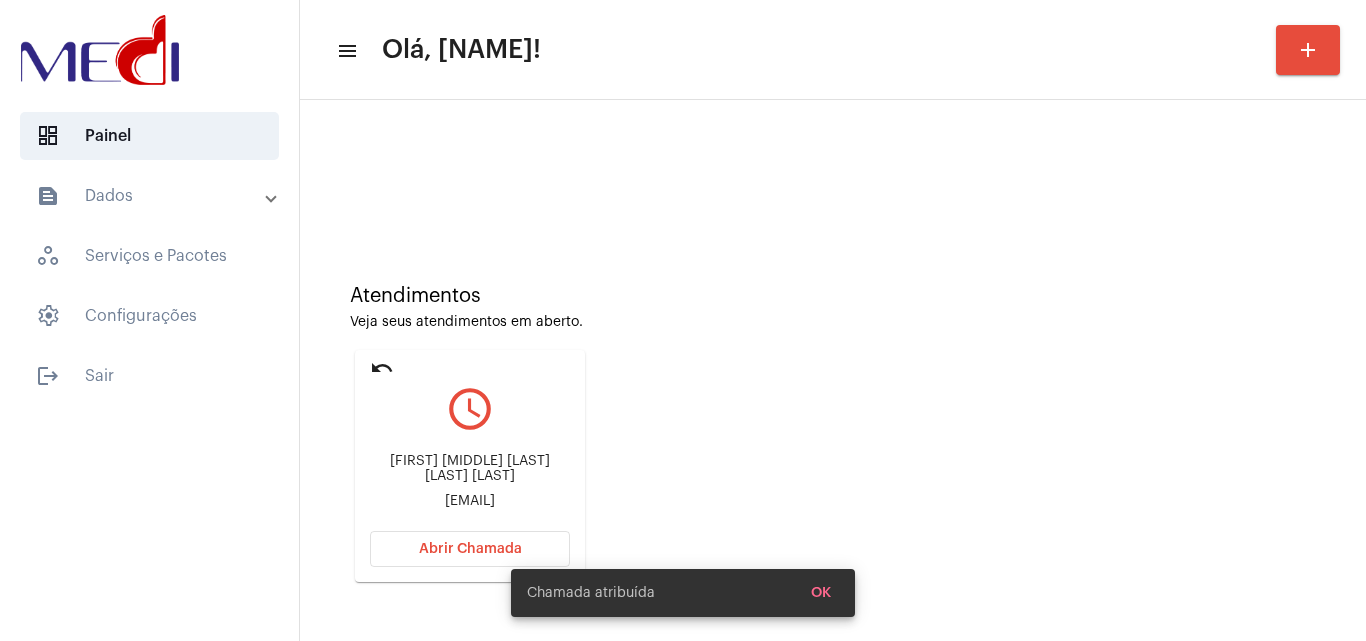 click on "Werly stennyson silva de Medeiros" 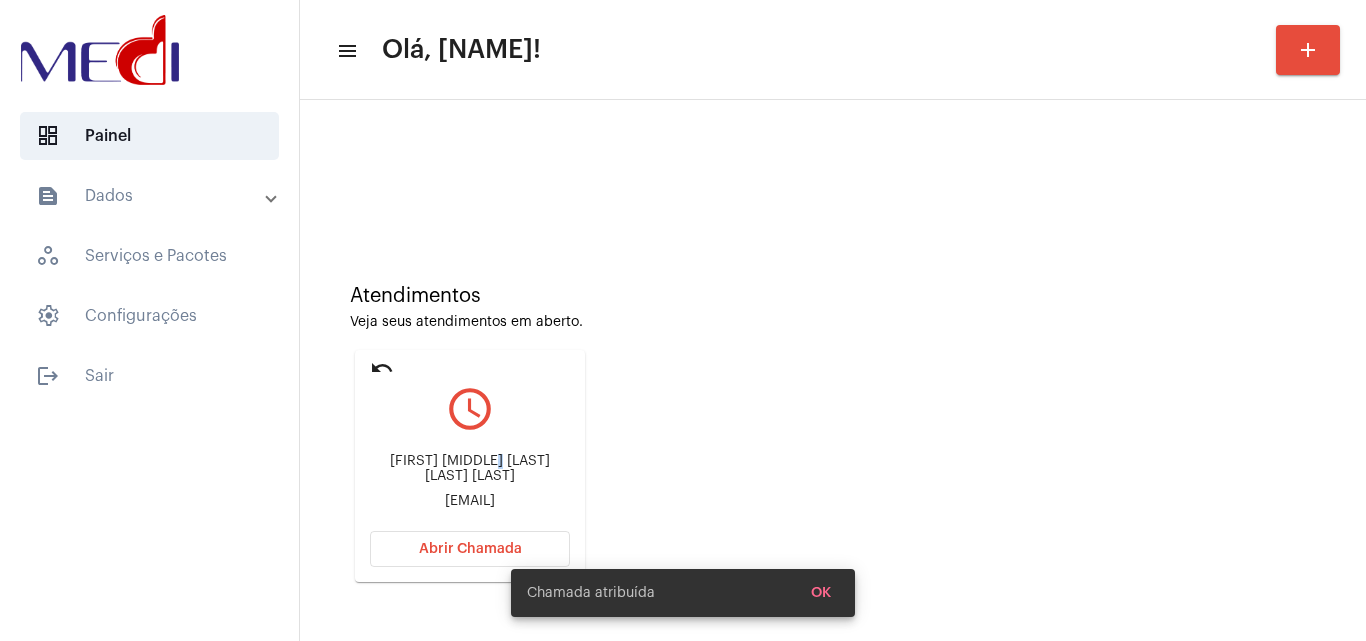 click on "Werly stennyson silva de Medeiros" 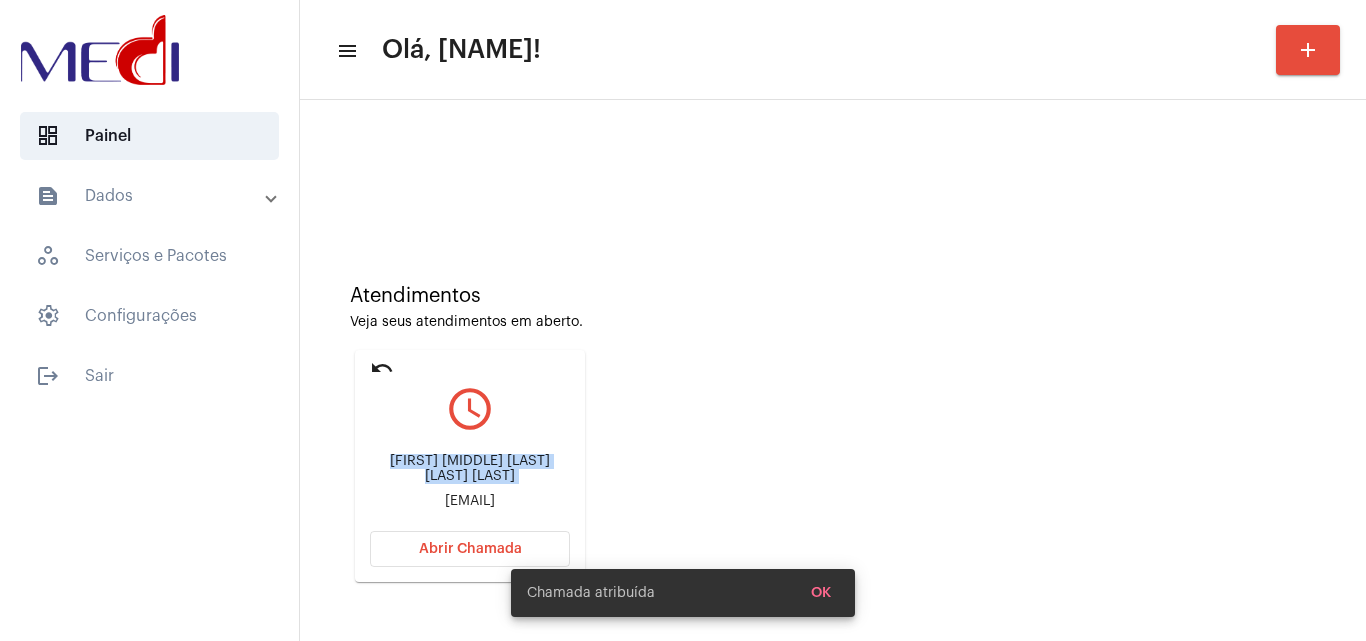 click on "Werly stennyson silva de Medeiros" 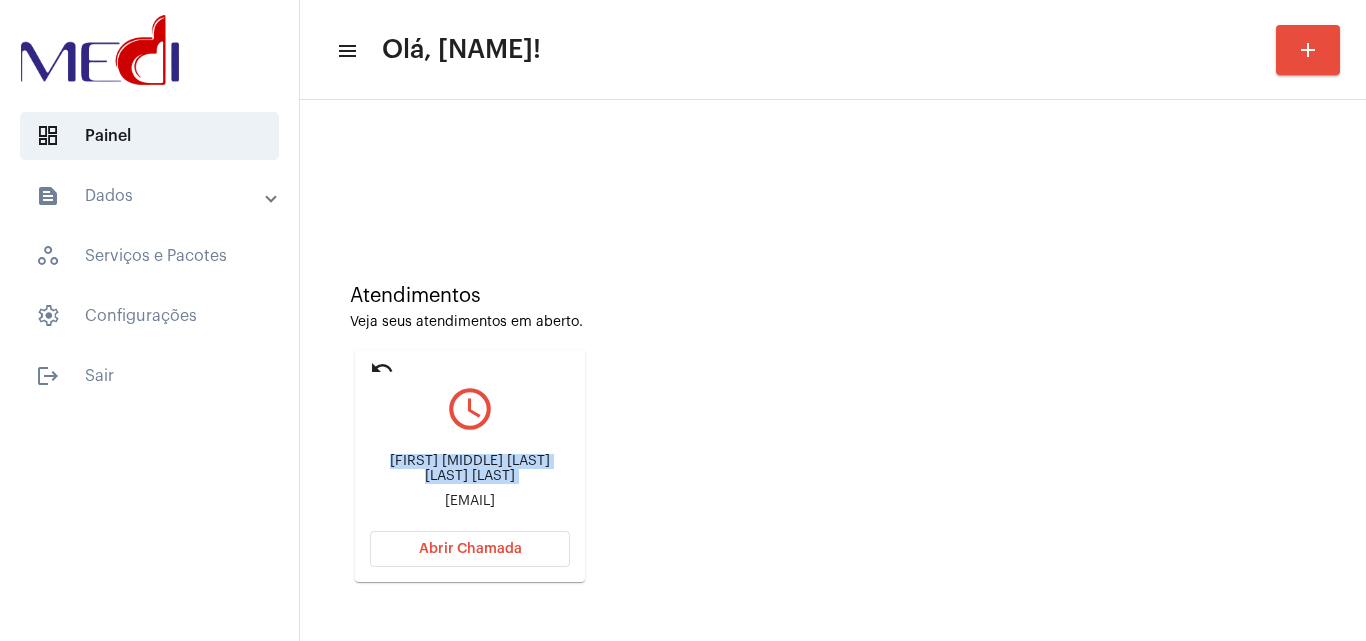 copy on "Werly stennyson silva de Medeiros" 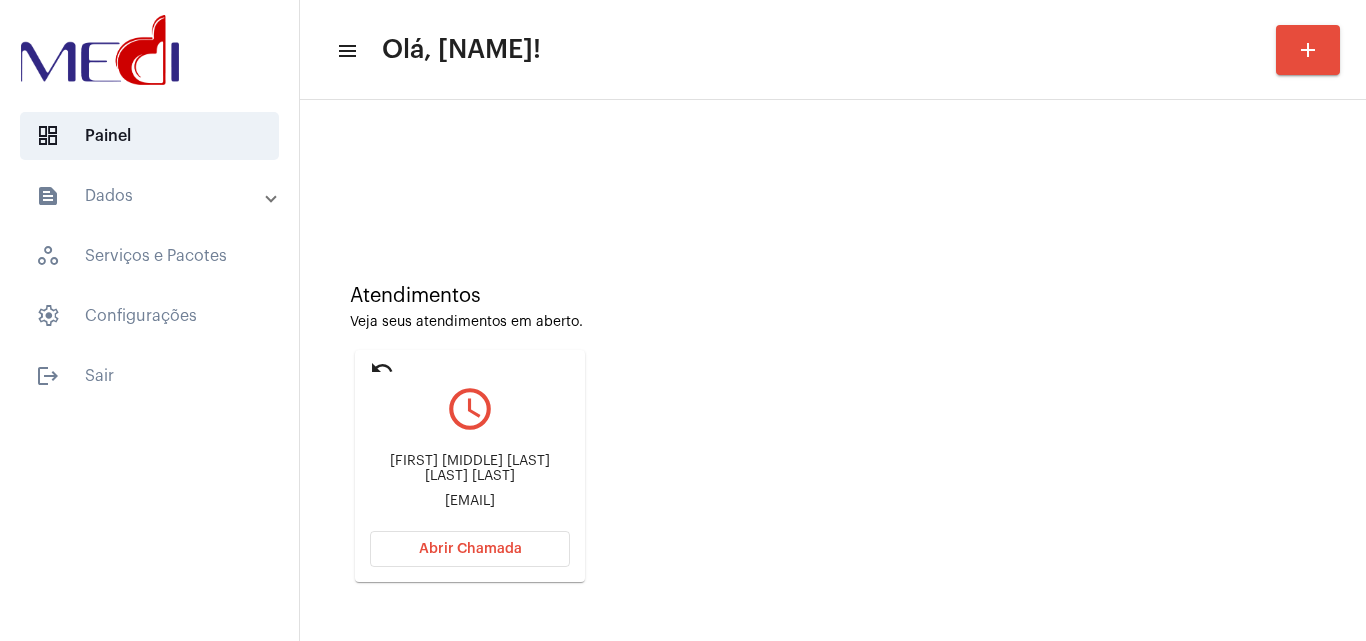 click on "werly.medeiros@gmail.com" 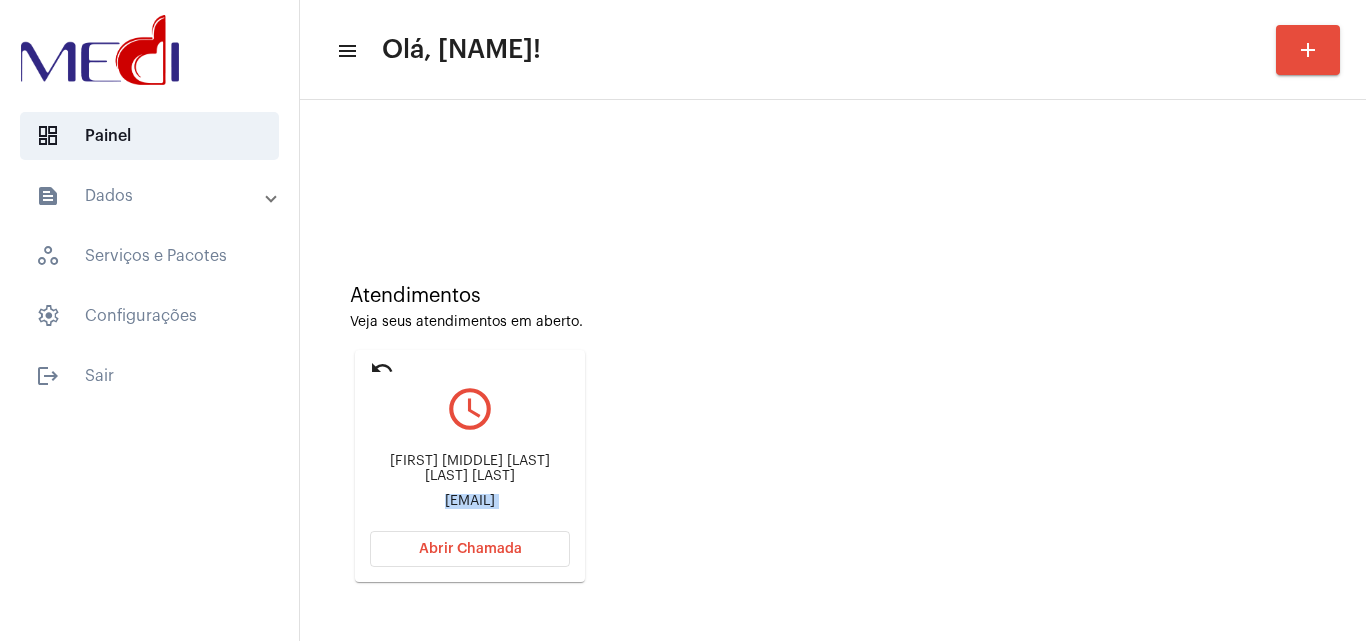 click on "werly.medeiros@gmail.com" 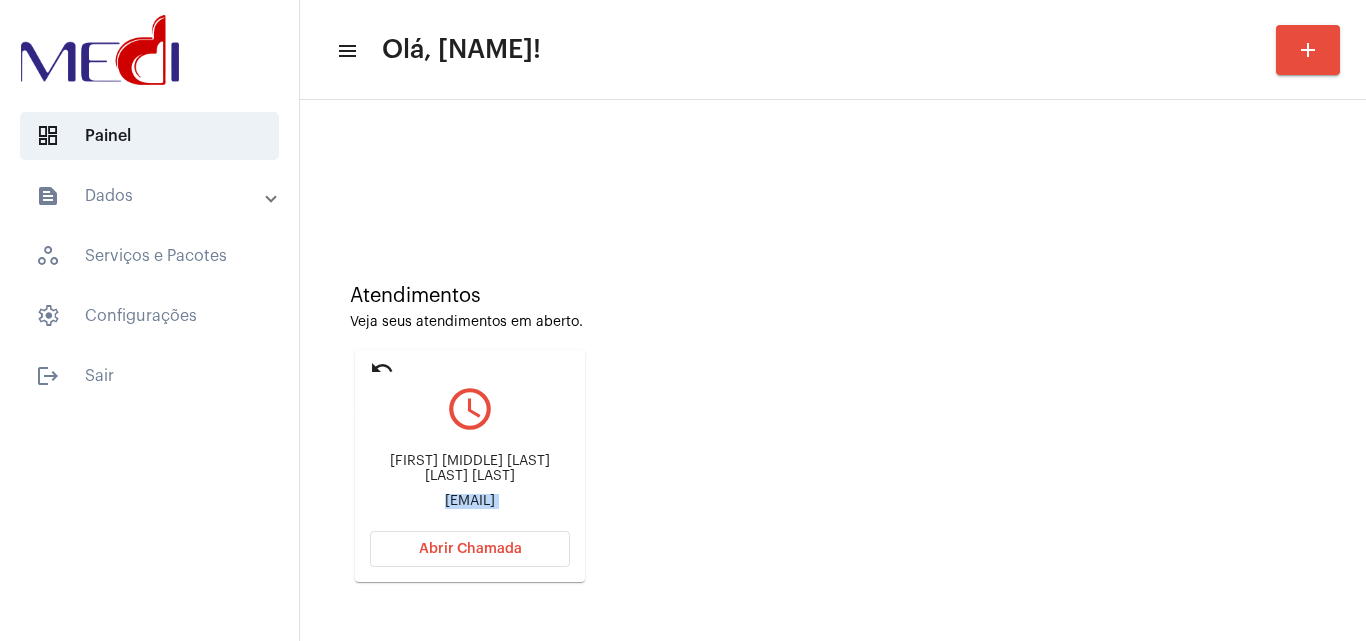 click on "undo" 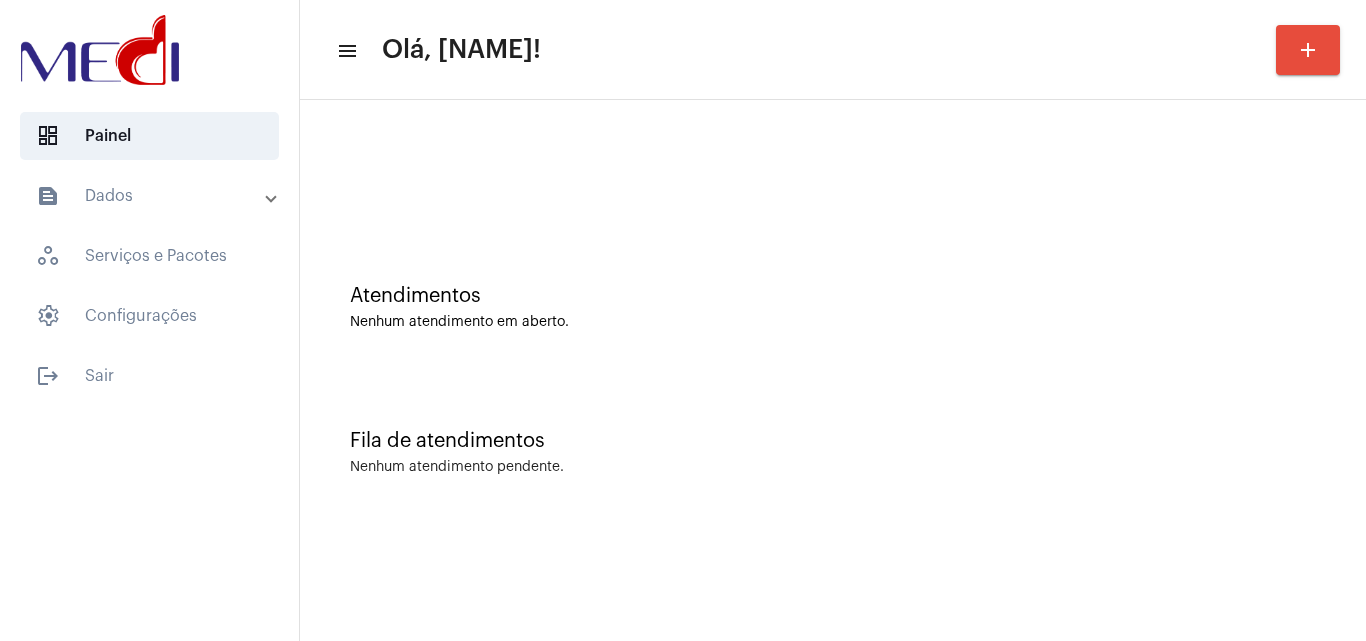 scroll, scrollTop: 0, scrollLeft: 0, axis: both 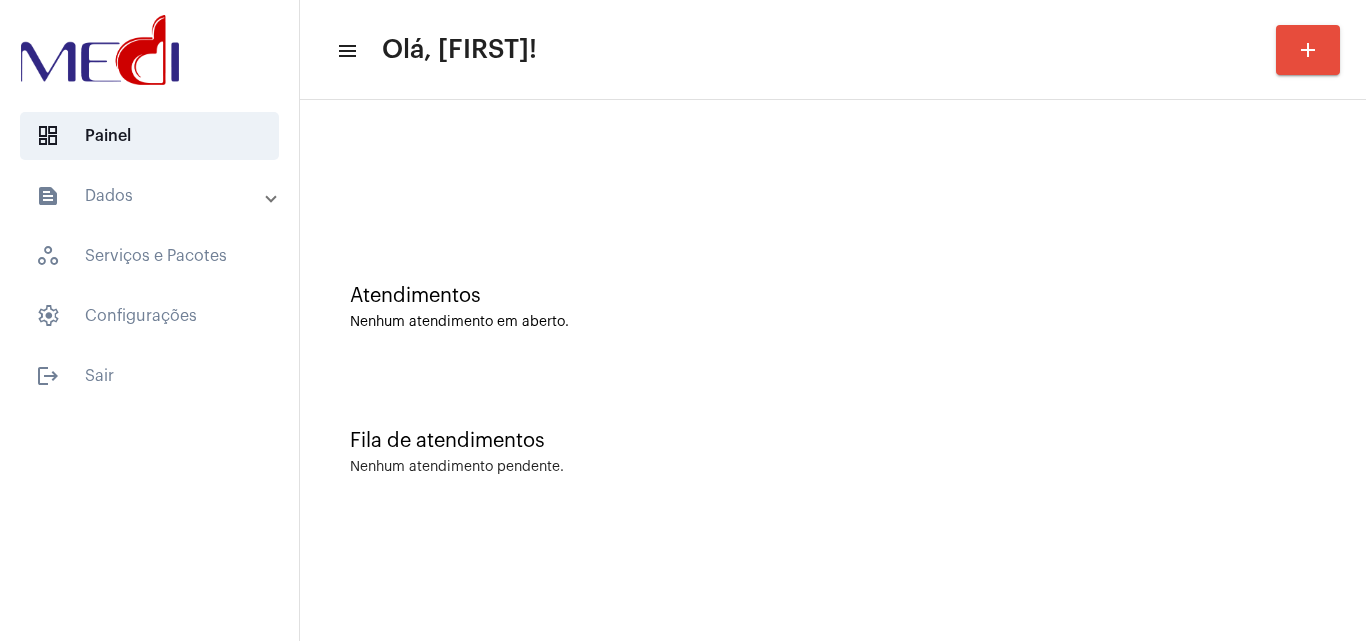 click on "Nenhum atendimento pendente." 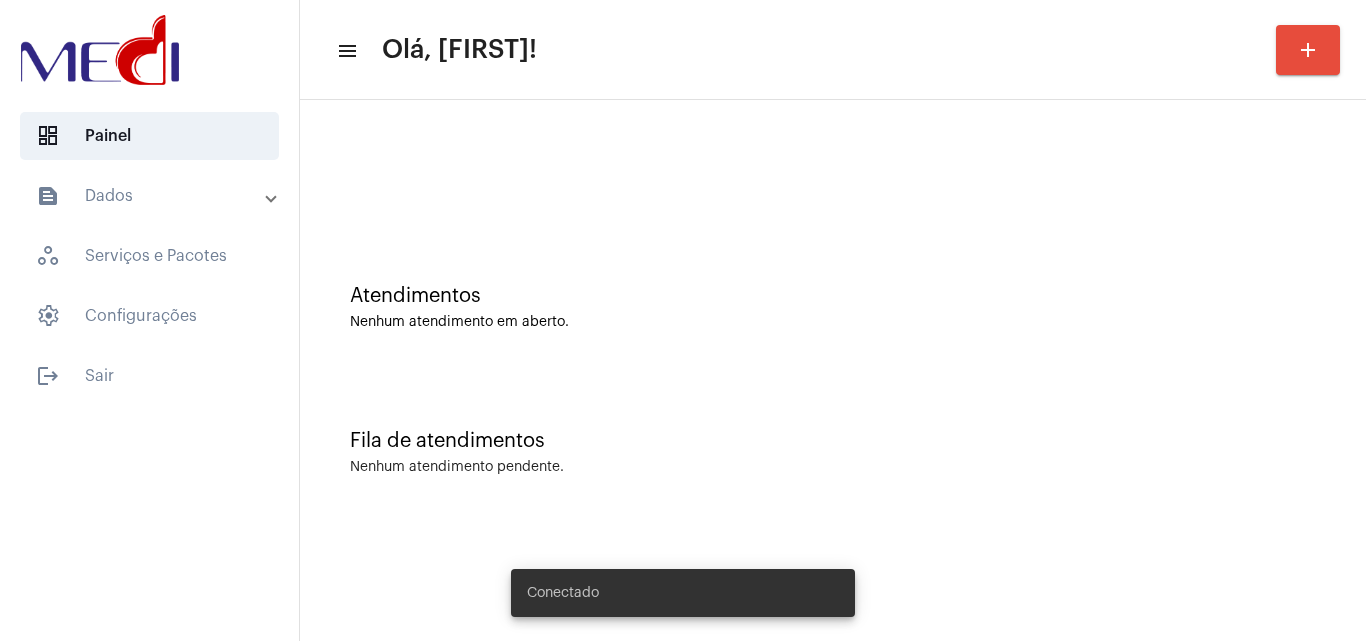 scroll, scrollTop: 0, scrollLeft: 0, axis: both 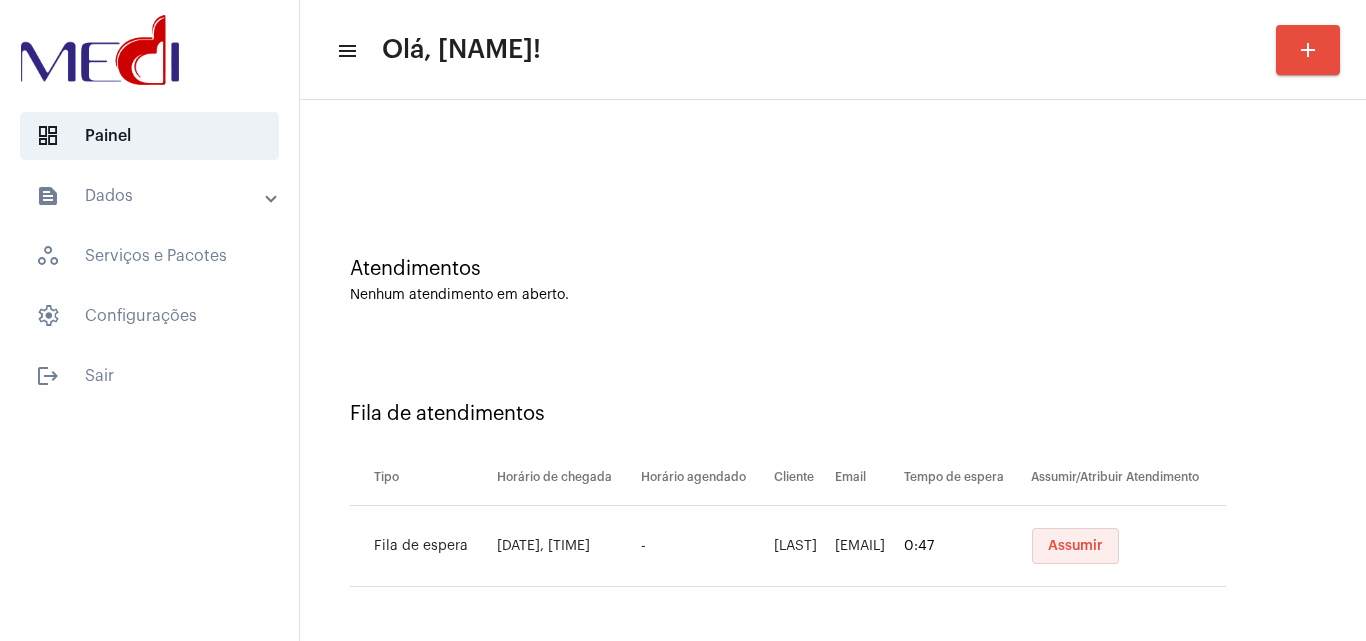 click on "Assumir" at bounding box center (1075, 546) 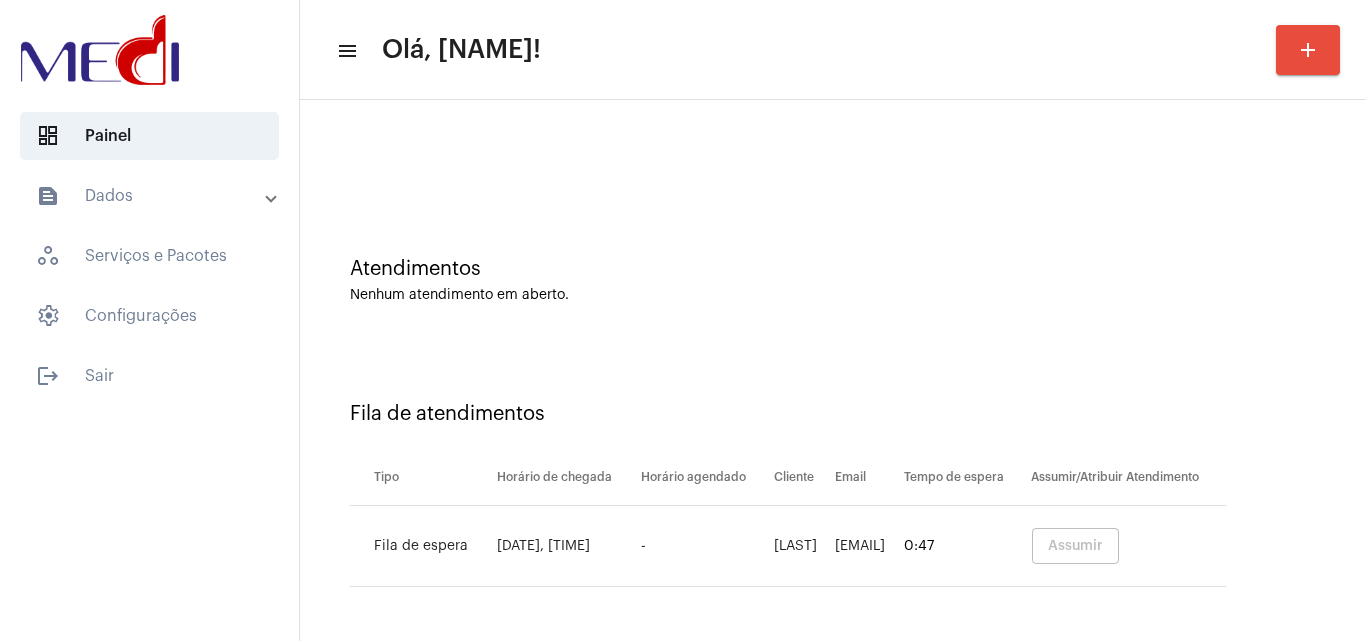 scroll, scrollTop: 0, scrollLeft: 0, axis: both 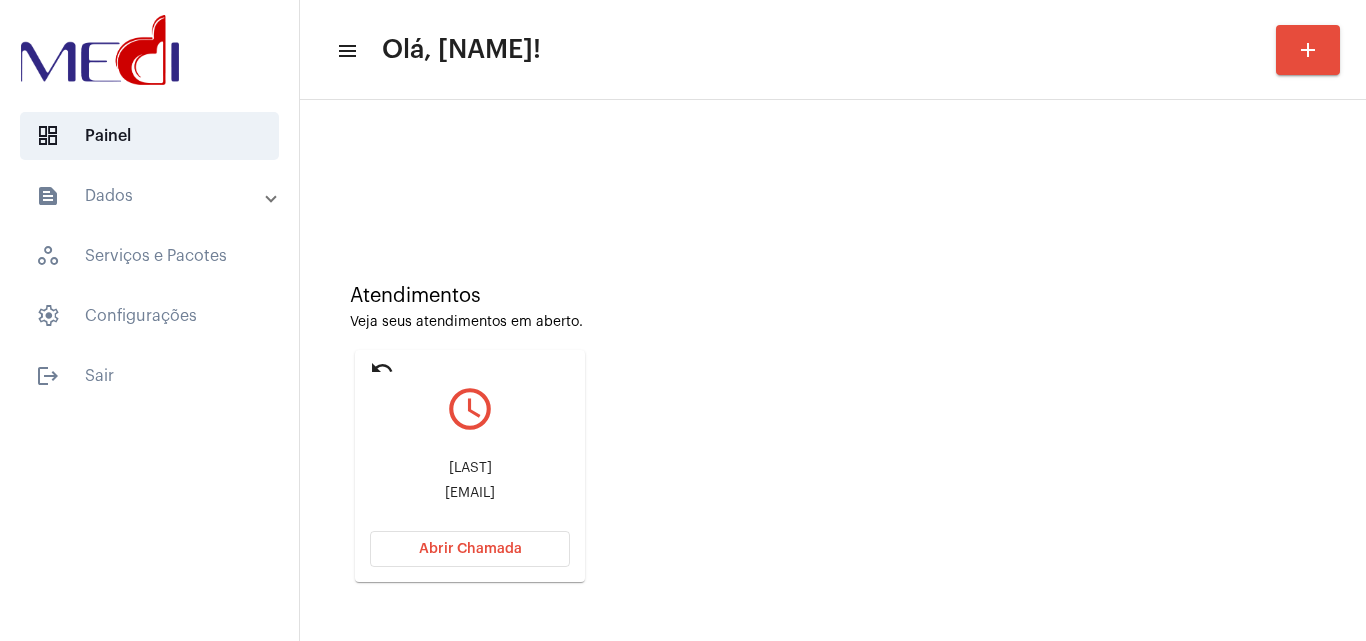 click on "pereira.ccaroline@gmail.com" 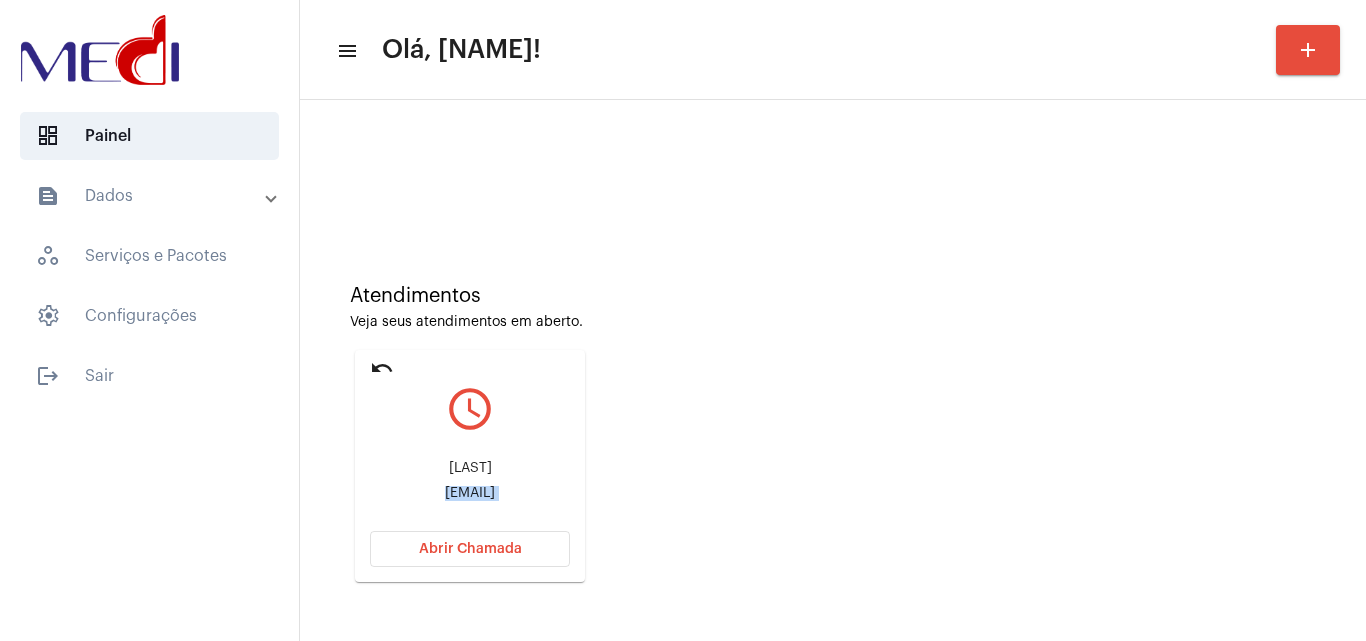 click on "pereira.ccaroline@gmail.com" 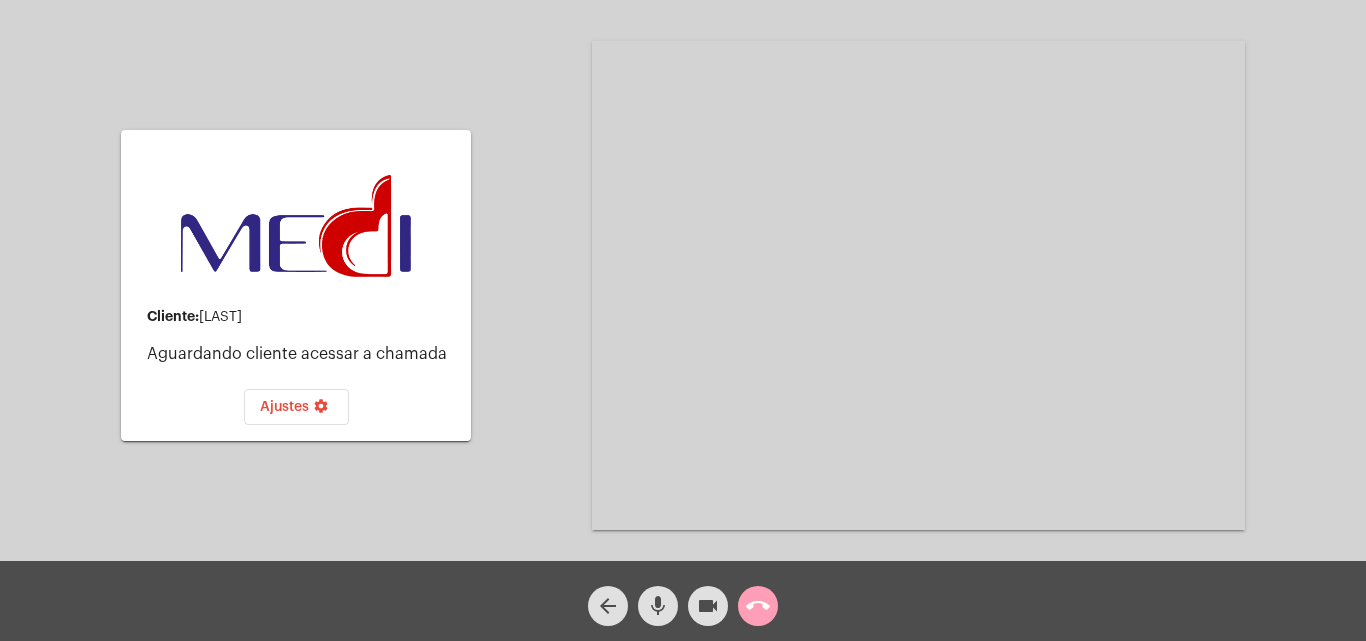 click on "call_end" 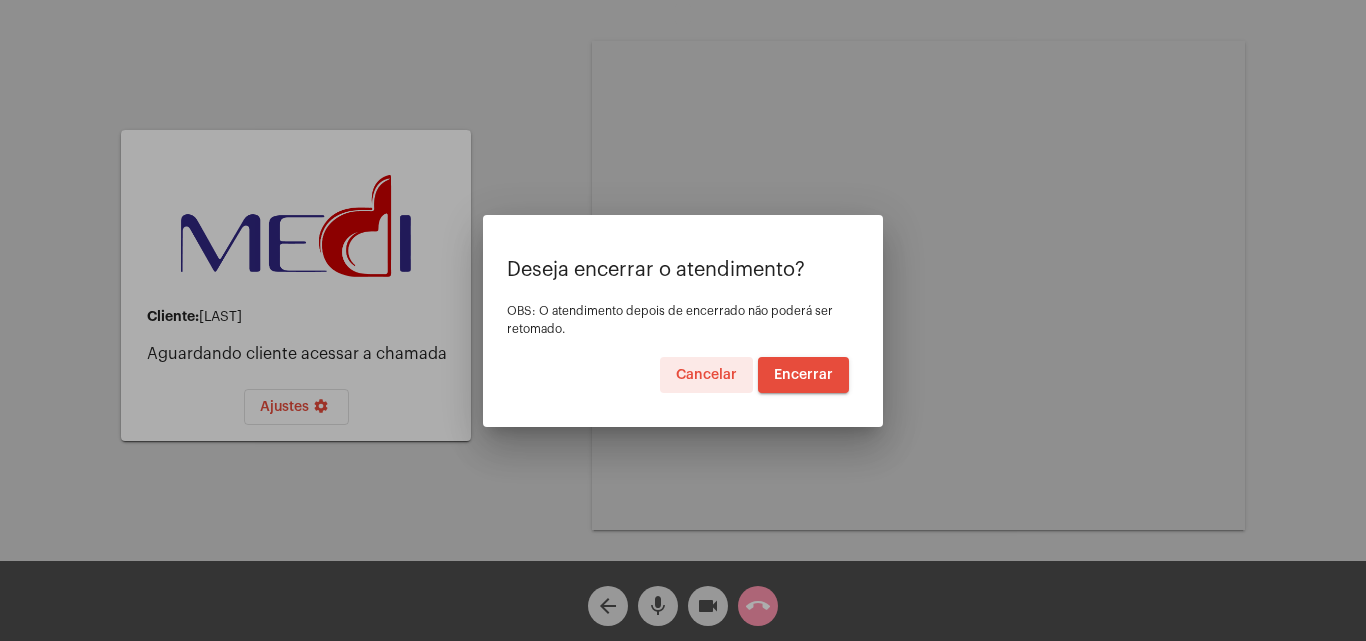 click on "Encerrar" at bounding box center (803, 375) 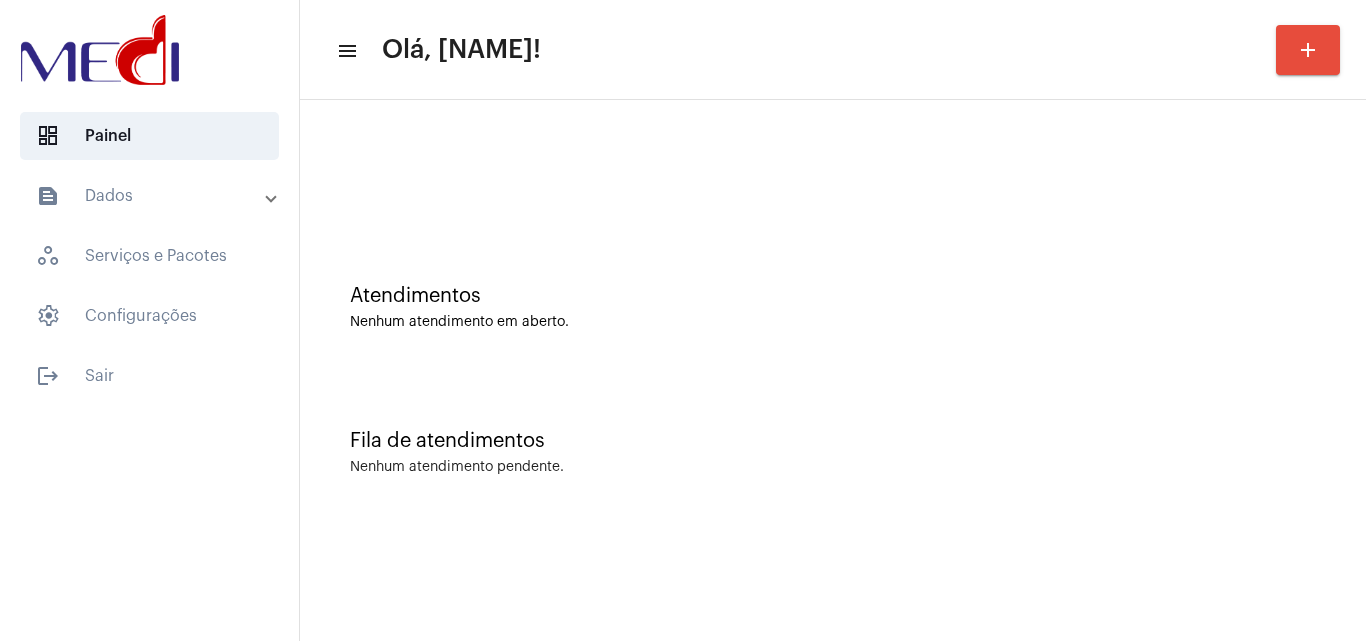 click on "Atendimentos Nenhum atendimento em aberto. Fila de atendimentos Nenhum atendimento pendente." 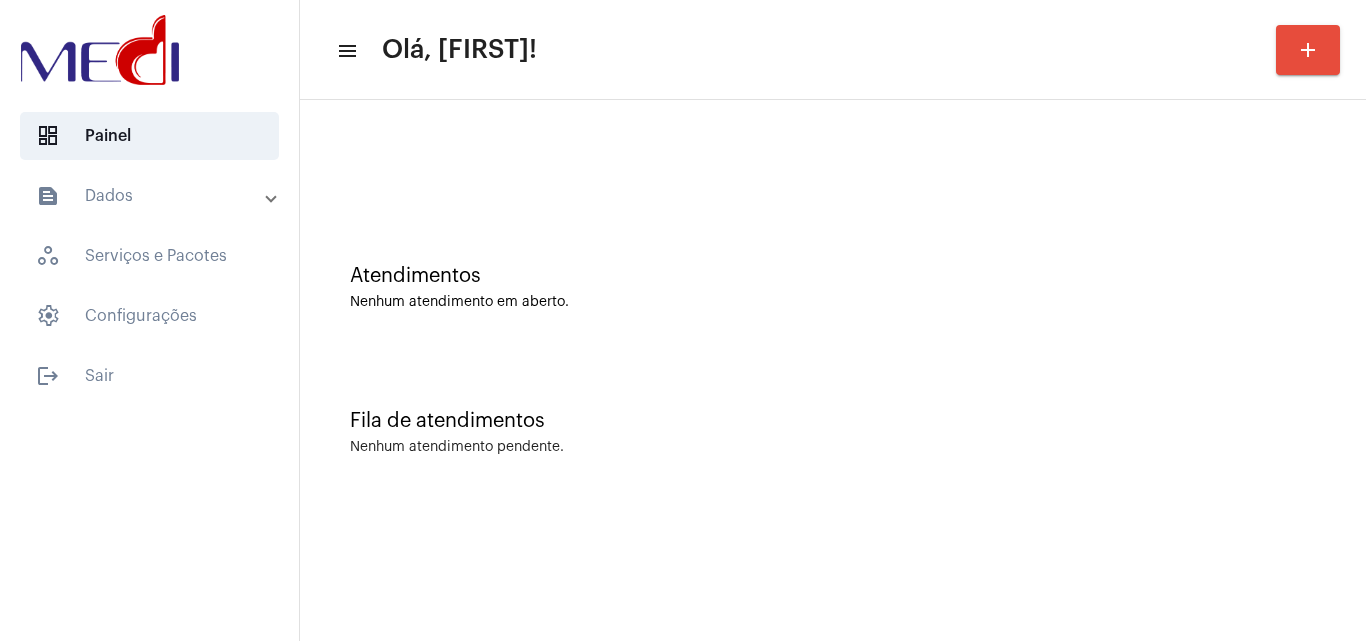scroll, scrollTop: 0, scrollLeft: 0, axis: both 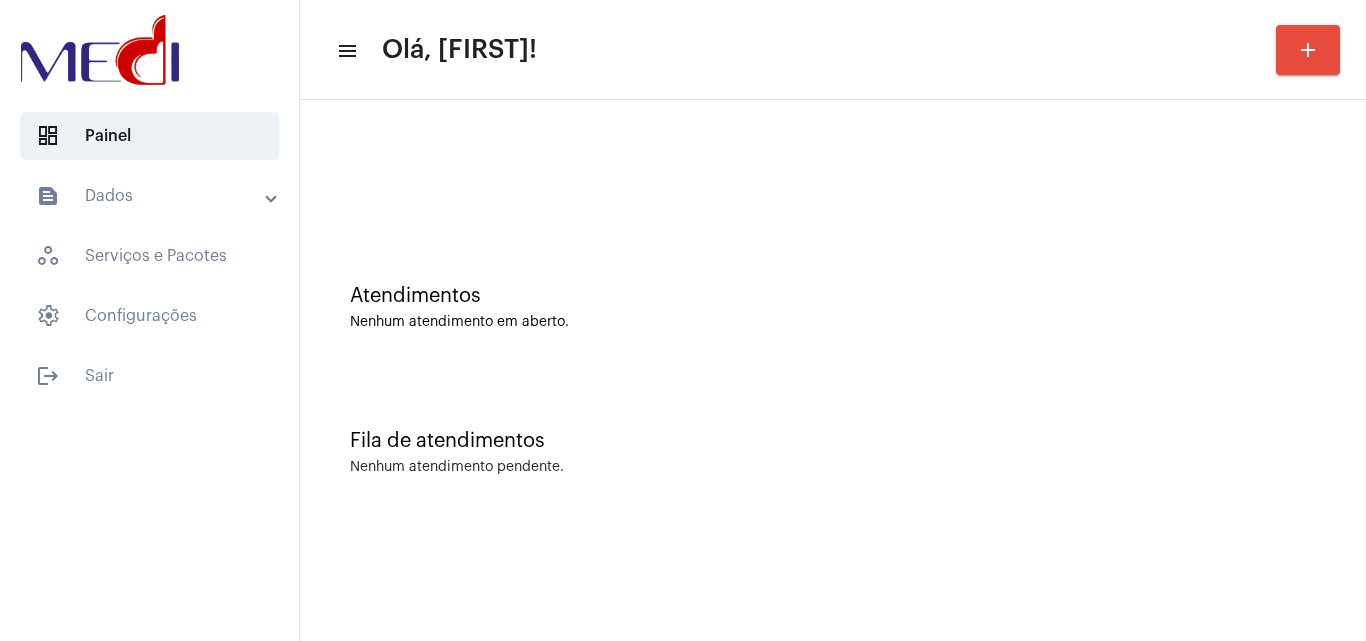 click on "Fila de atendimentos" 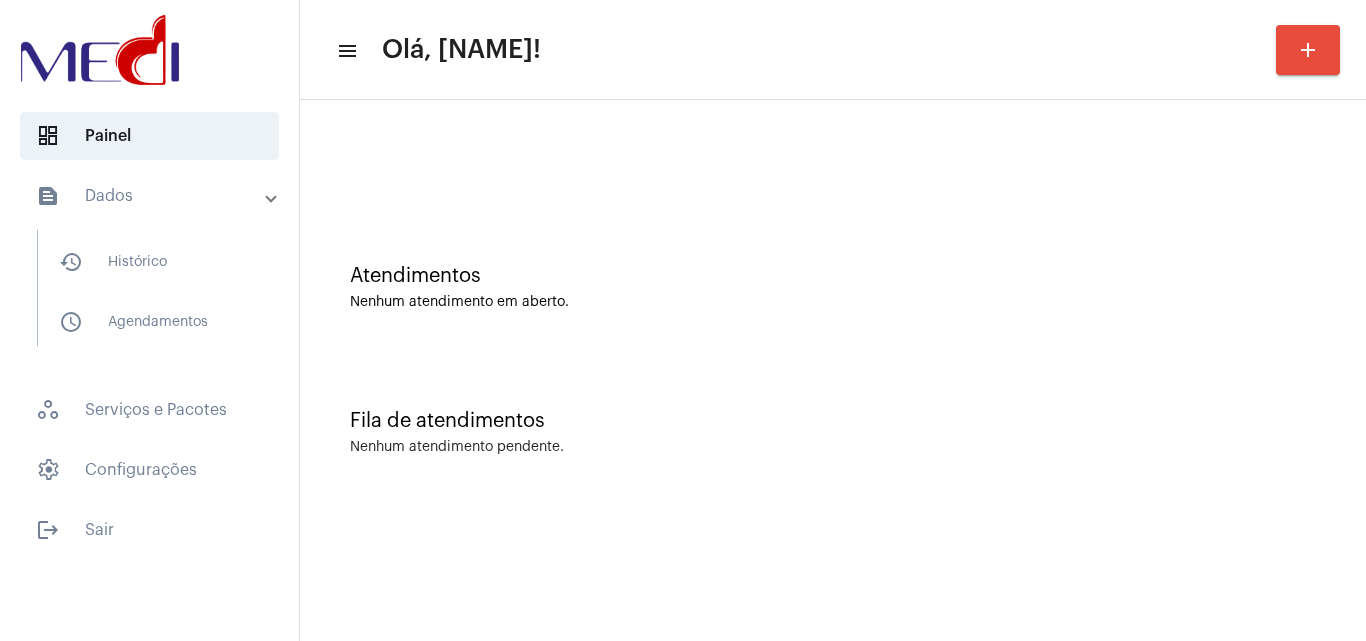 scroll, scrollTop: 0, scrollLeft: 0, axis: both 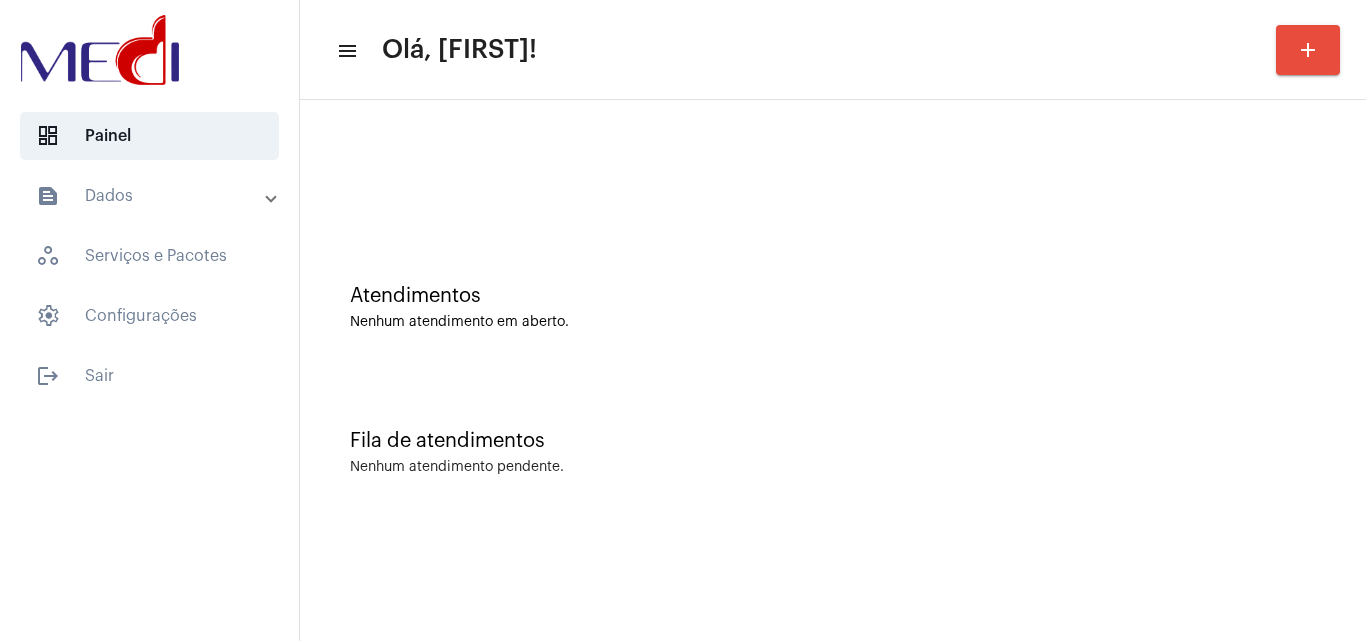 click on "Fila de atendimentos Nenhum atendimento pendente." 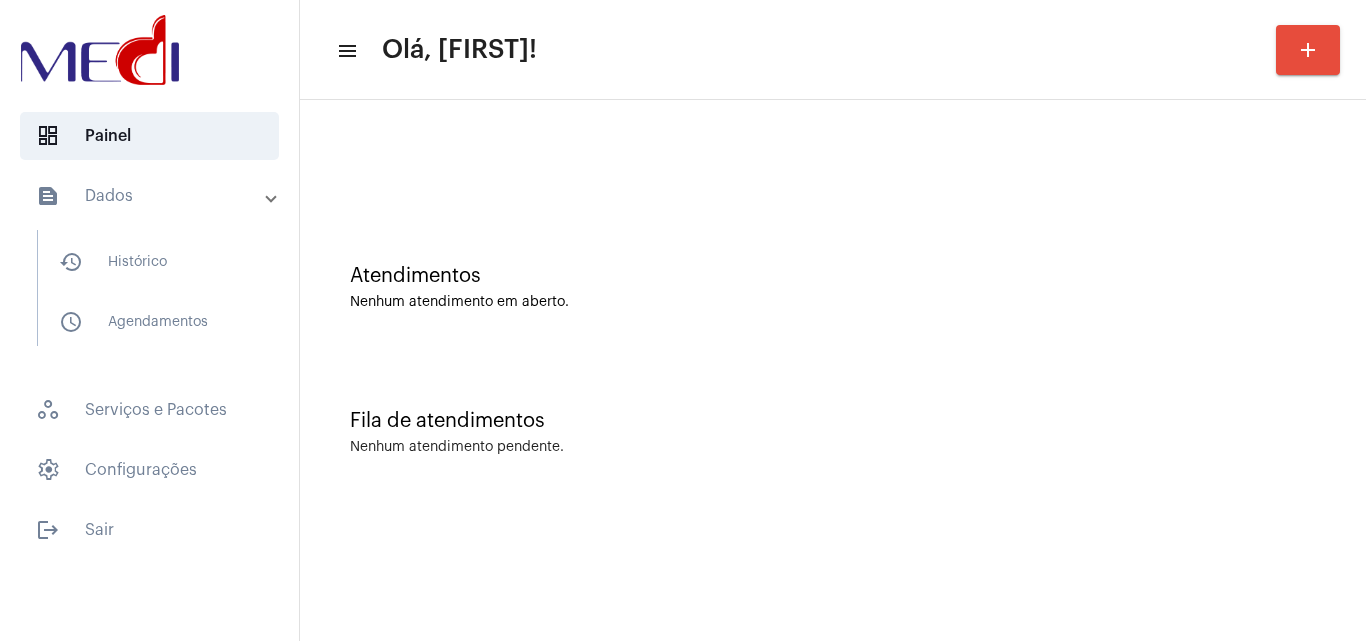 scroll, scrollTop: 0, scrollLeft: 0, axis: both 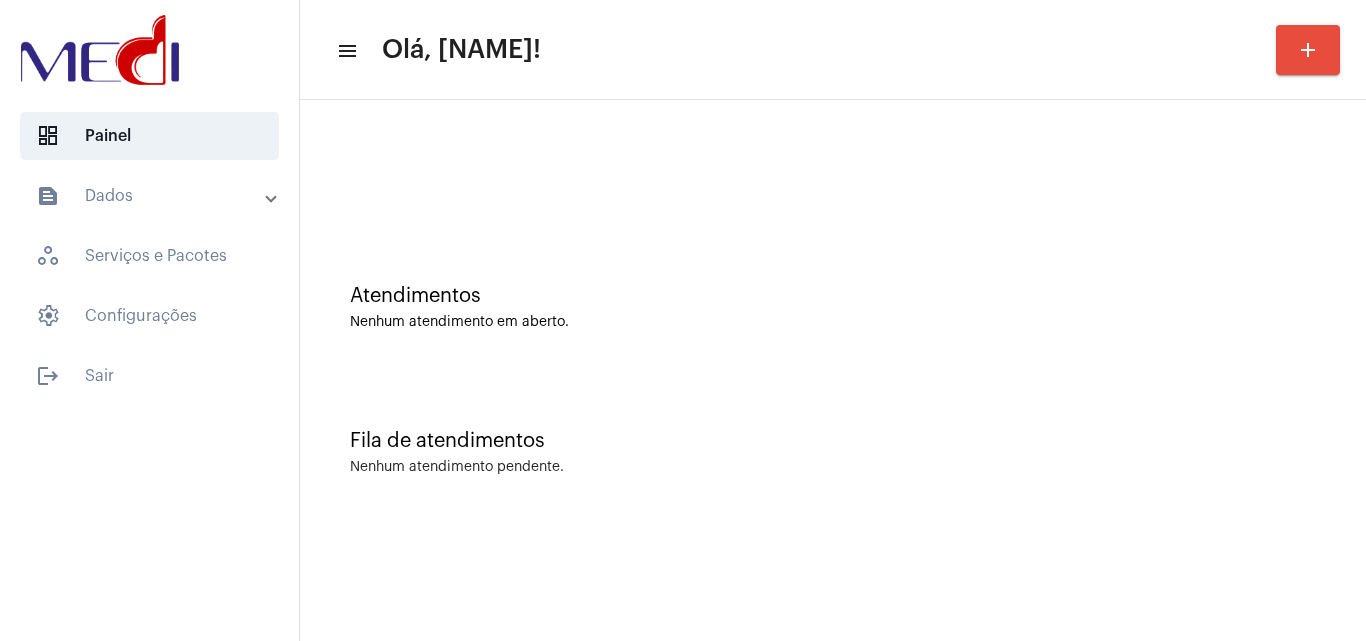 click on "Fila de atendimentos Nenhum atendimento pendente." 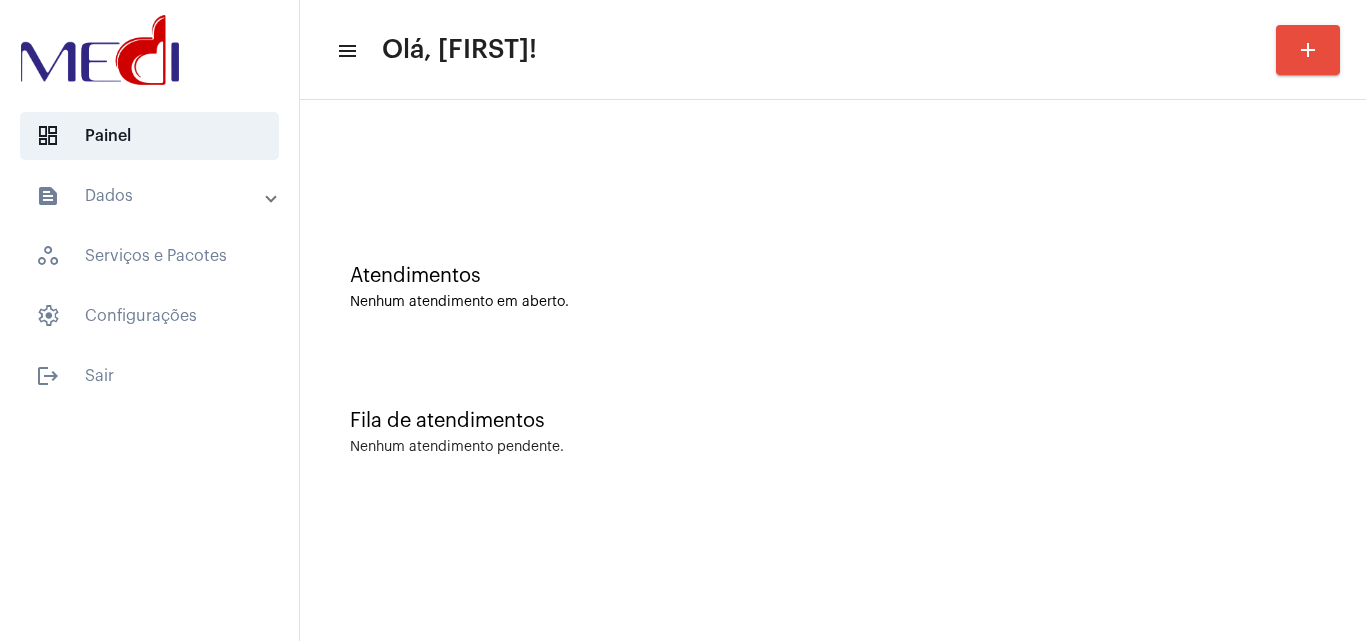 scroll, scrollTop: 0, scrollLeft: 0, axis: both 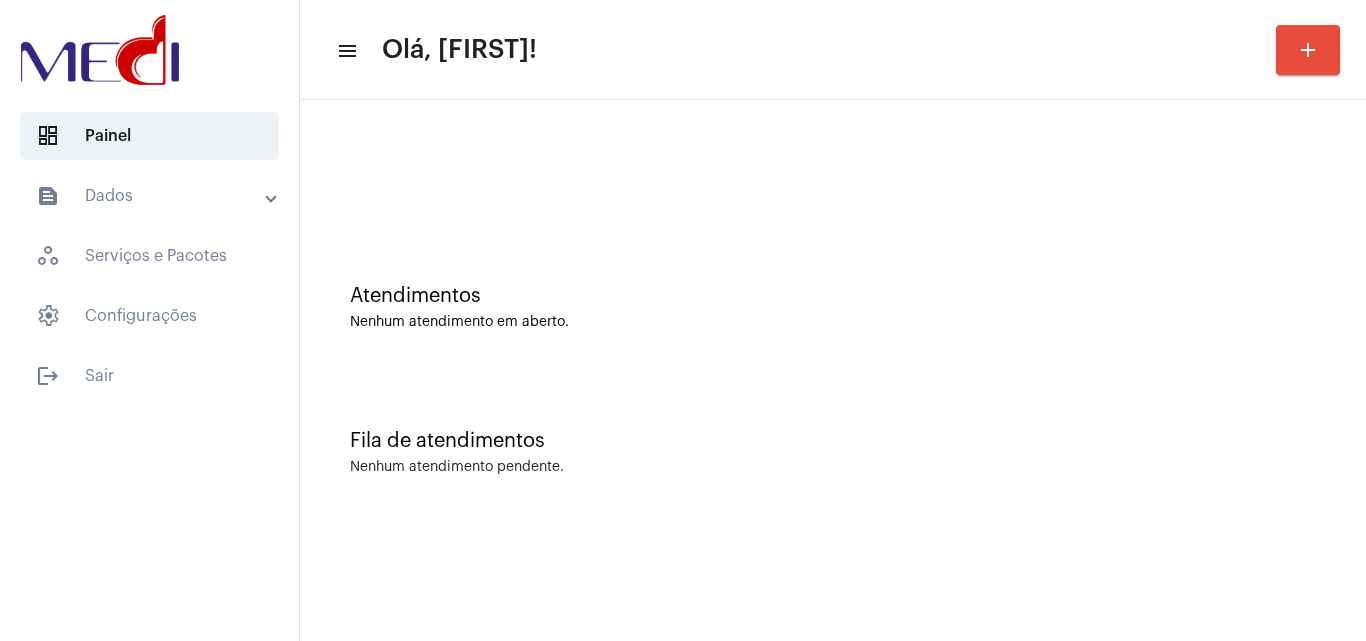 click on "Fila de atendimentos Nenhum atendimento pendente." 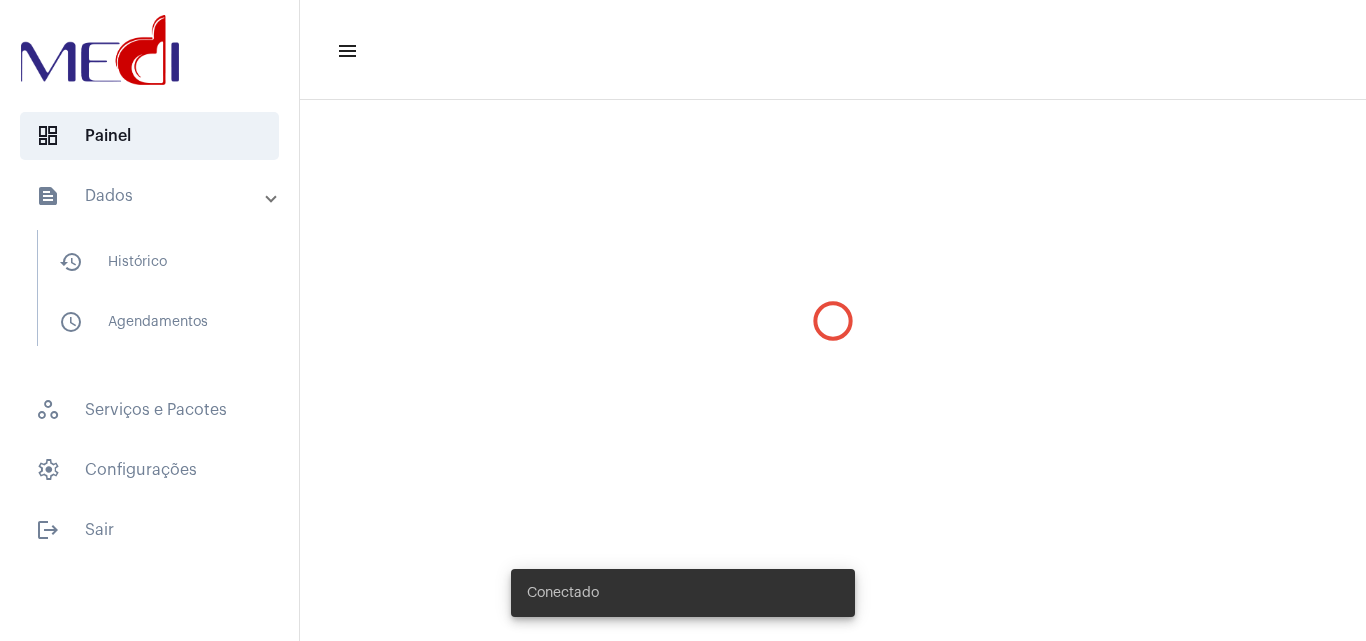 scroll, scrollTop: 0, scrollLeft: 0, axis: both 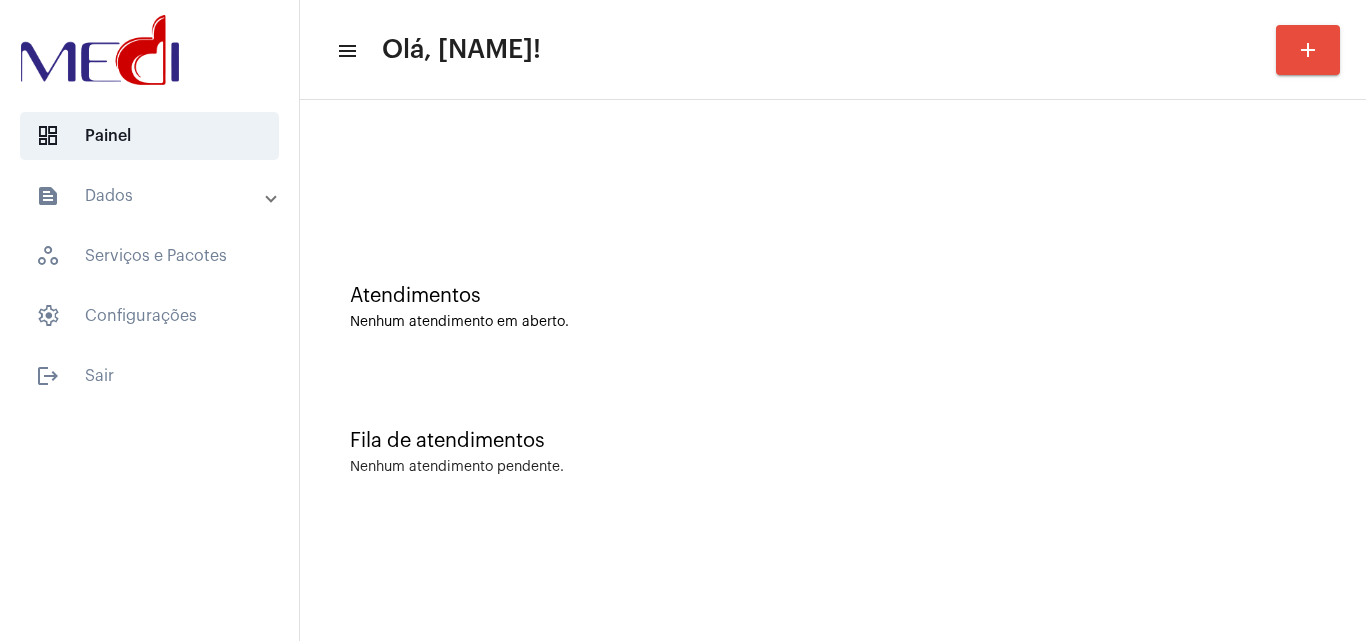 click on "Fila de atendimentos Nenhum atendimento pendente." 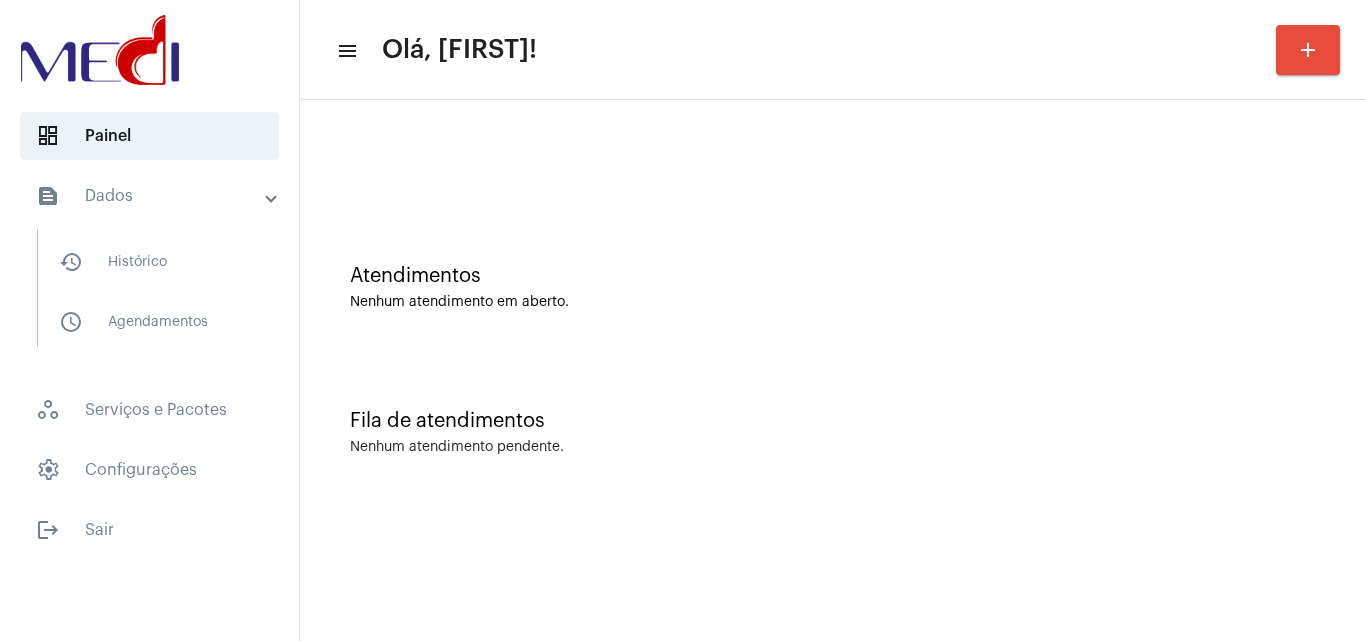 scroll, scrollTop: 0, scrollLeft: 0, axis: both 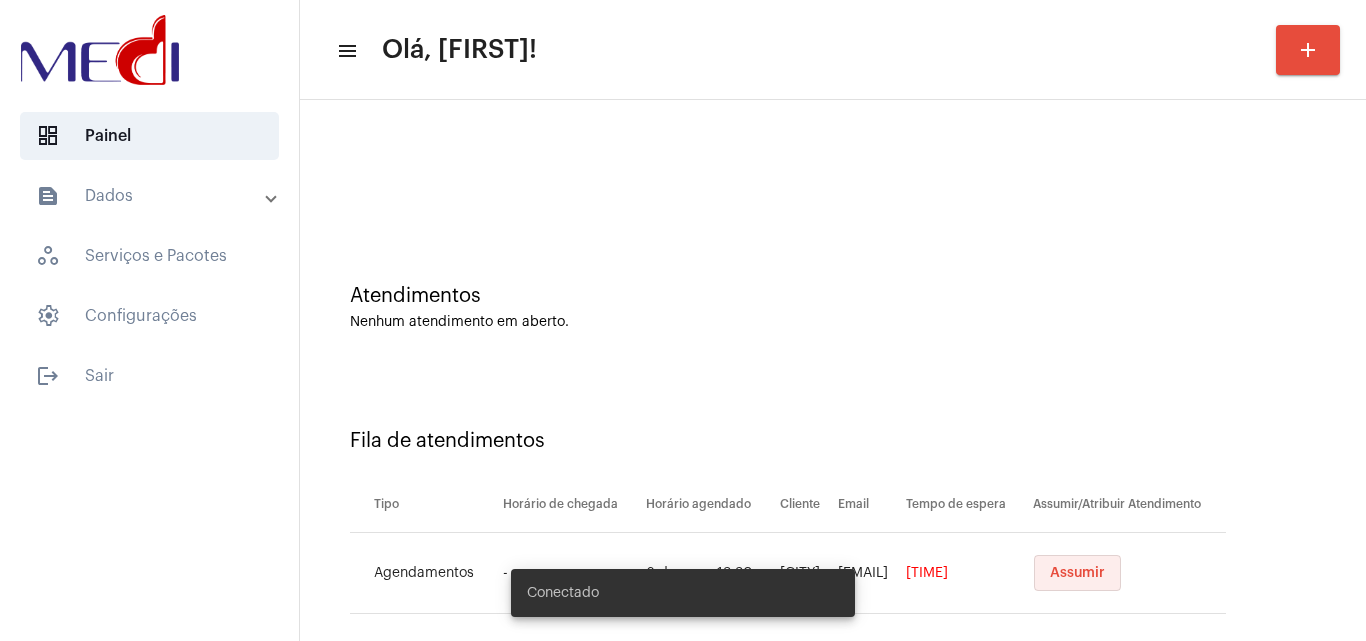 click on "Assumir" at bounding box center [1077, 573] 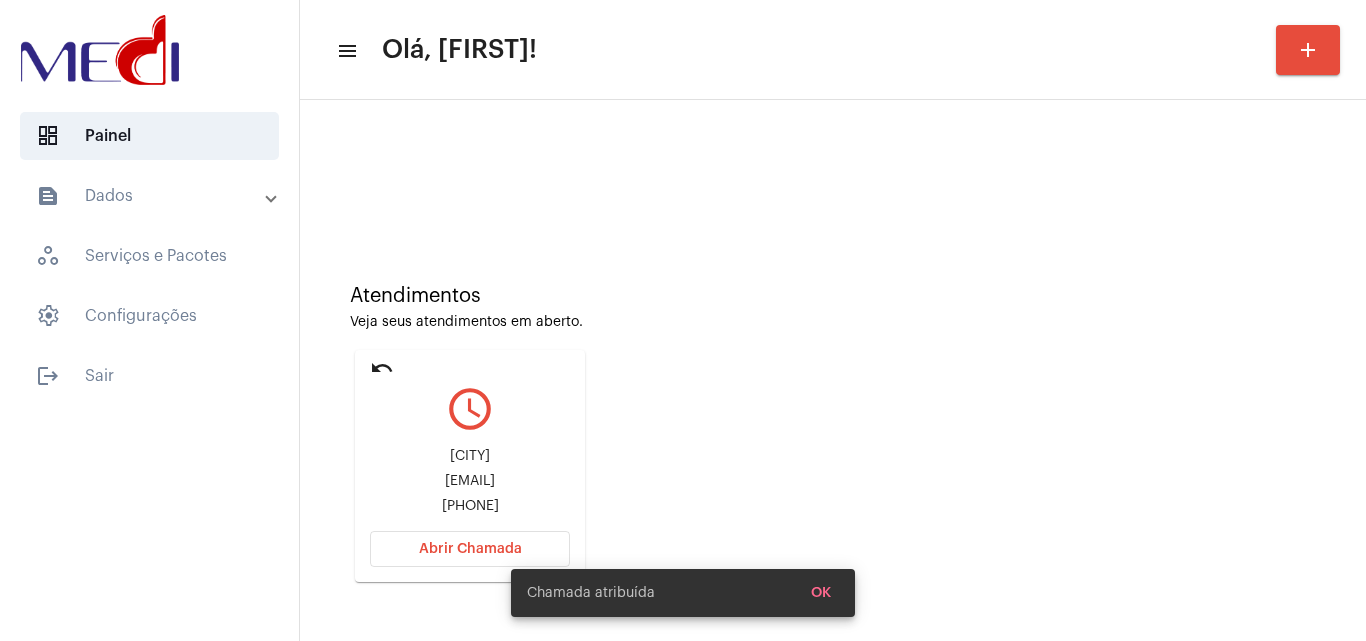 scroll, scrollTop: 141, scrollLeft: 0, axis: vertical 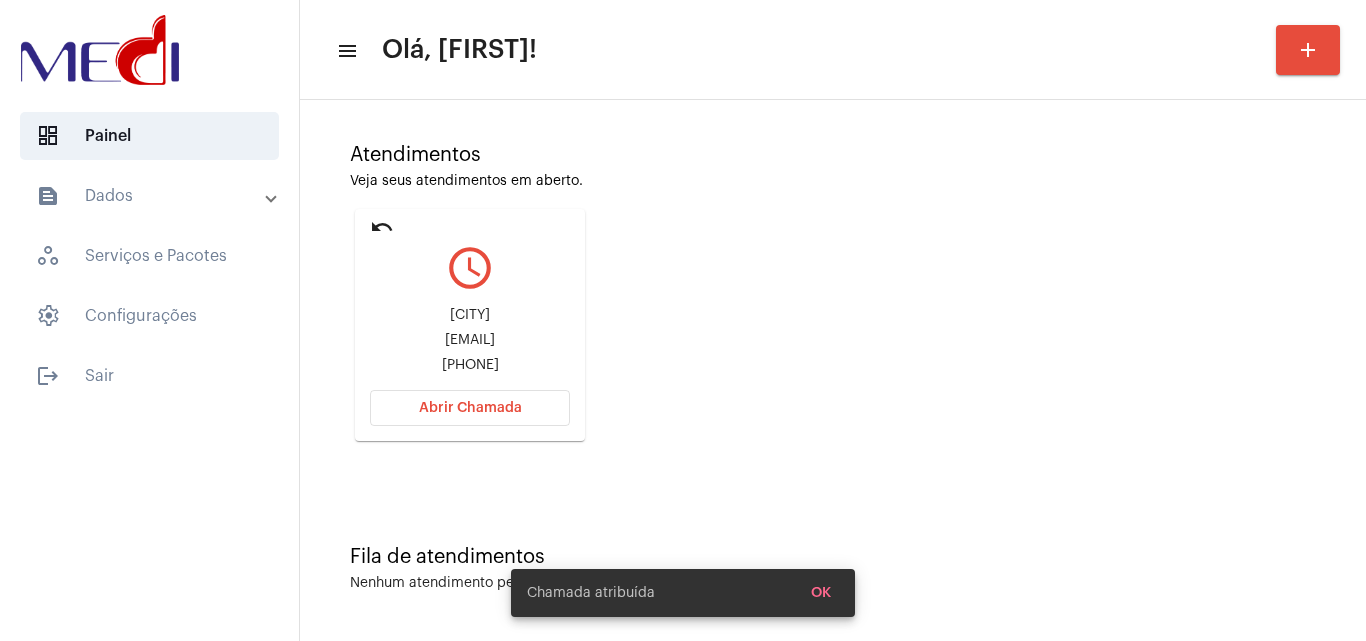 click on "Wkiko0425@gmail.com" 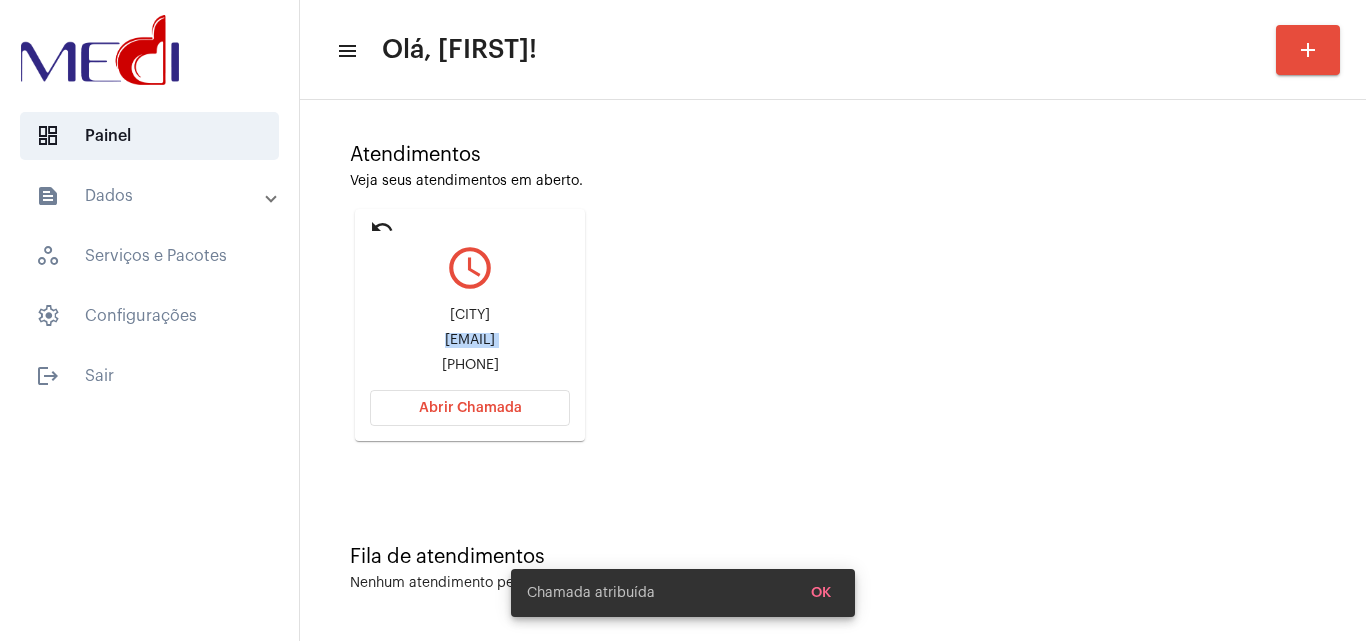 click on "Wkiko0425@gmail.com" 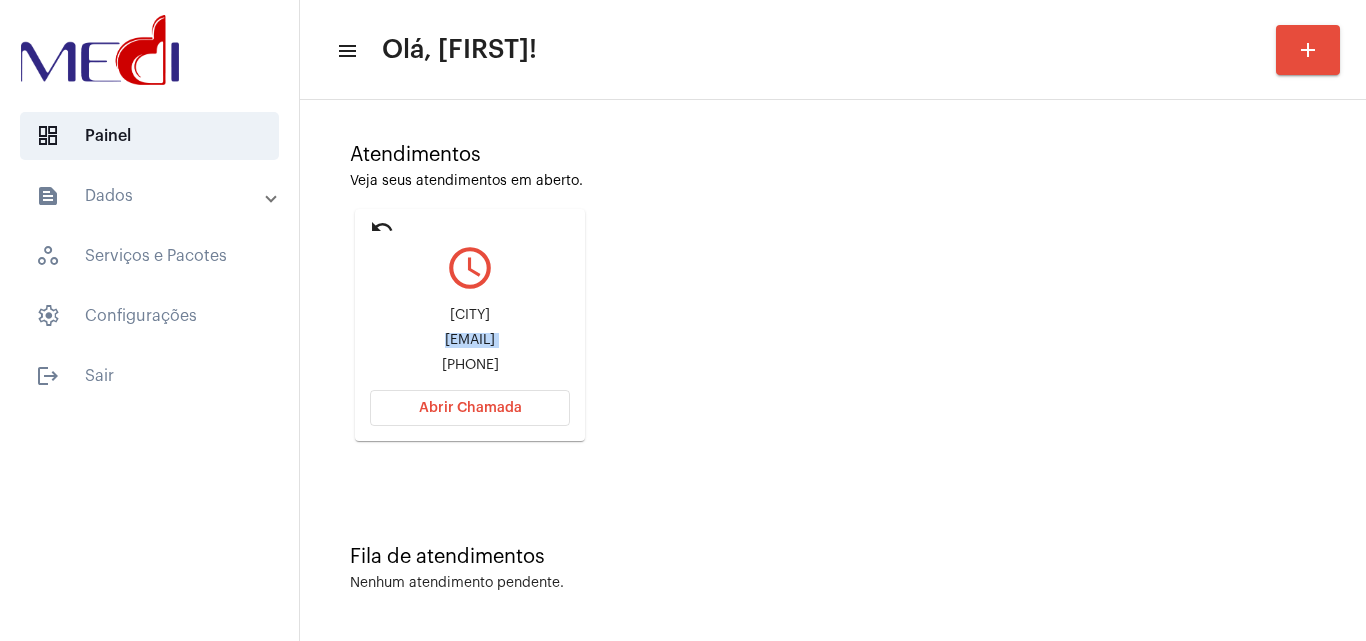 copy on "Wkiko0425@gmail.com" 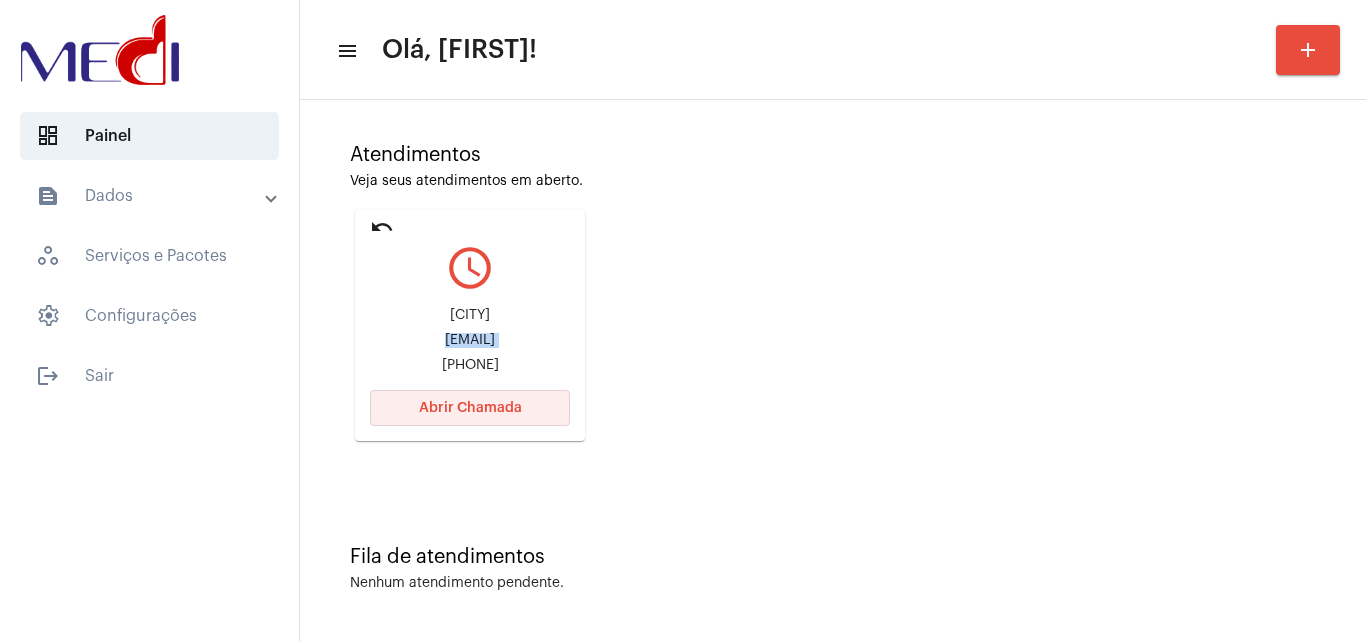 click on "Abrir Chamada" 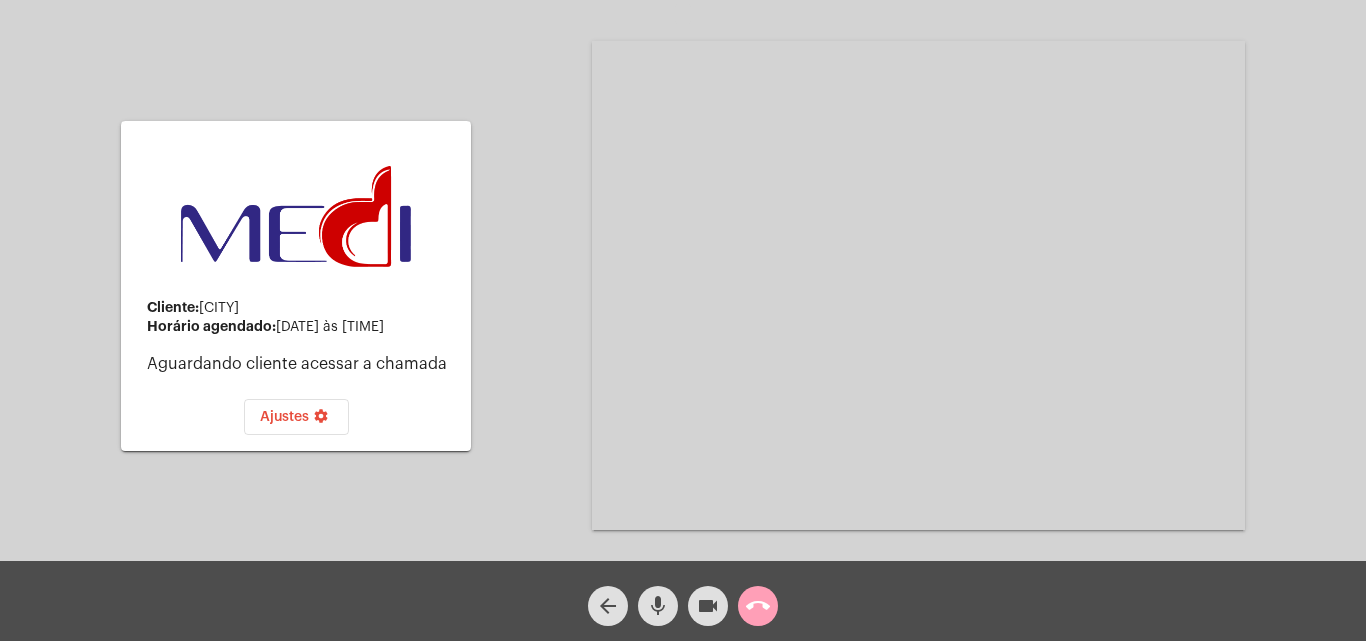 click on "call_end" 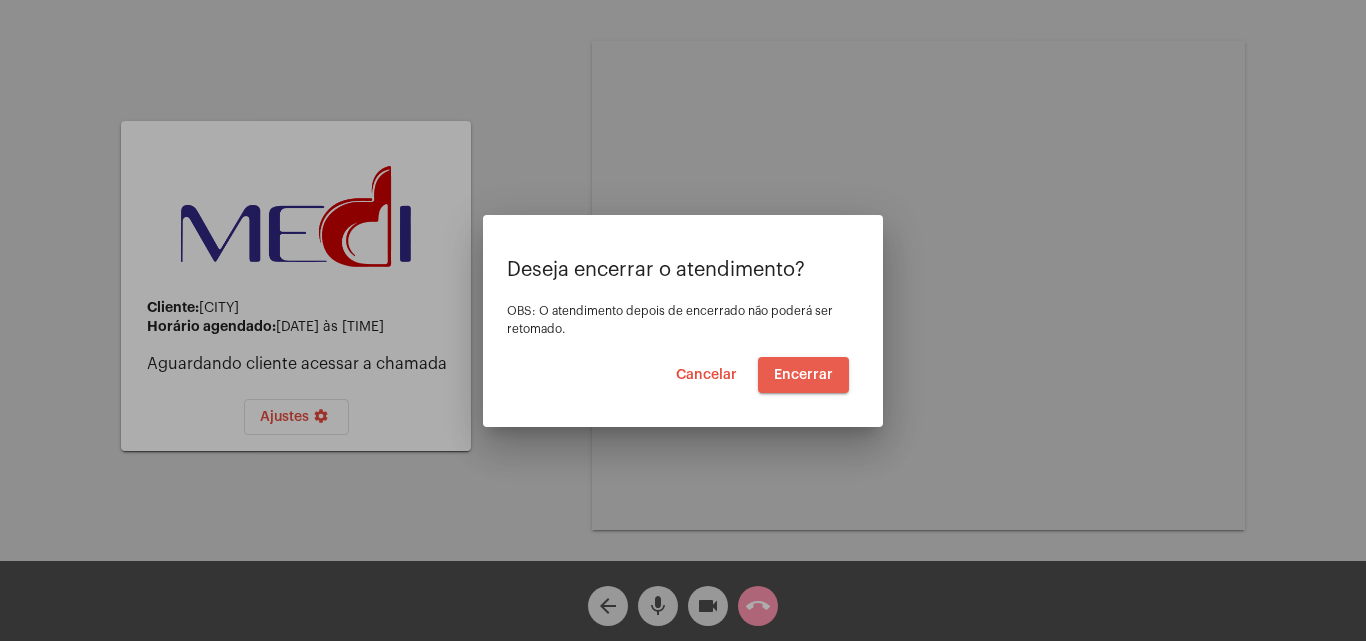 click on "Encerrar" at bounding box center [803, 375] 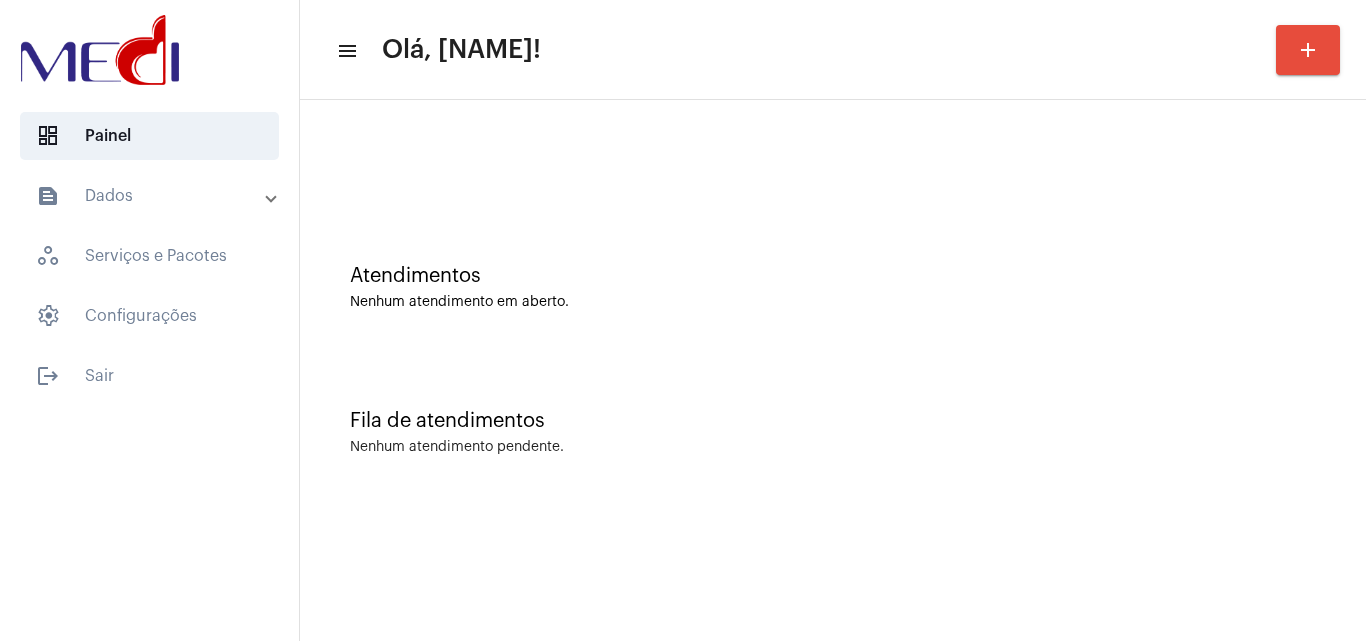 scroll, scrollTop: 0, scrollLeft: 0, axis: both 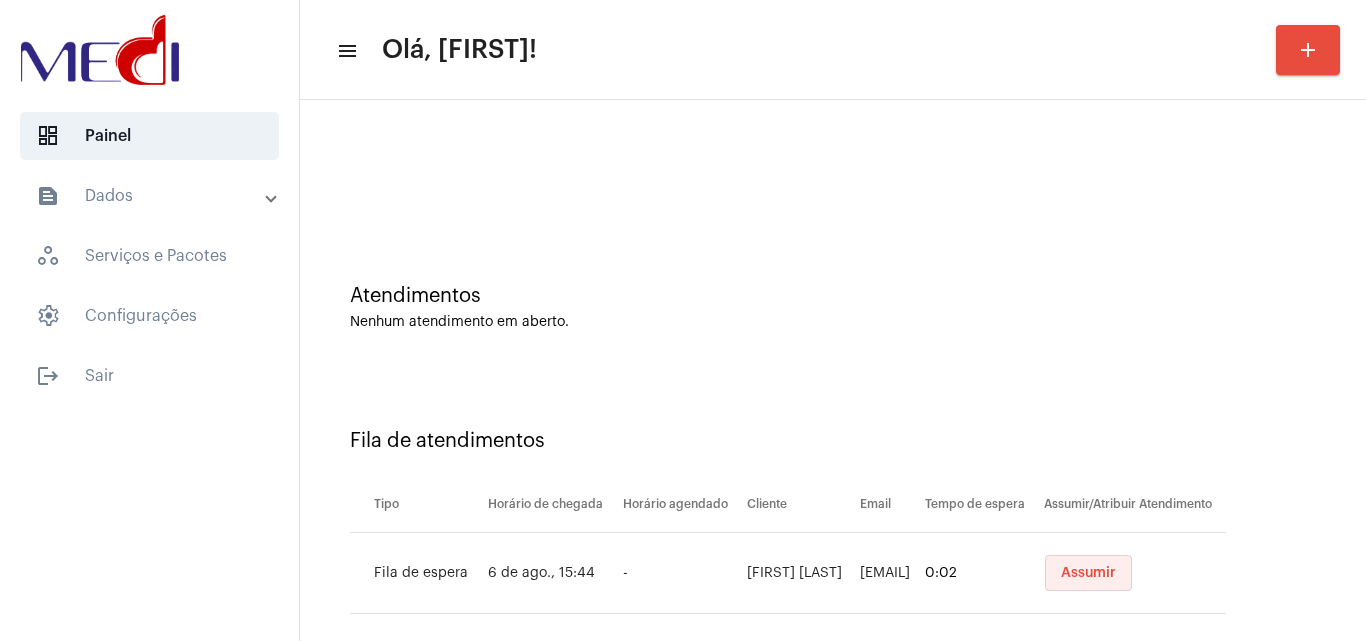 click on "Assumir" at bounding box center [1088, 573] 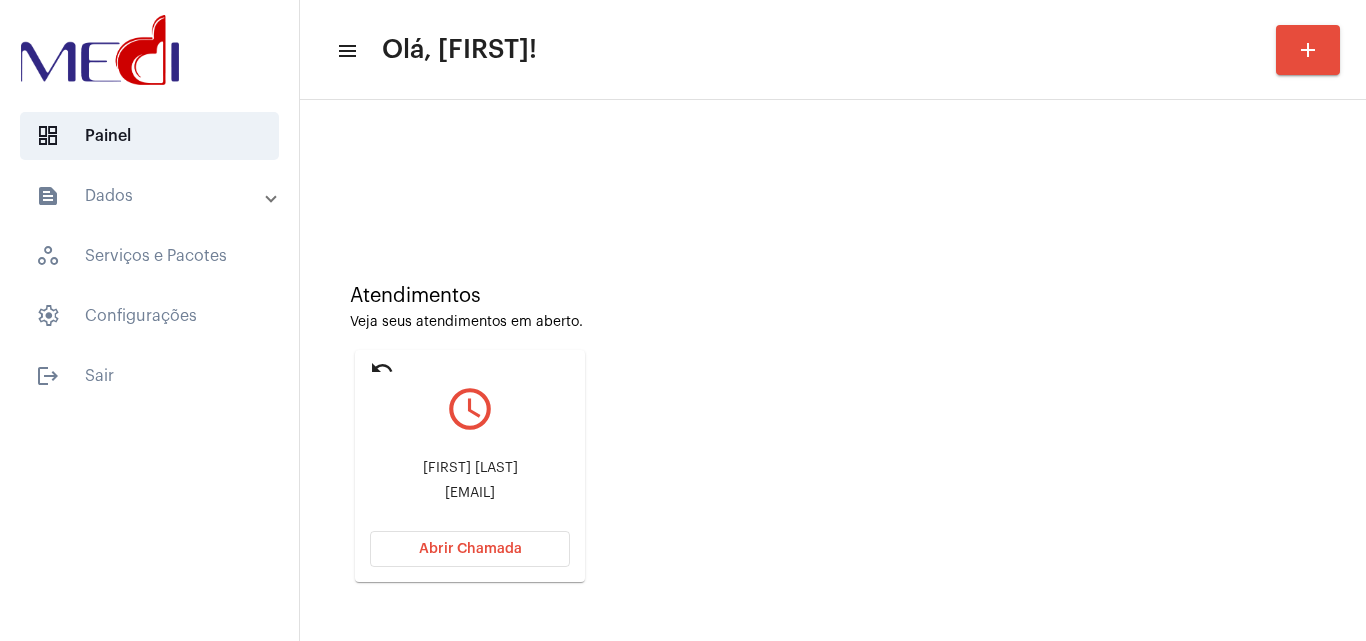 click on "Atendimentos Veja seus atendimentos em aberto. undo query_builder [NAME] [LAST] [EMAIL] Abrir Chamada" 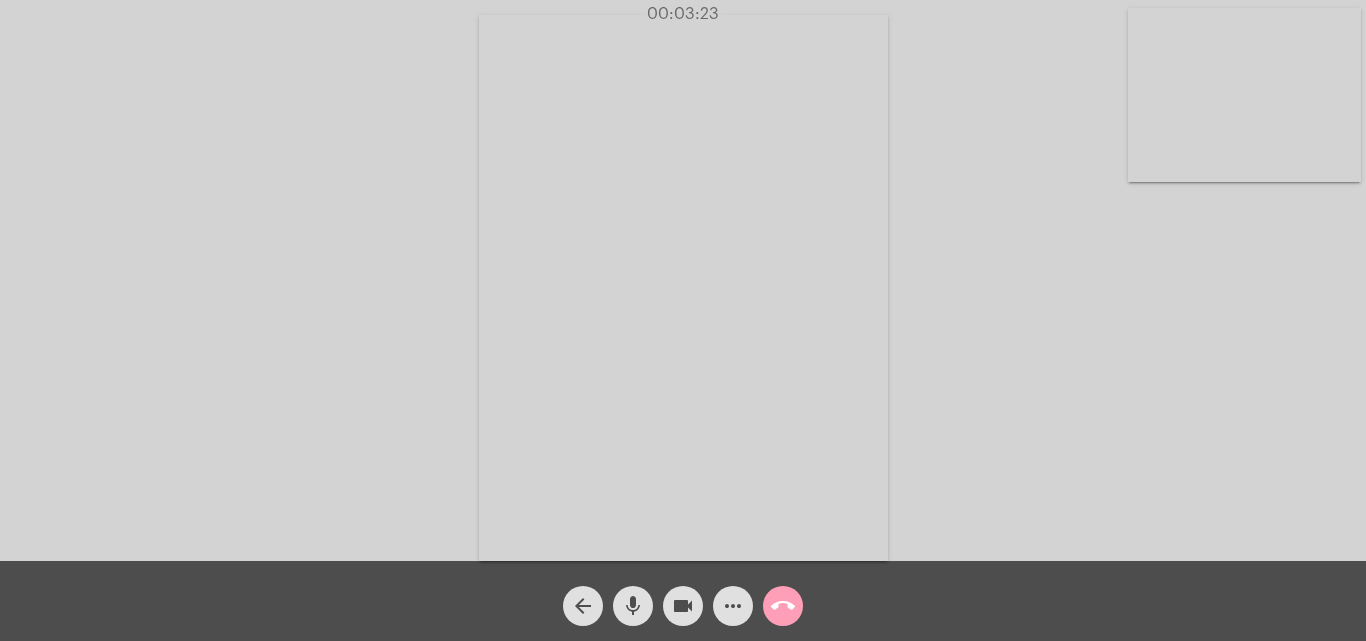 click on "call_end" 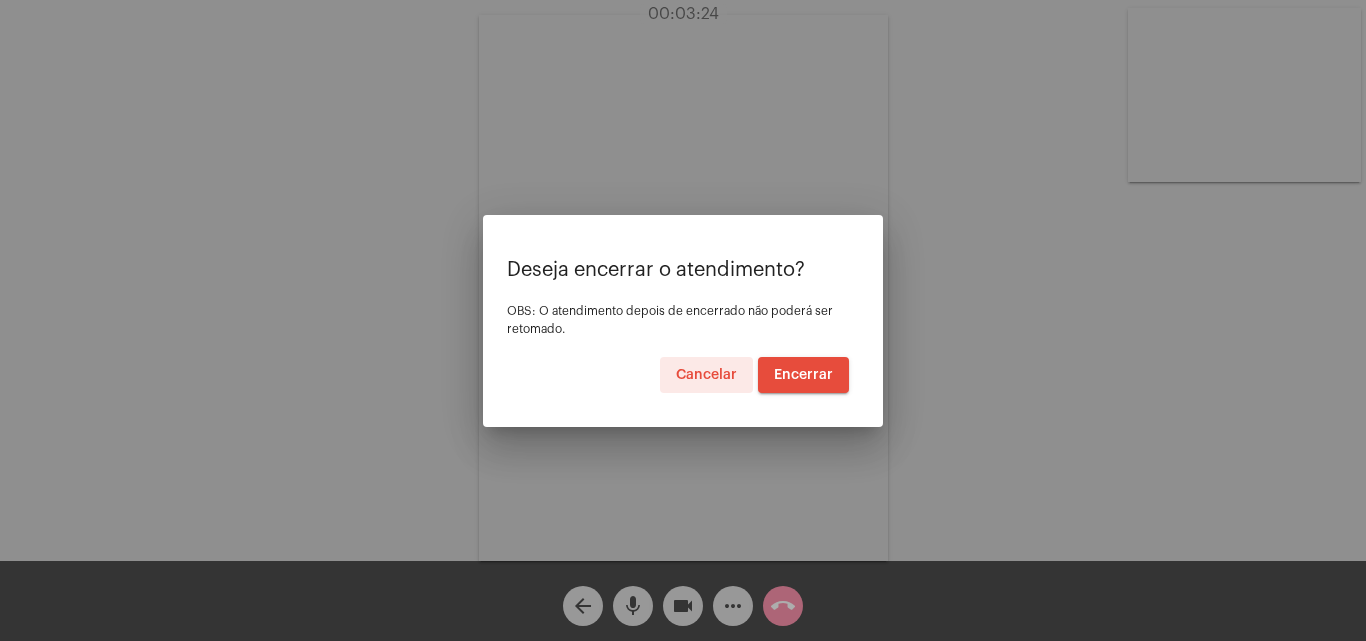 click on "Encerrar" at bounding box center (803, 375) 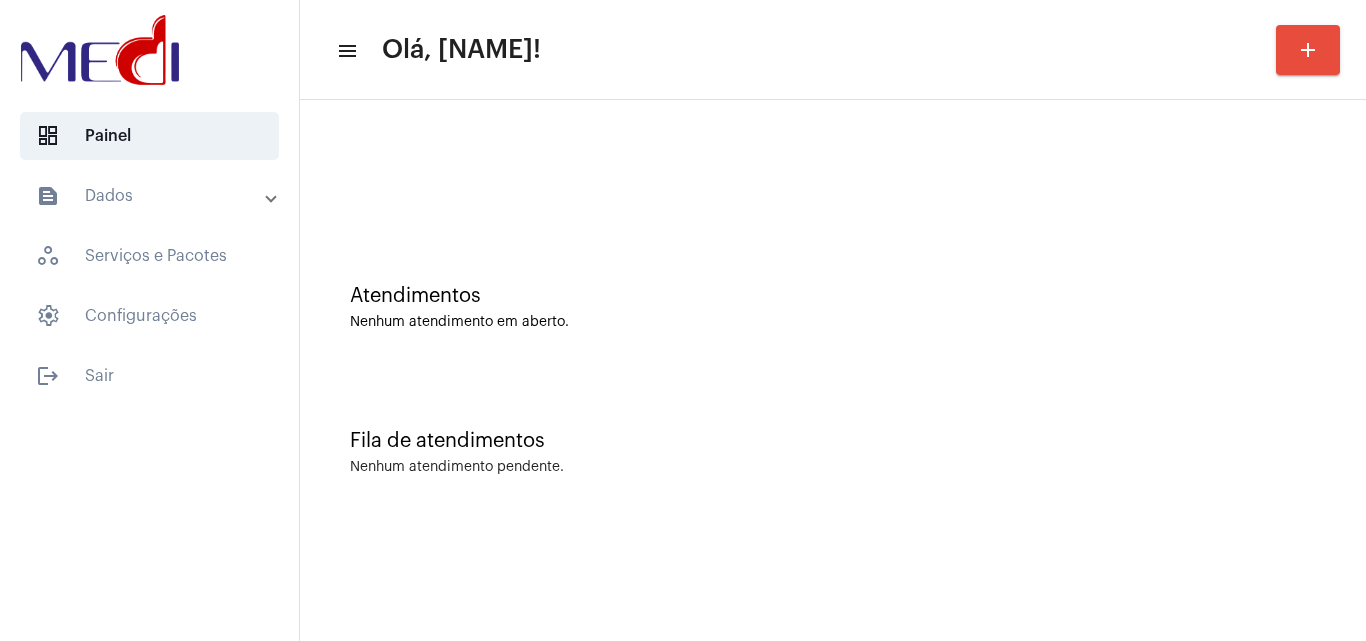 scroll, scrollTop: 0, scrollLeft: 0, axis: both 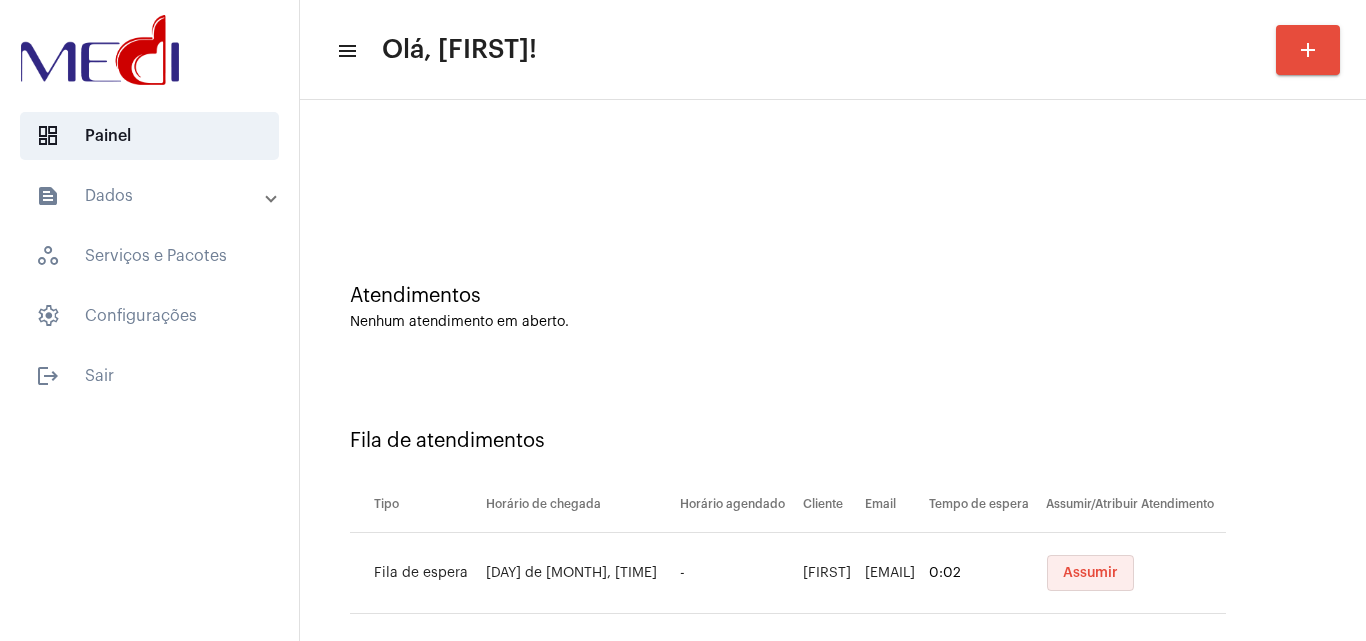 click on "Assumir" at bounding box center [1090, 573] 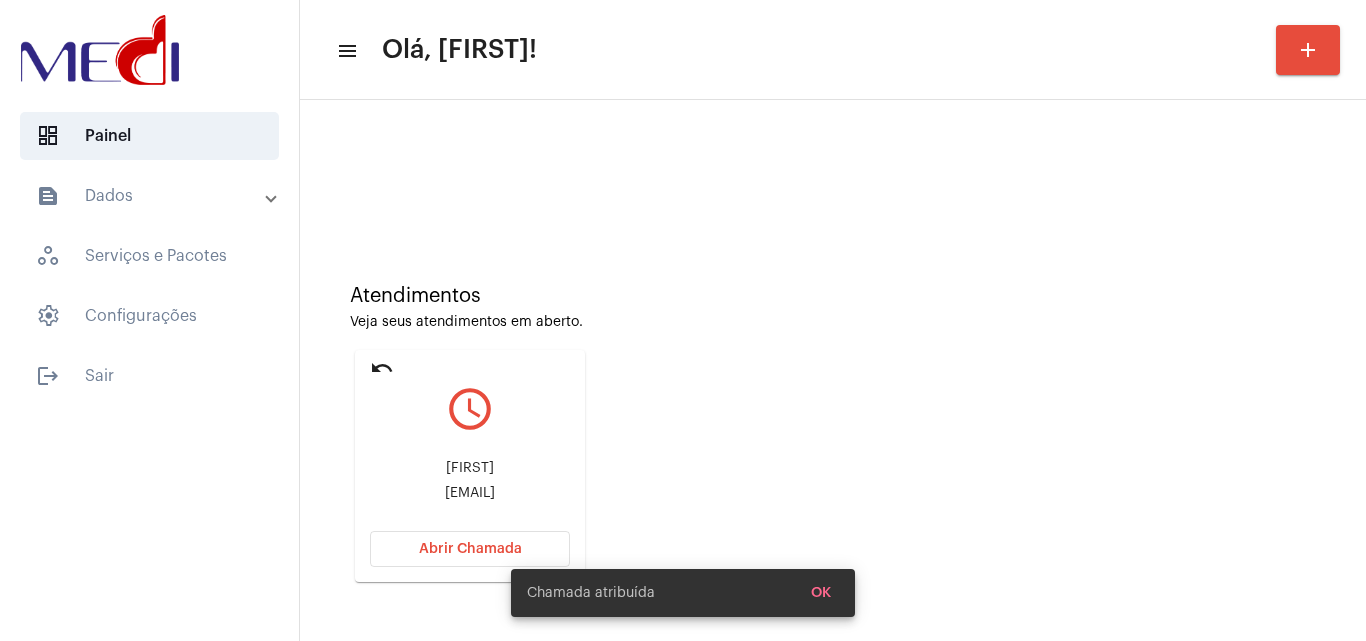 click on "anebeatrizlimaa@gamil.com" 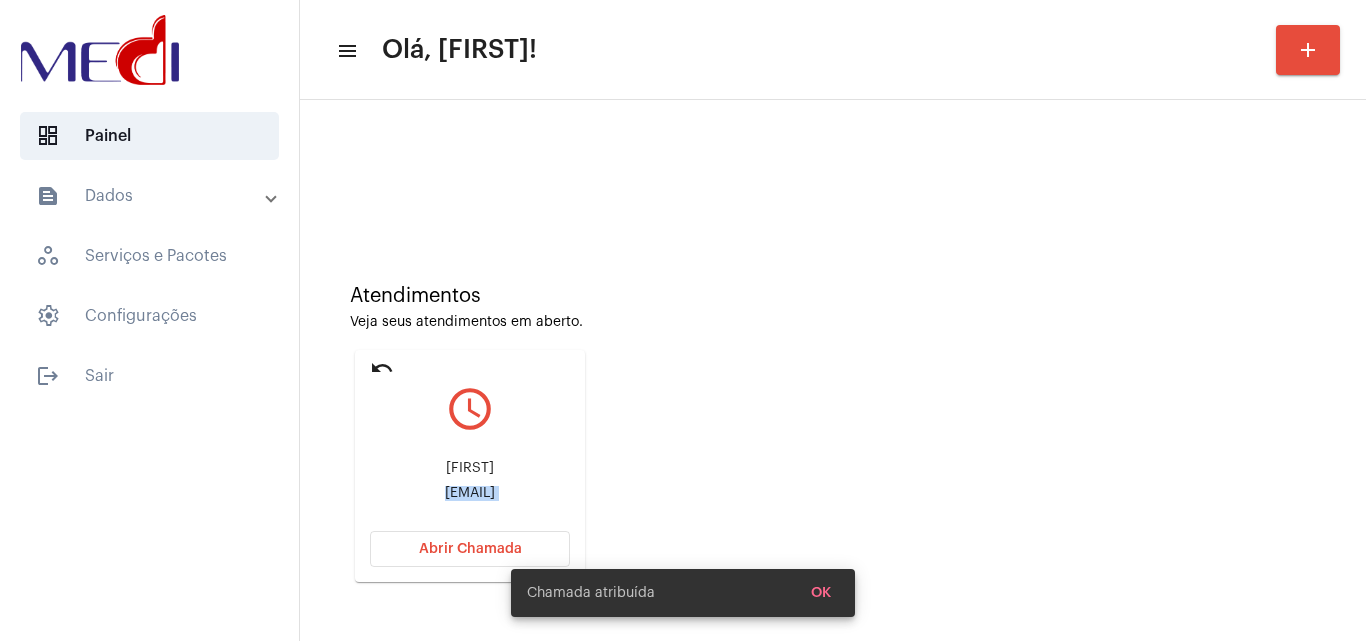 click on "anebeatrizlimaa@gamil.com" 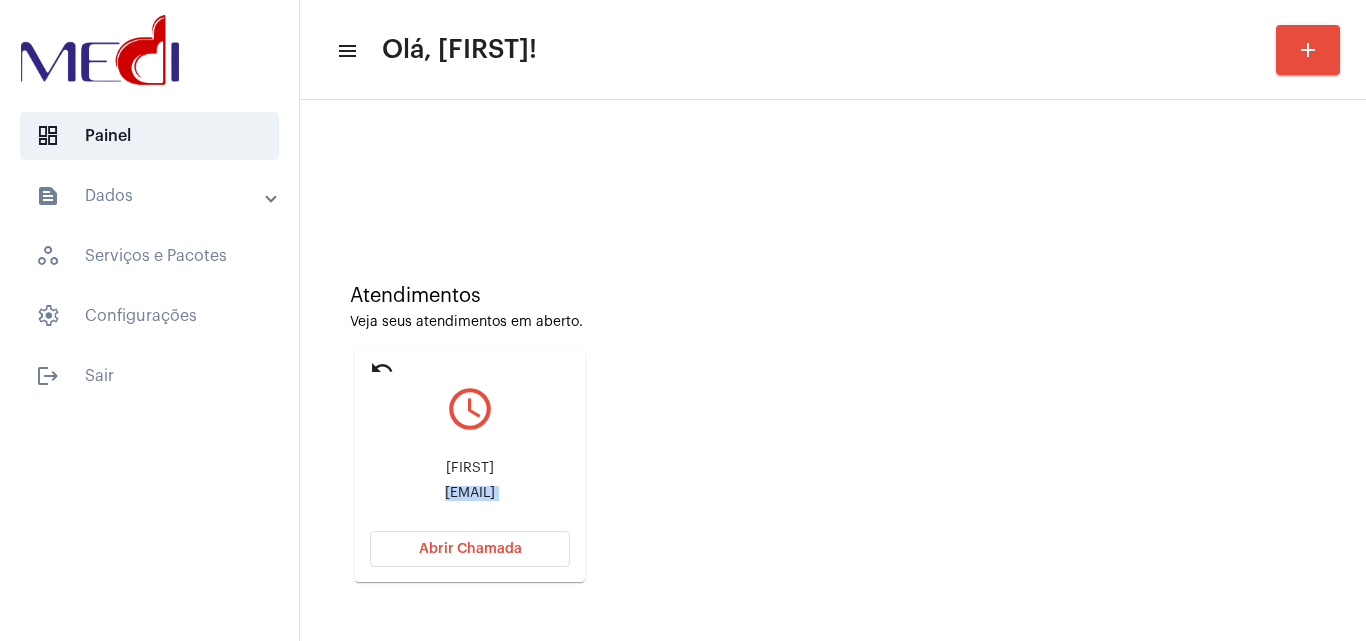 click on "Abrir Chamada" 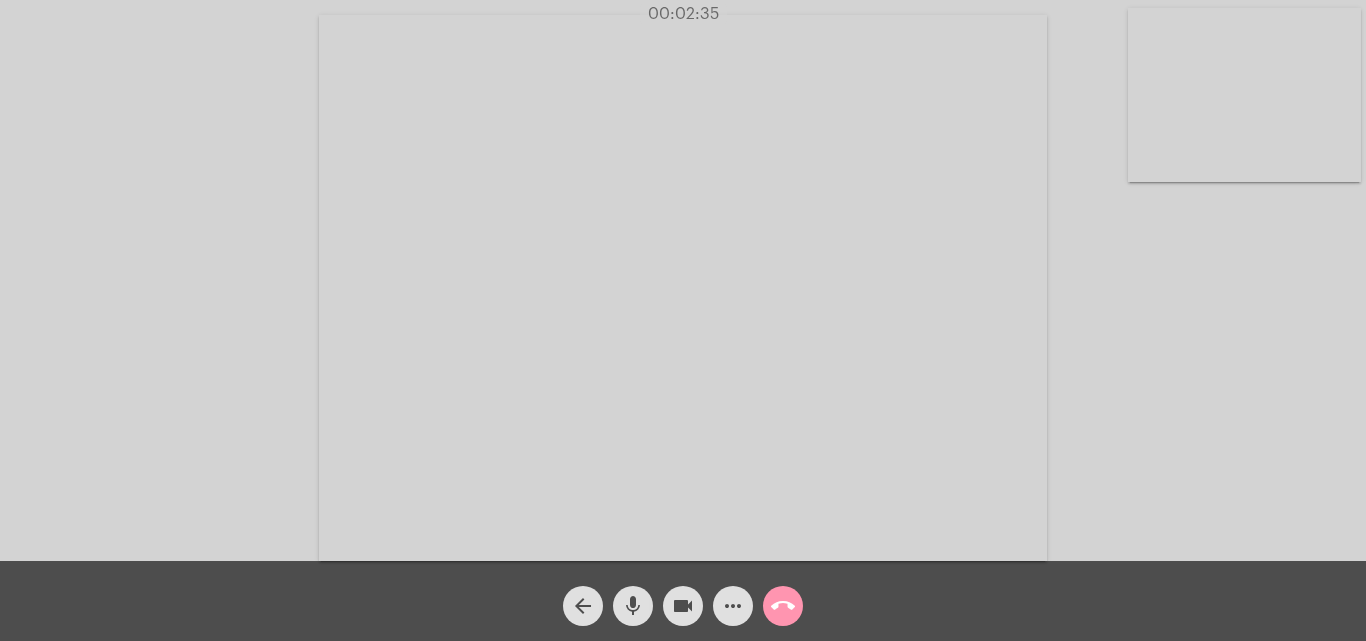 click on "call_end" 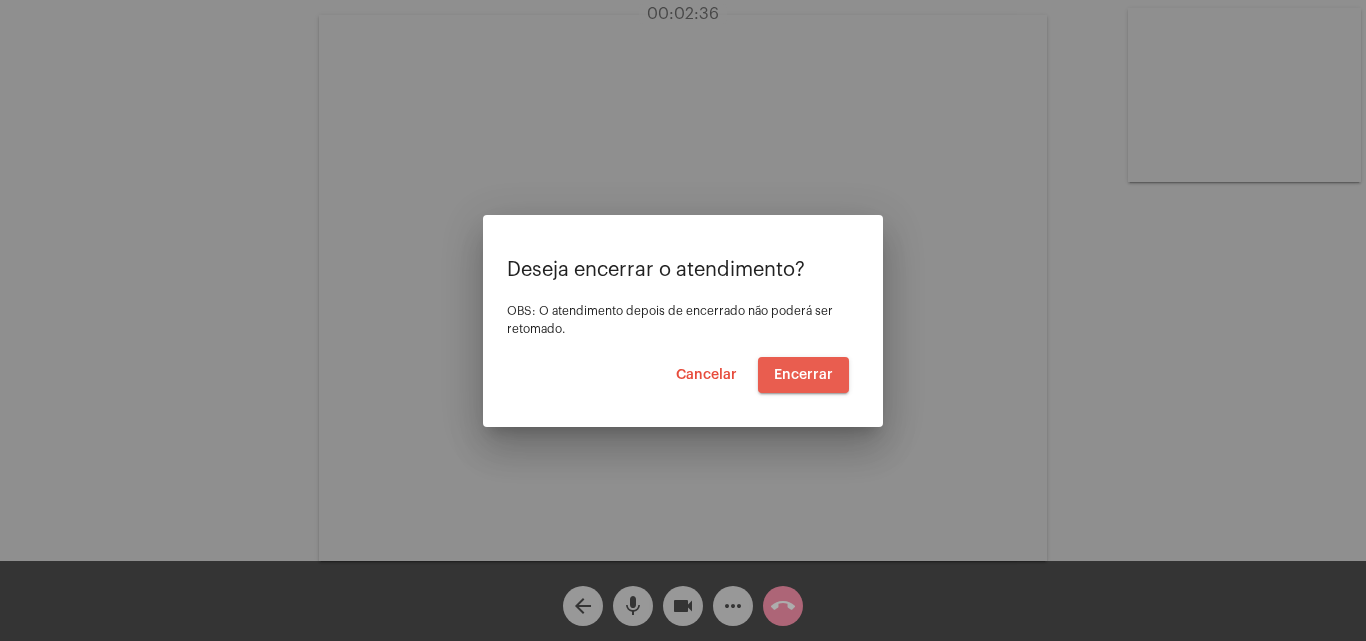 click on "Encerrar" at bounding box center (803, 375) 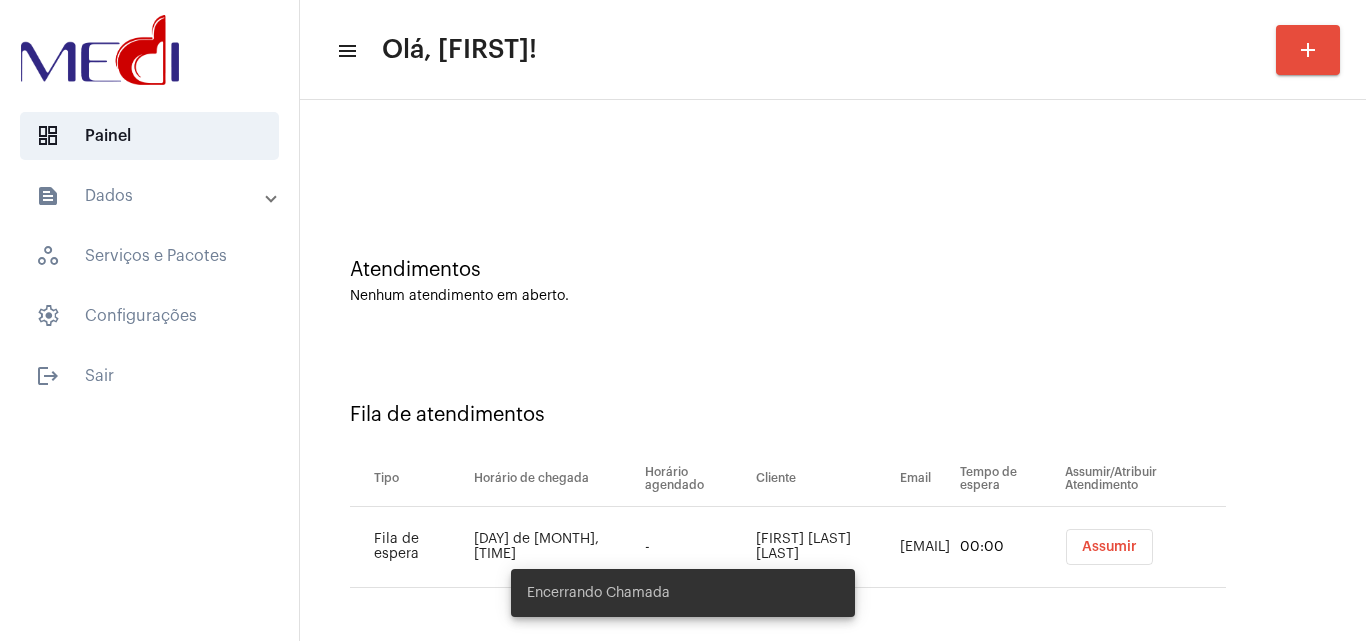 scroll, scrollTop: 27, scrollLeft: 0, axis: vertical 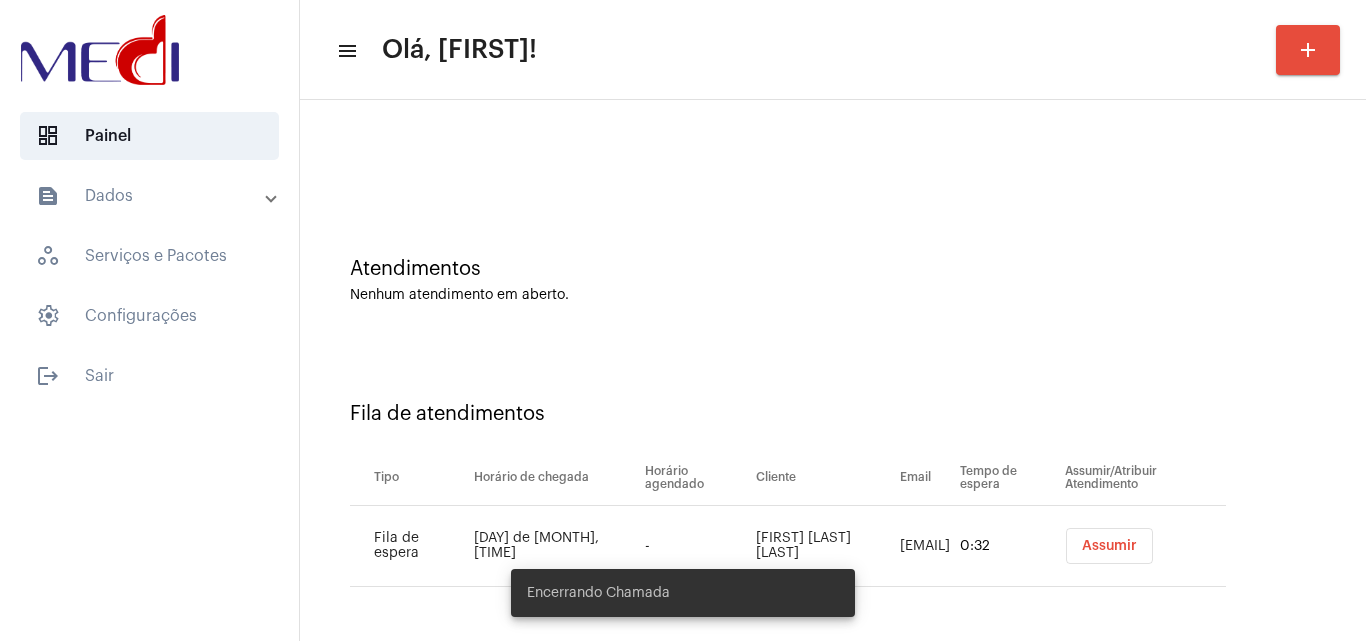click on "Assumir" at bounding box center (1109, 546) 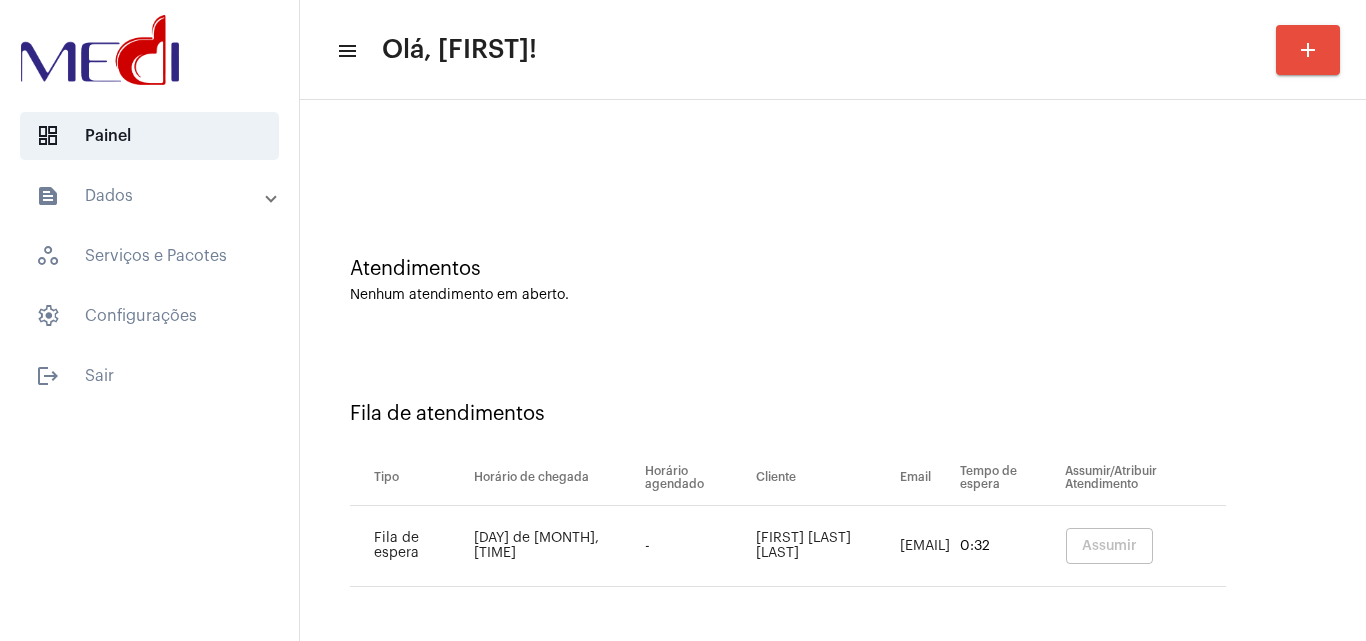 scroll, scrollTop: 0, scrollLeft: 0, axis: both 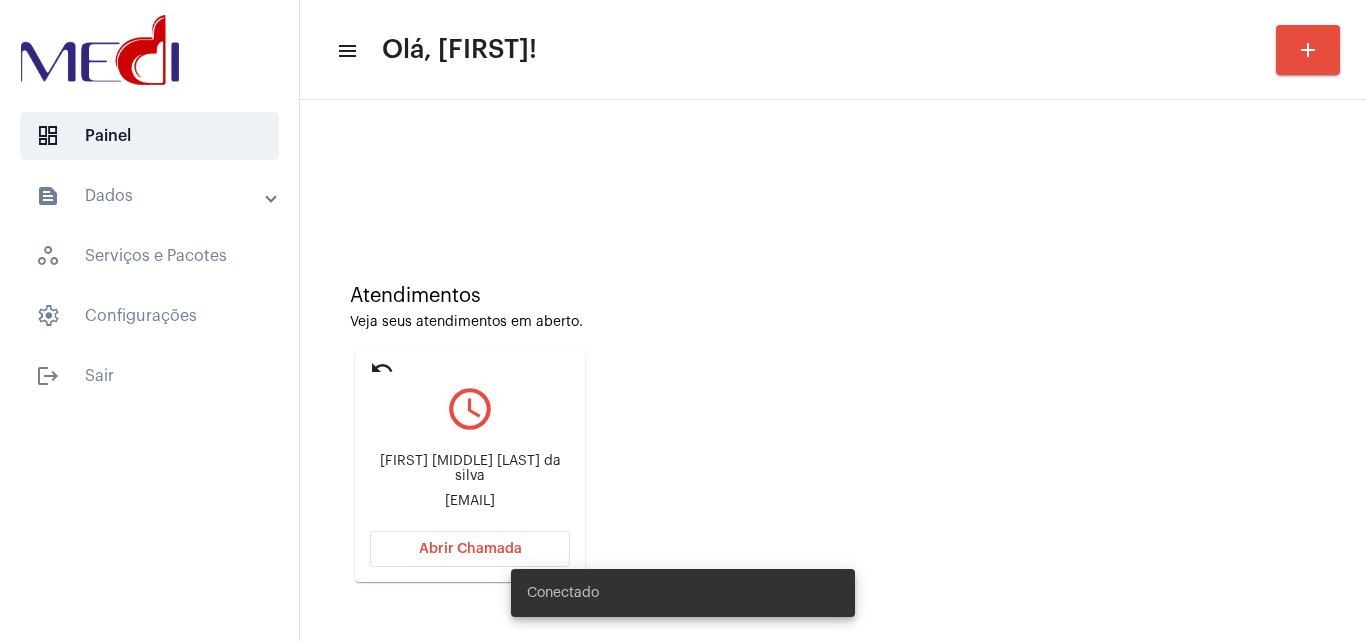 click on "luanna.arrelia@gmail.com" 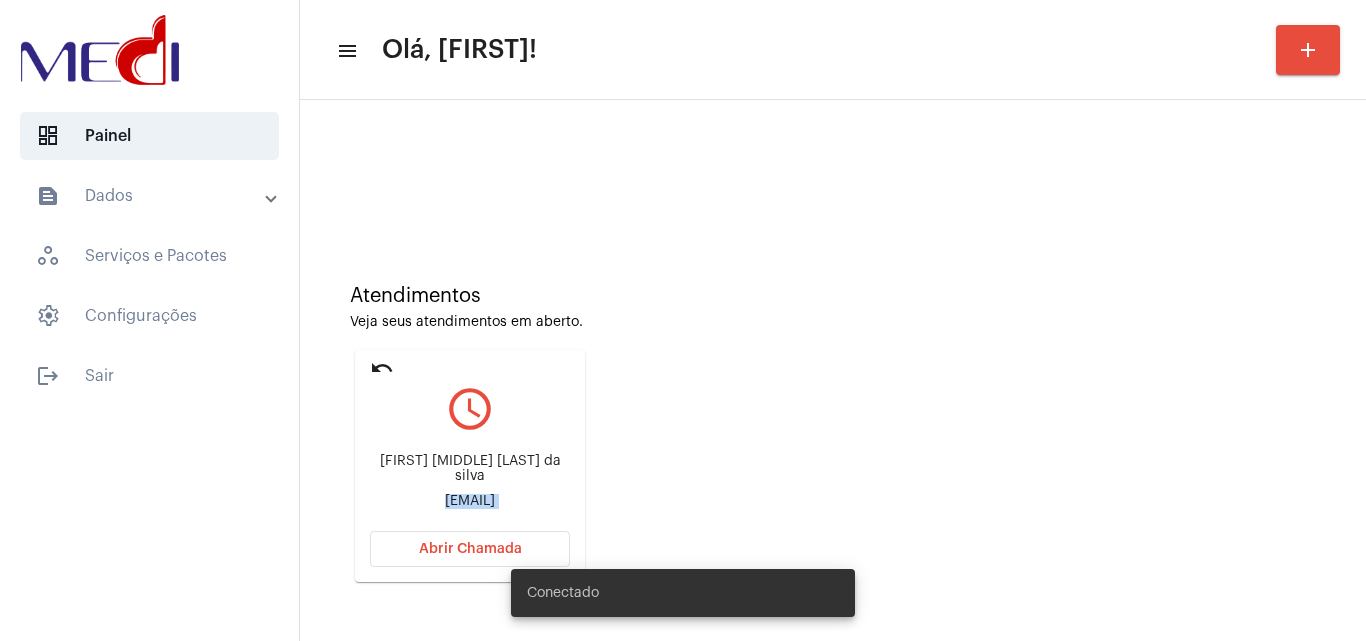 click on "luanna.arrelia@gmail.com" 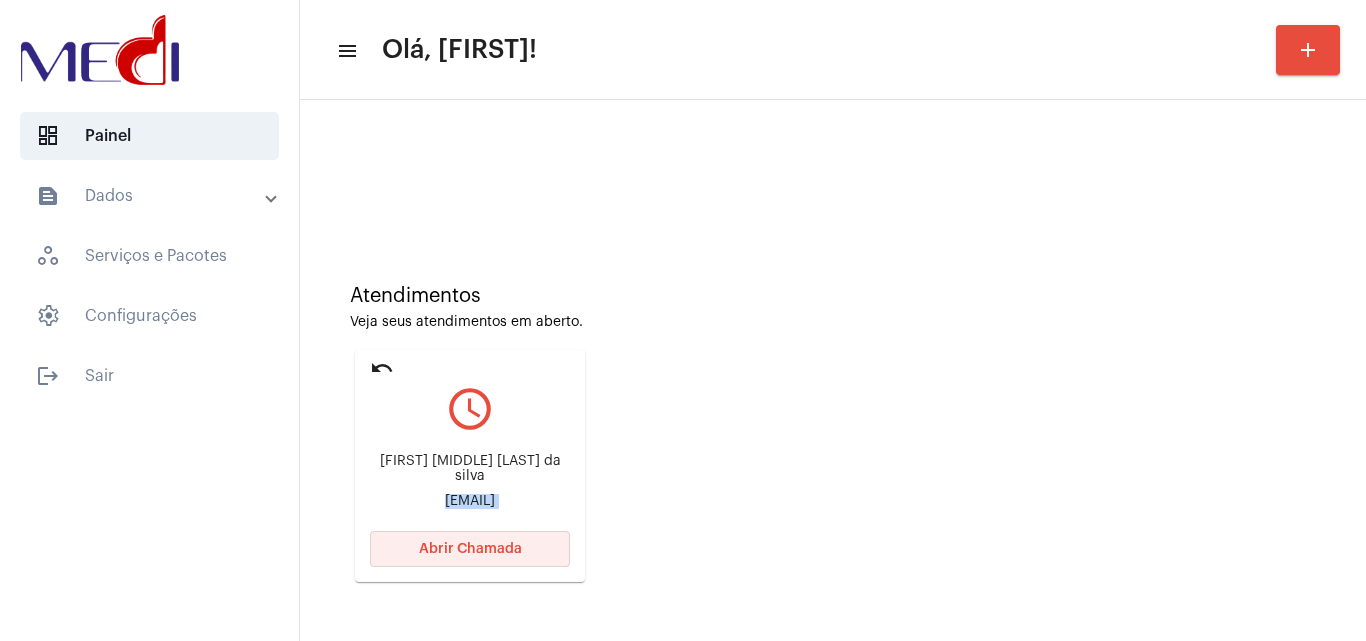 click on "Abrir Chamada" 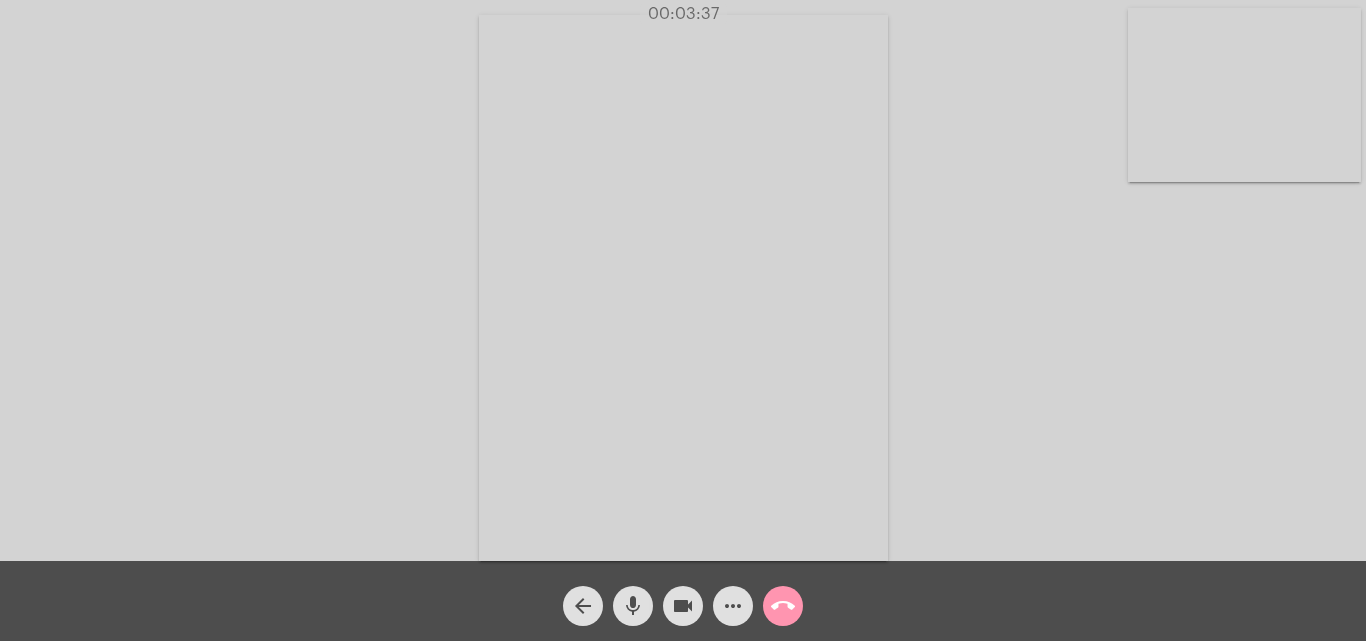 click on "call_end" 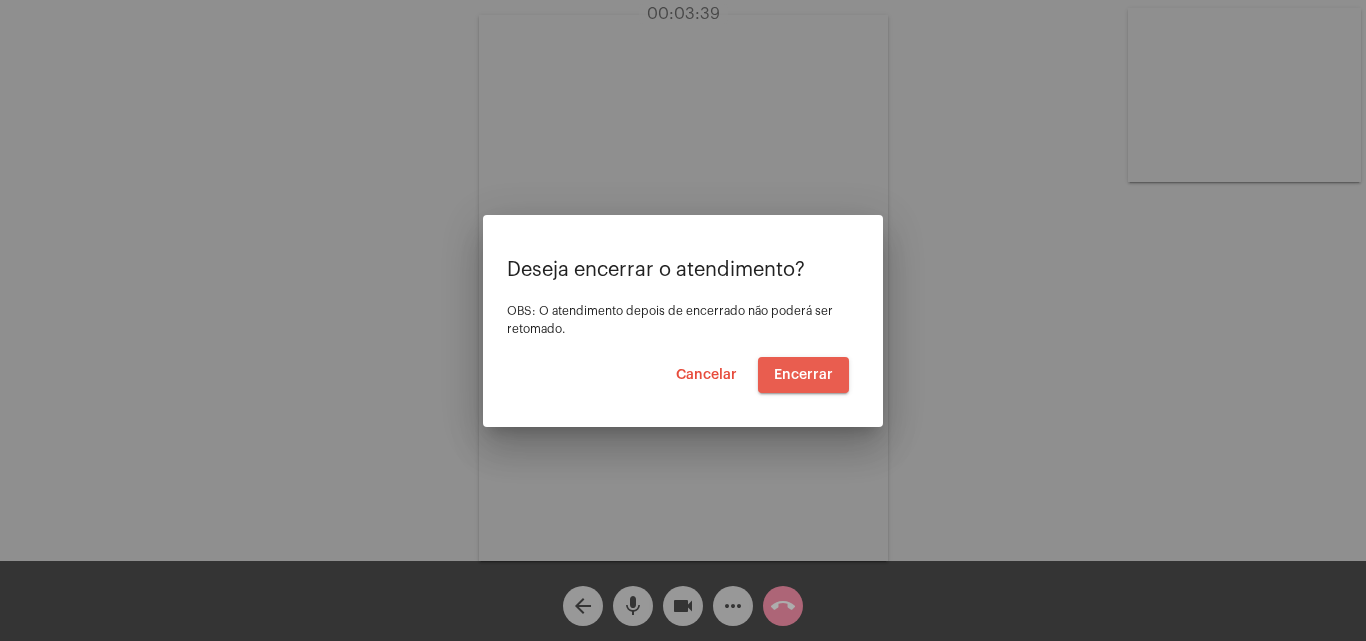 click on "Encerrar" at bounding box center [803, 375] 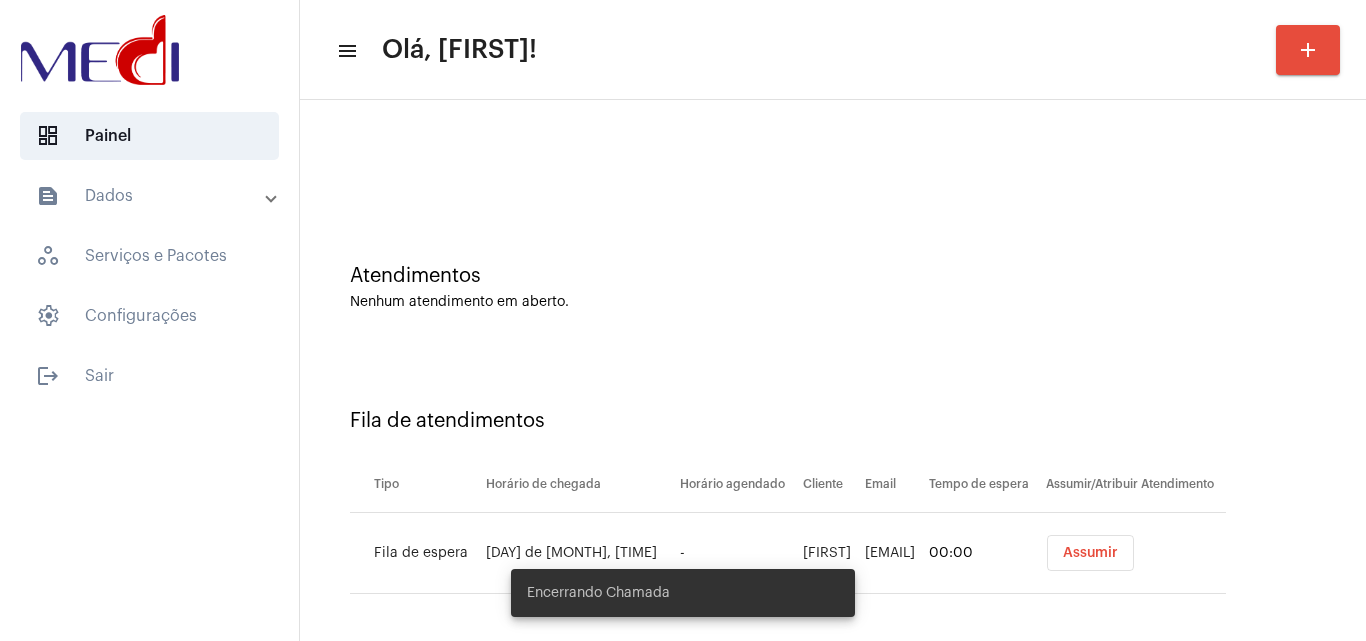 scroll, scrollTop: 7, scrollLeft: 0, axis: vertical 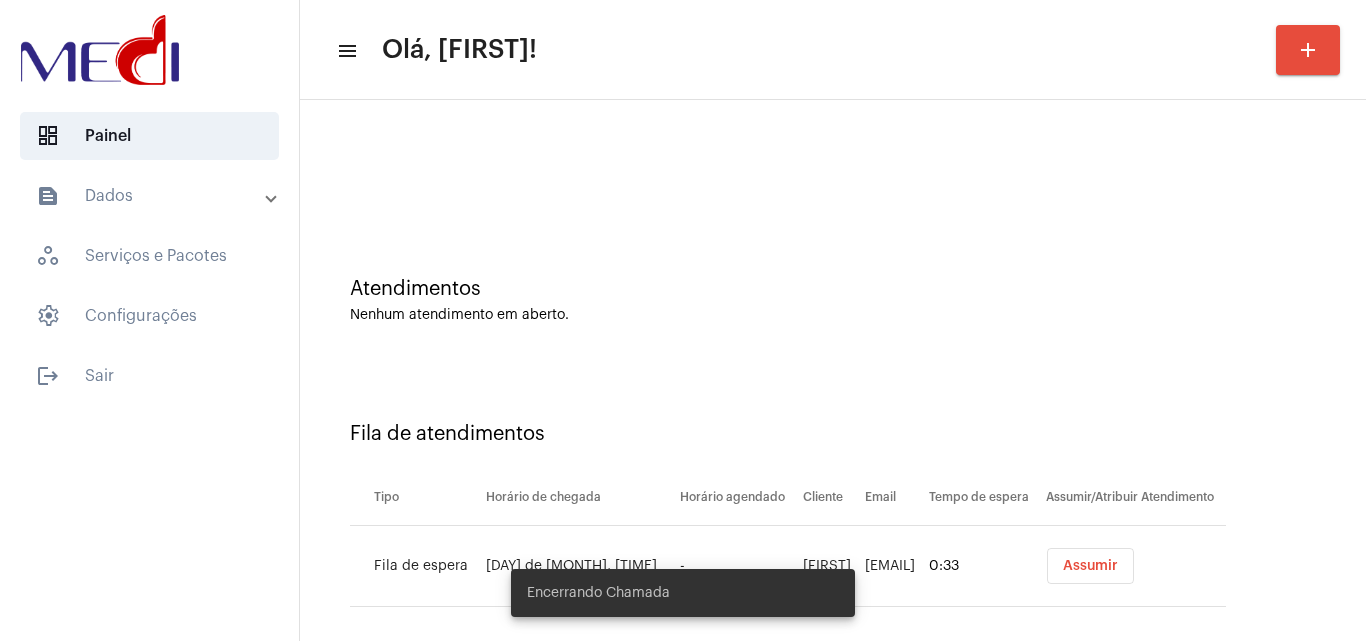 click on "Assumir" 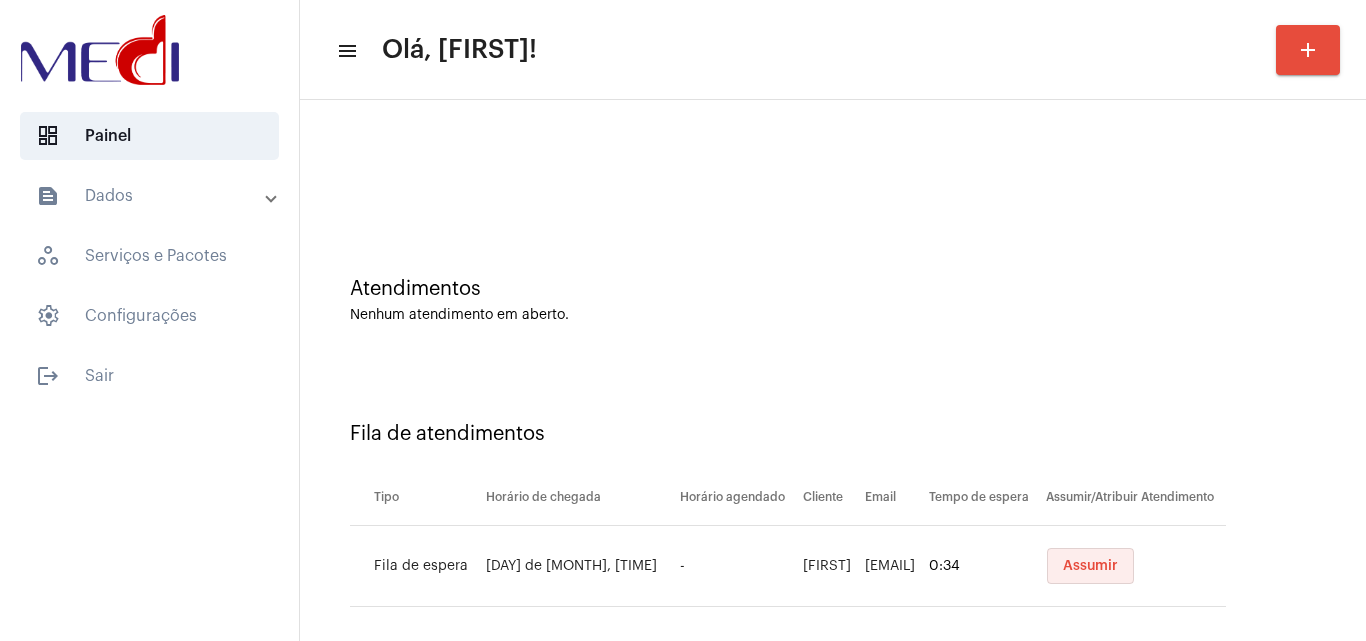 click on "Assumir" at bounding box center (1090, 566) 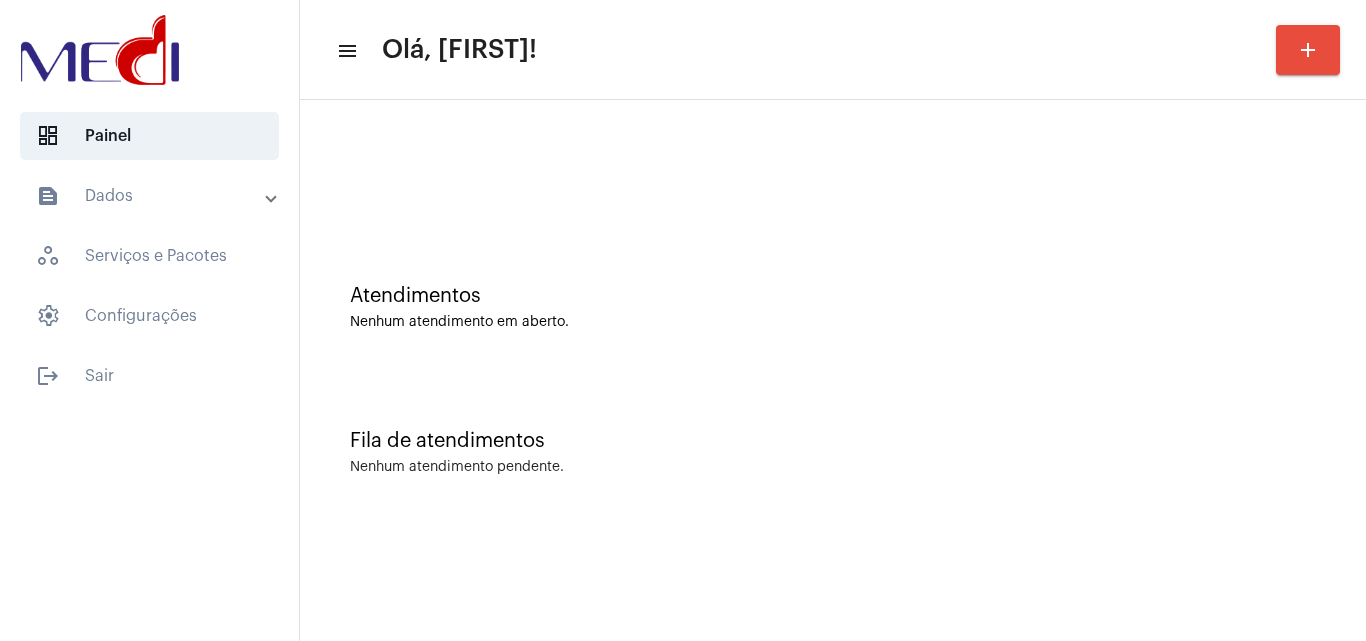 scroll, scrollTop: 0, scrollLeft: 0, axis: both 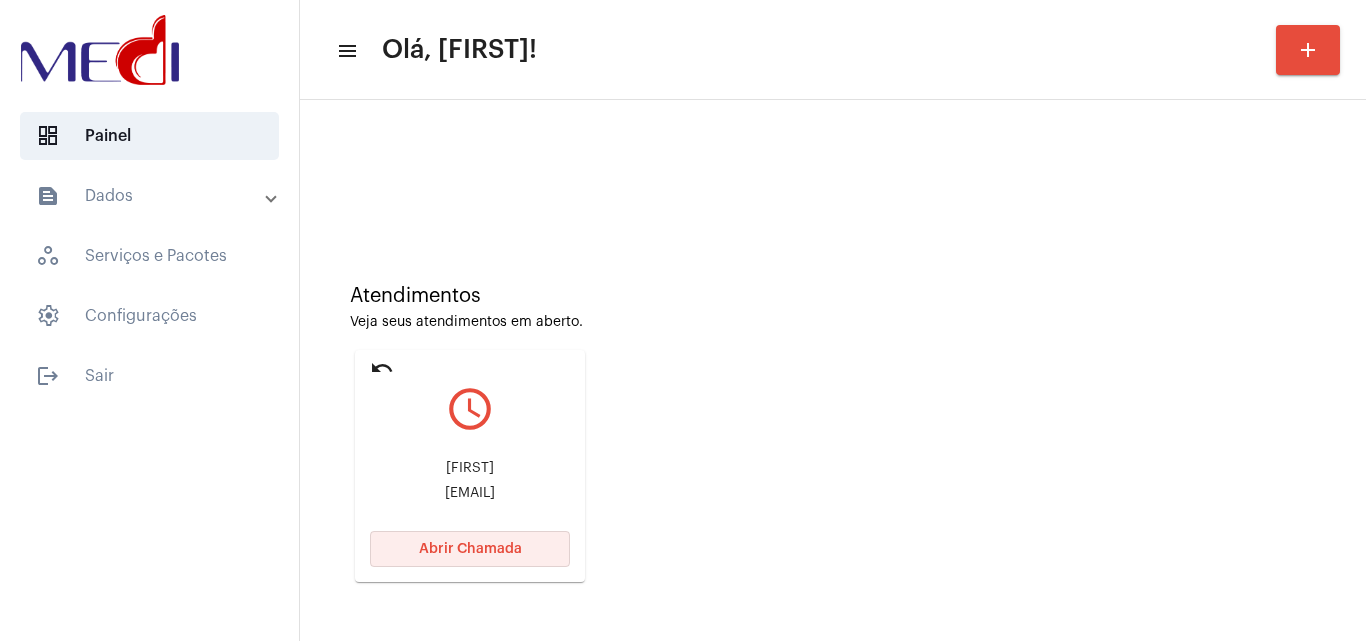 click on "Abrir Chamada" 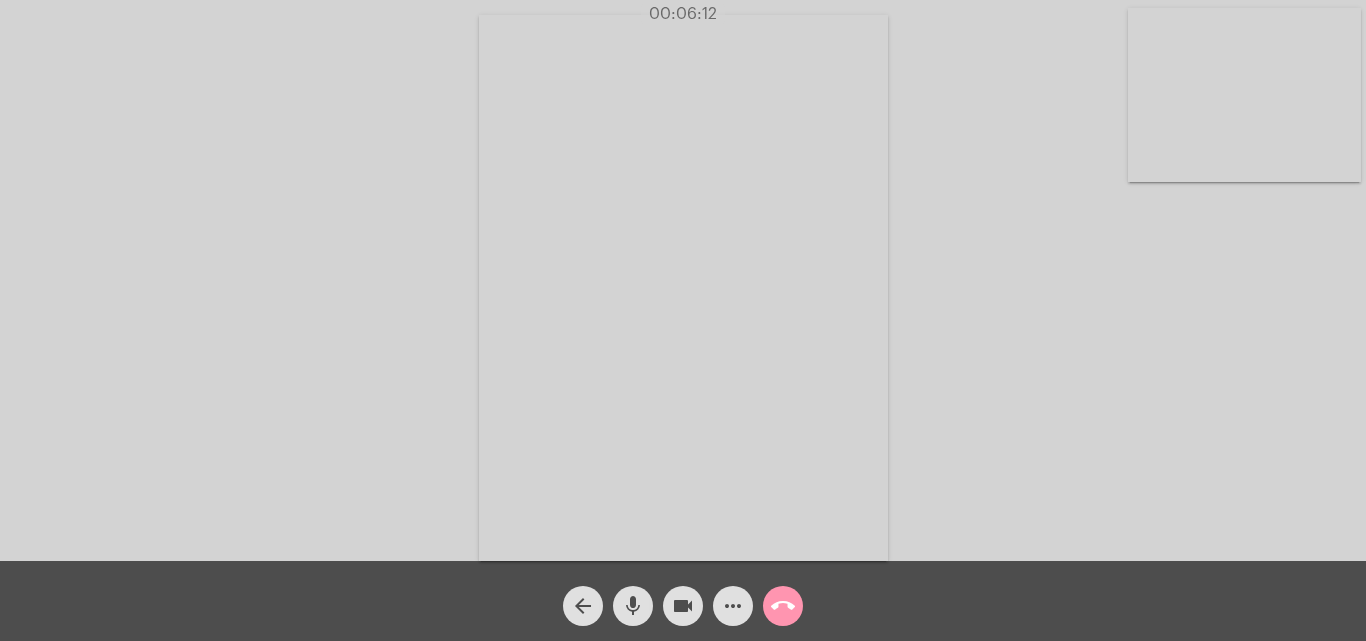 click on "call_end" 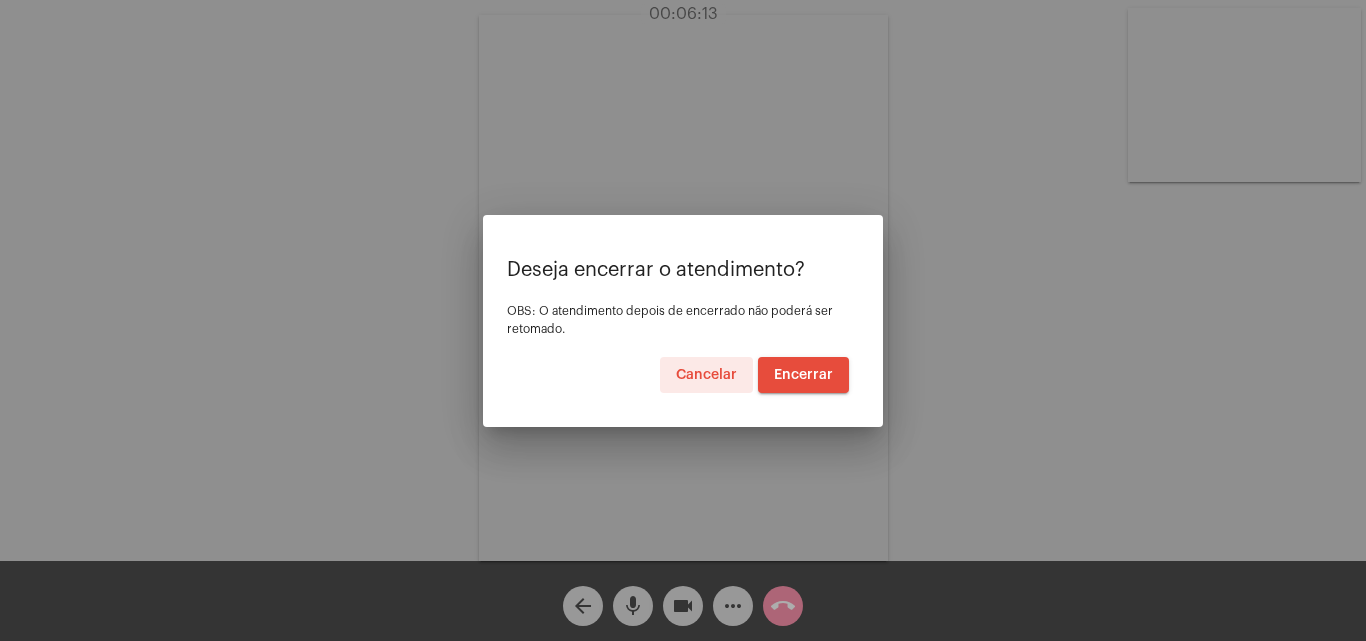 click on "Encerrar" at bounding box center [803, 375] 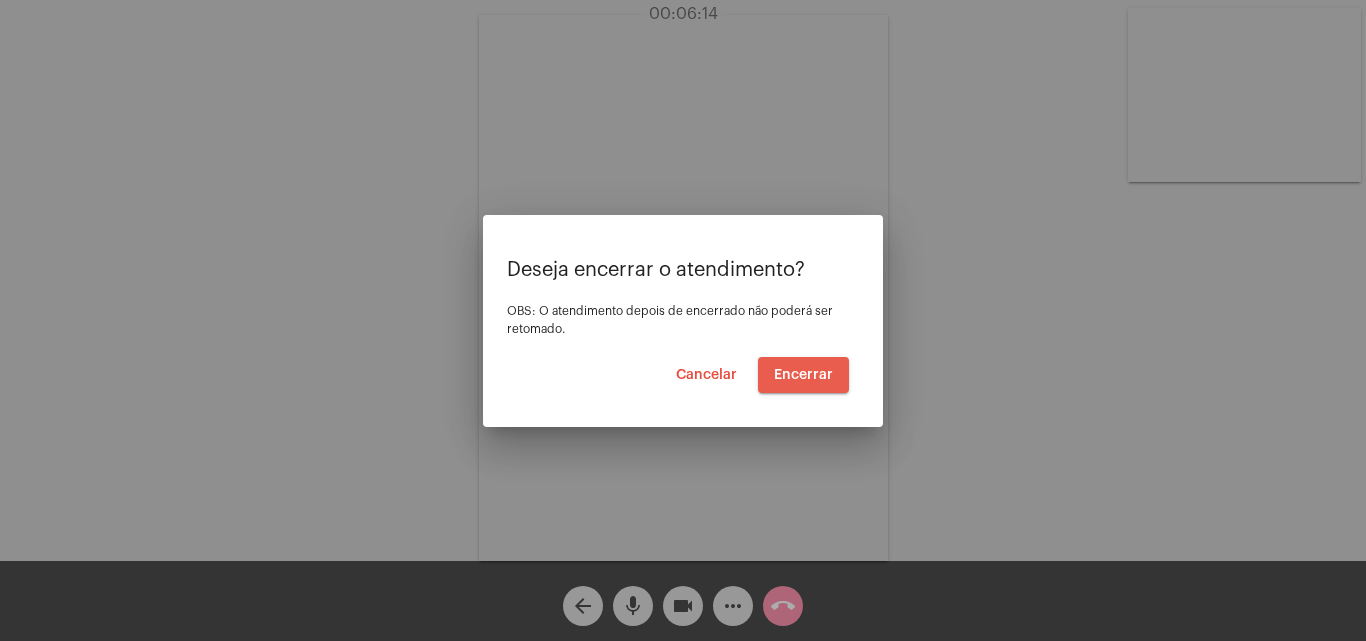 click on "Encerrar" at bounding box center [803, 375] 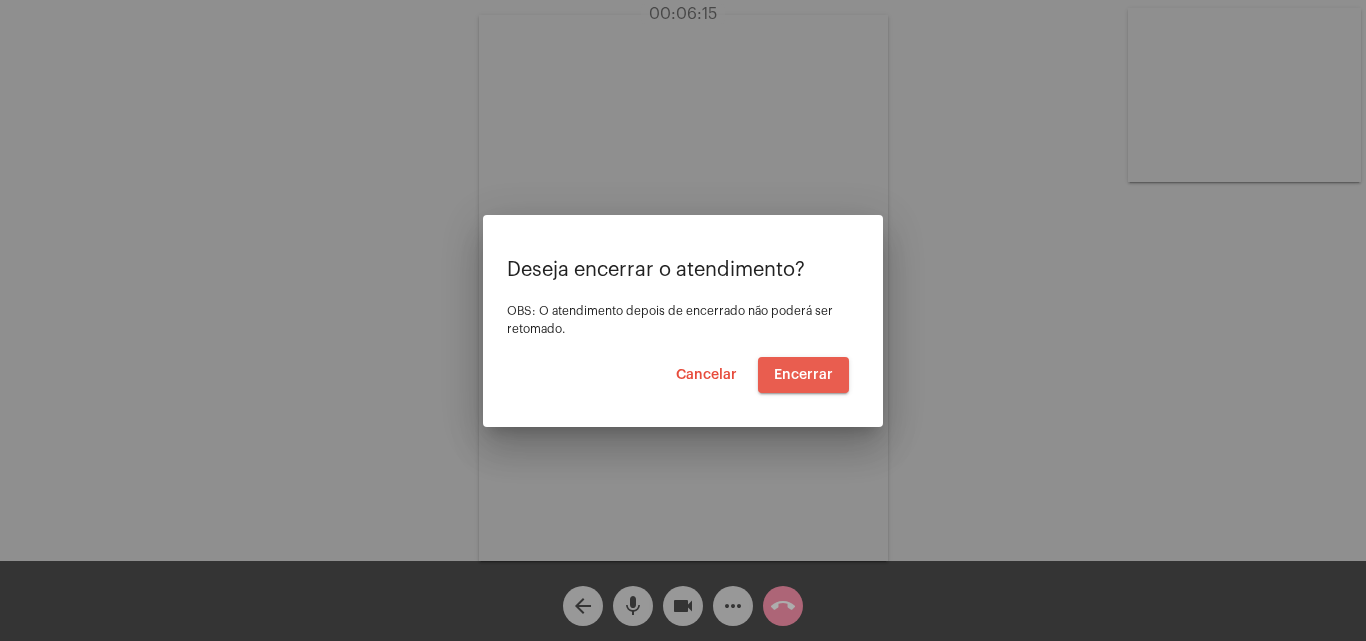 click on "Encerrar" at bounding box center (803, 375) 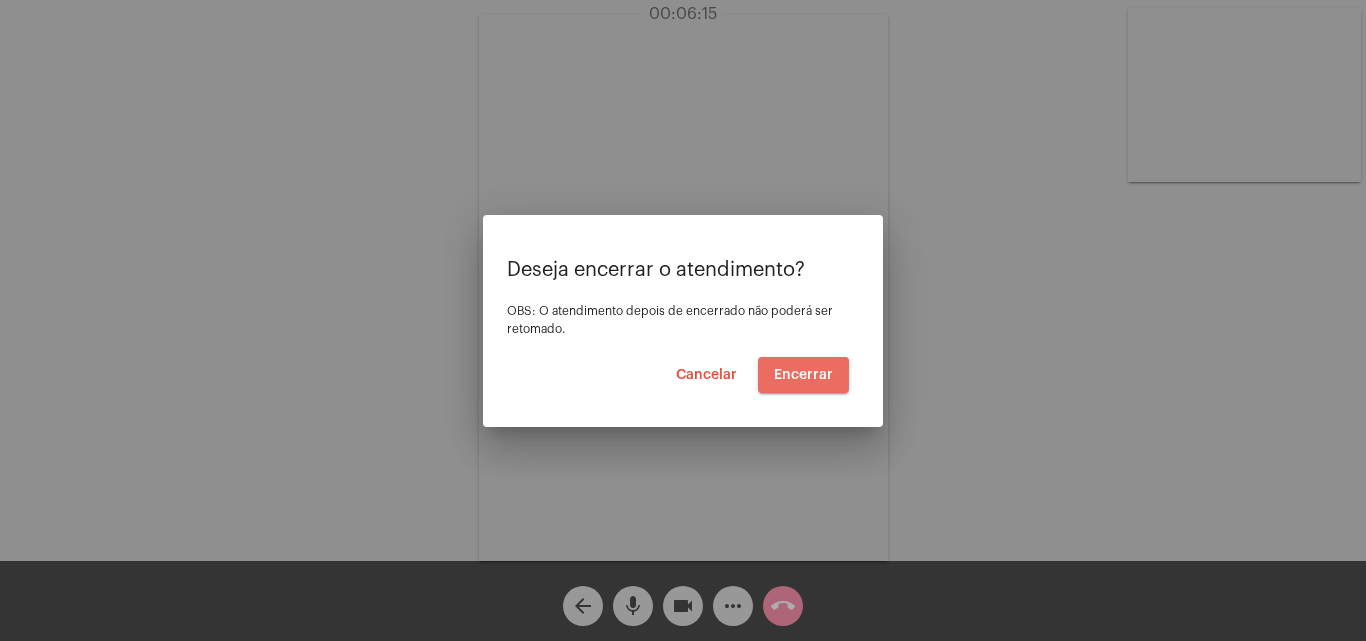click on "Encerrar" at bounding box center [803, 375] 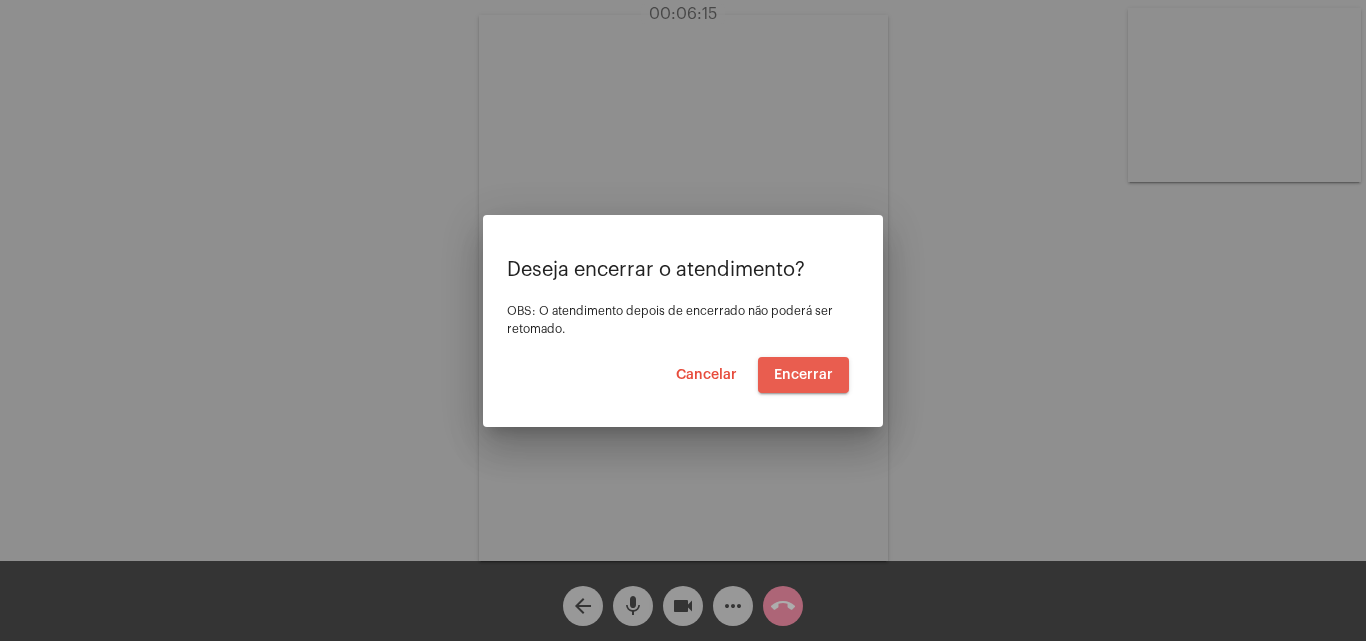 click on "Encerrar" at bounding box center (803, 375) 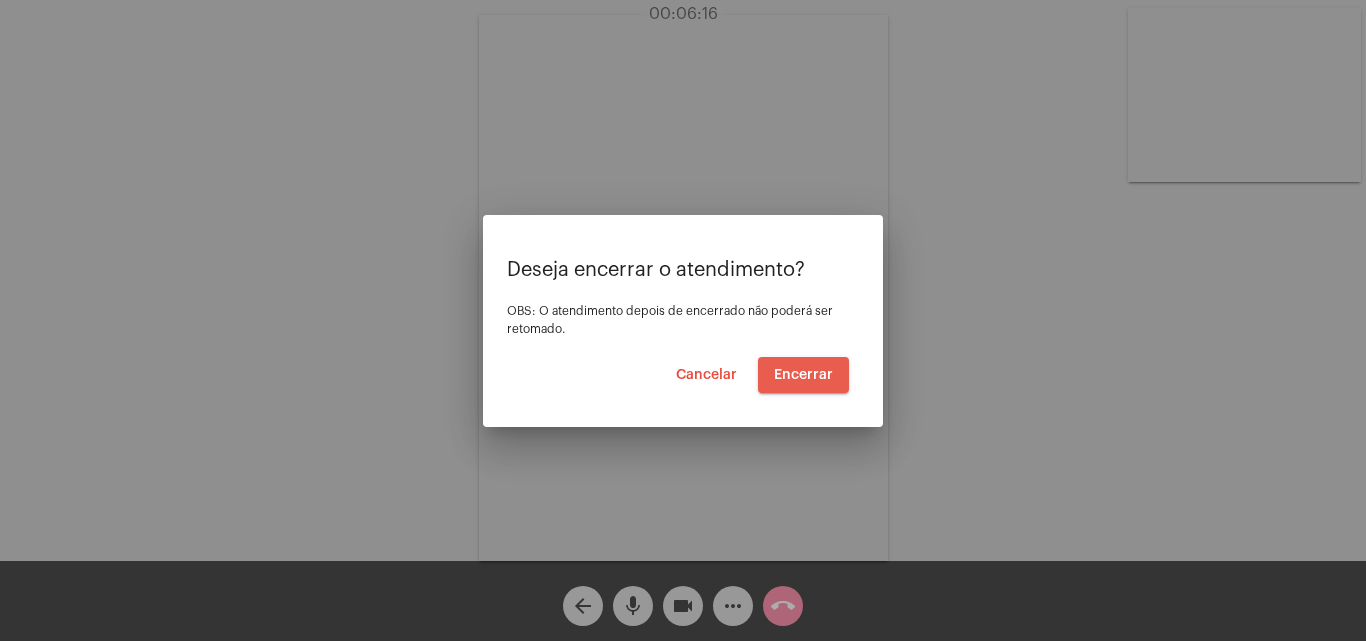 click on "Encerrar" at bounding box center (803, 375) 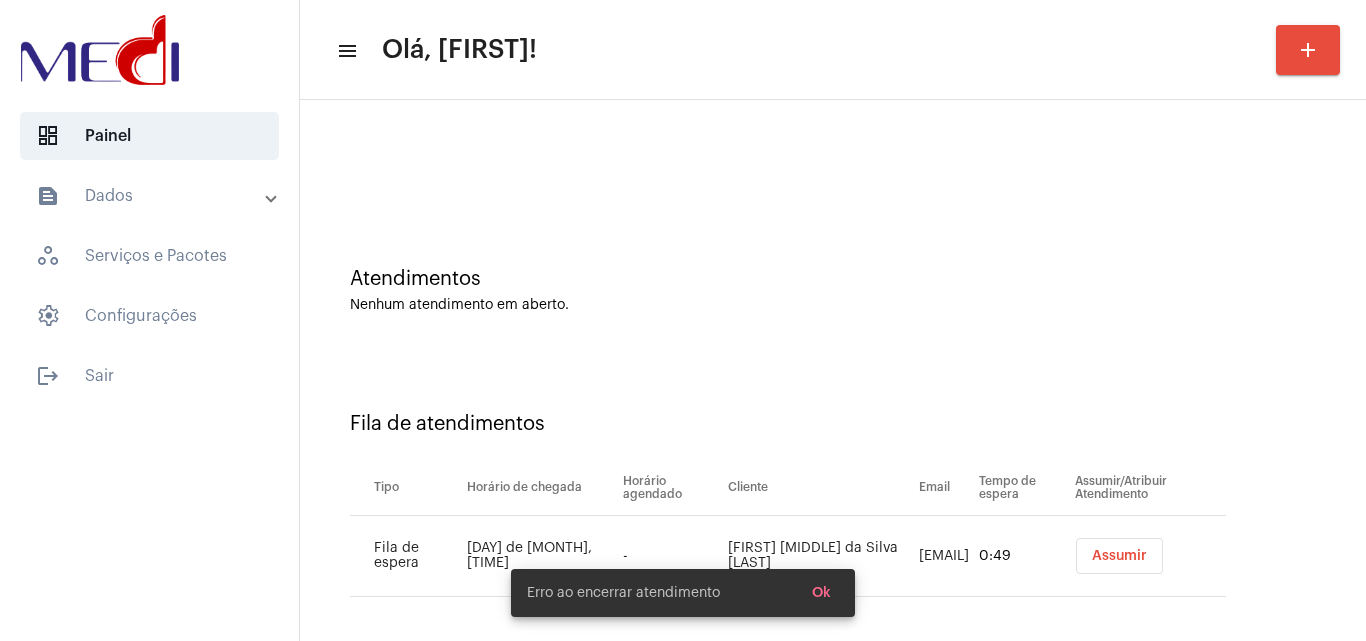 scroll, scrollTop: 27, scrollLeft: 0, axis: vertical 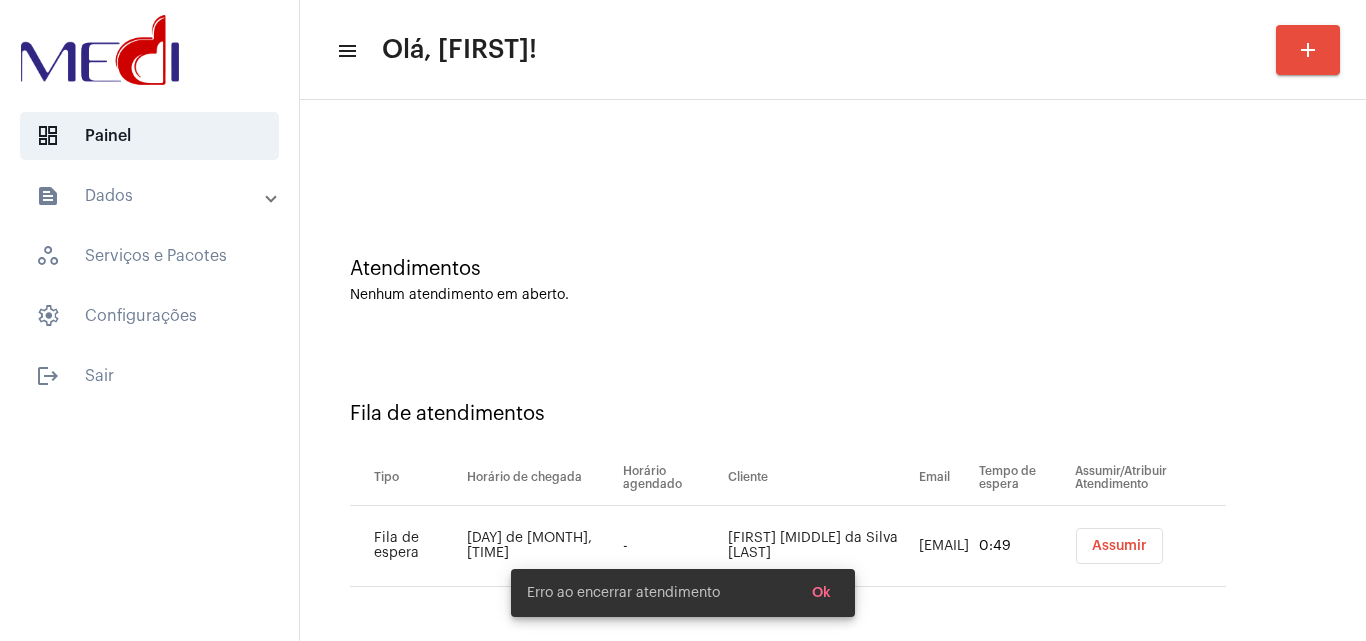 click on "Assumir" at bounding box center [1119, 546] 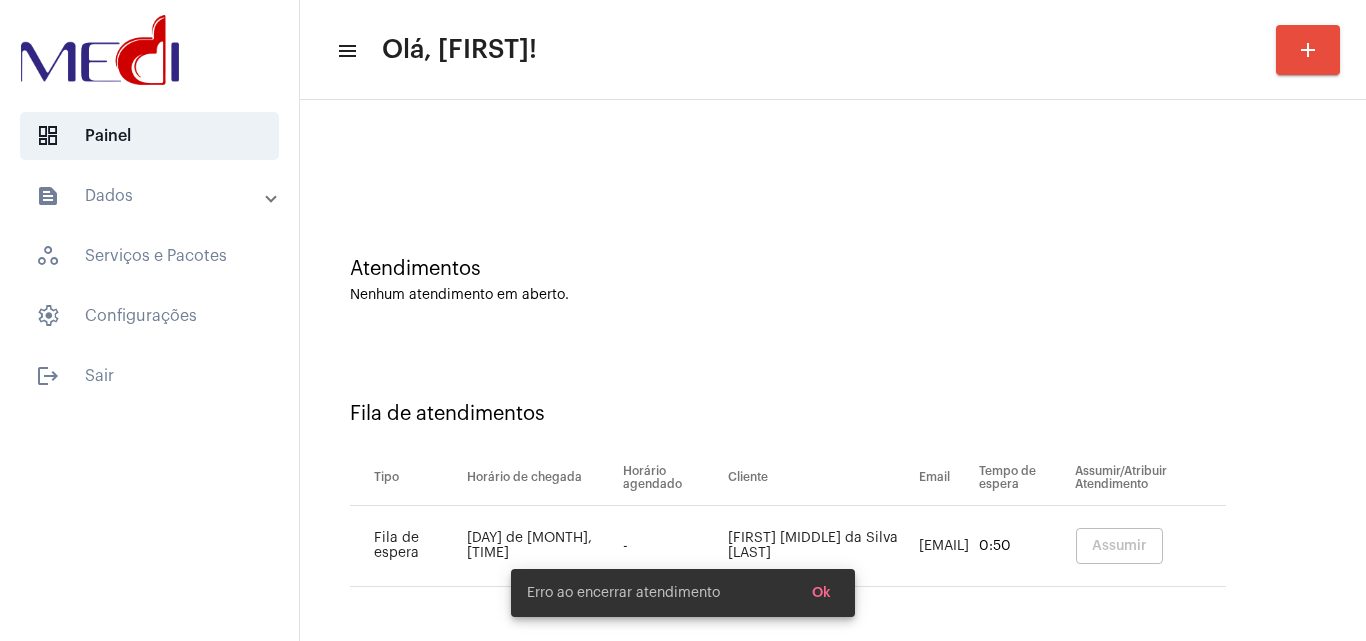 scroll, scrollTop: 0, scrollLeft: 0, axis: both 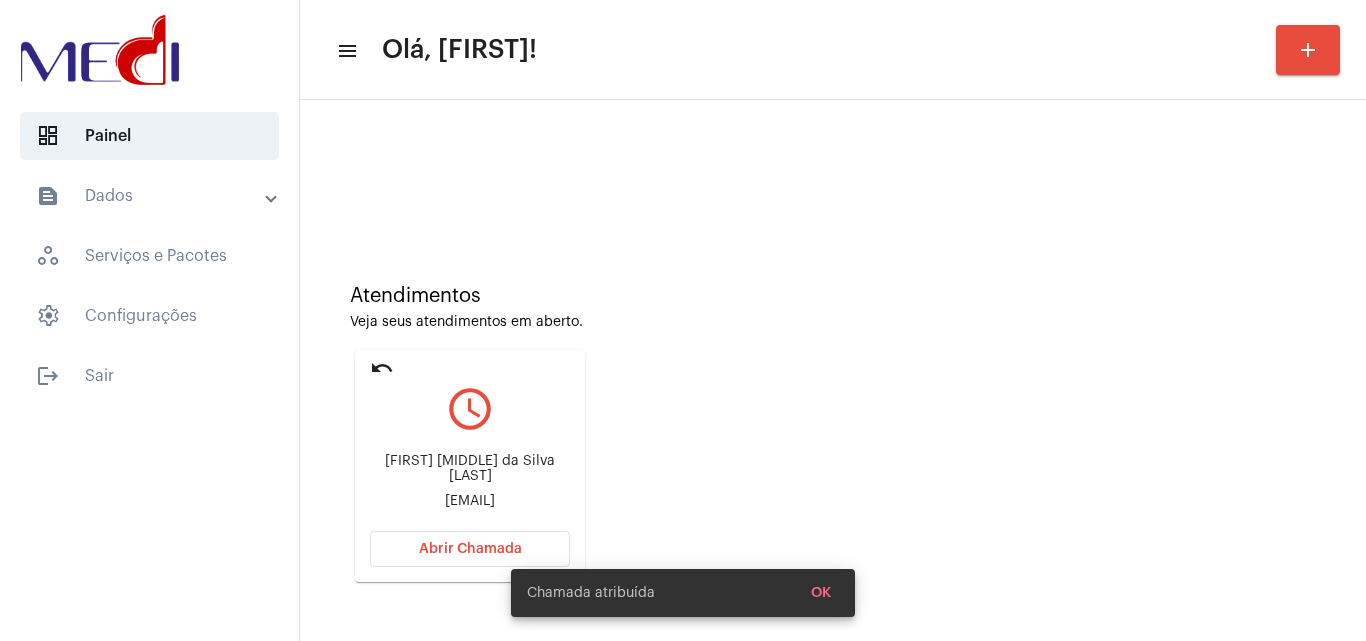 click on "consultoriasbueno@gmail.com" 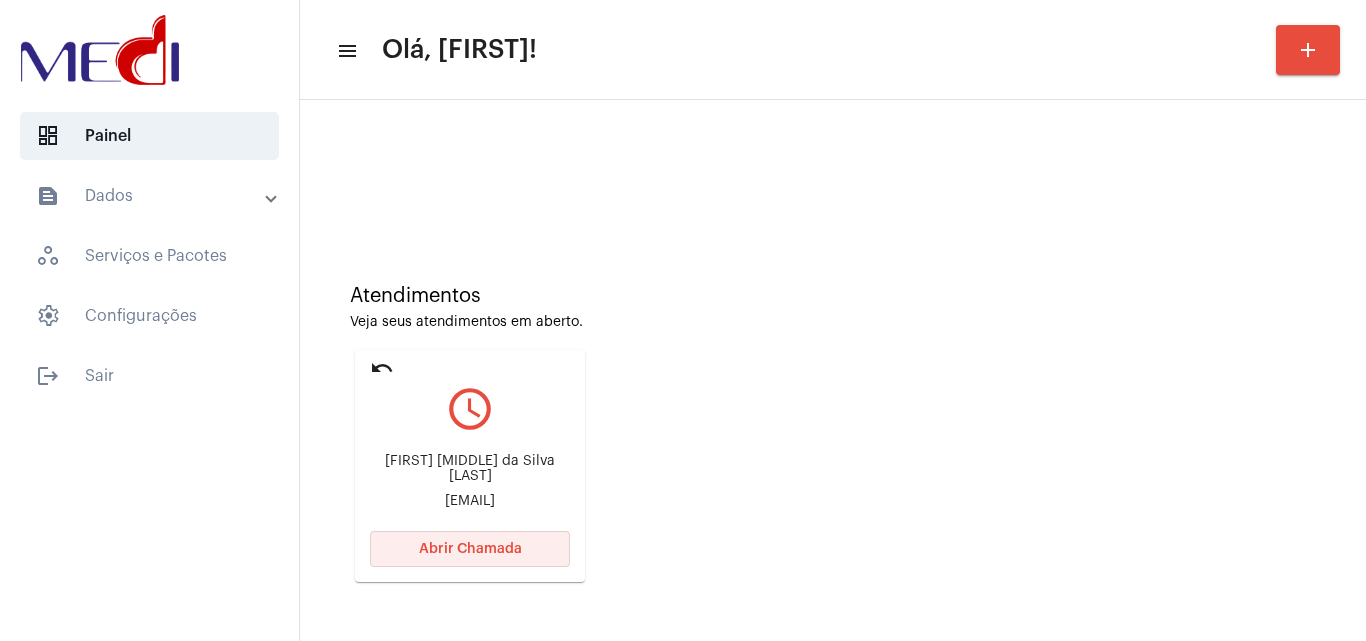 click on "Abrir Chamada" 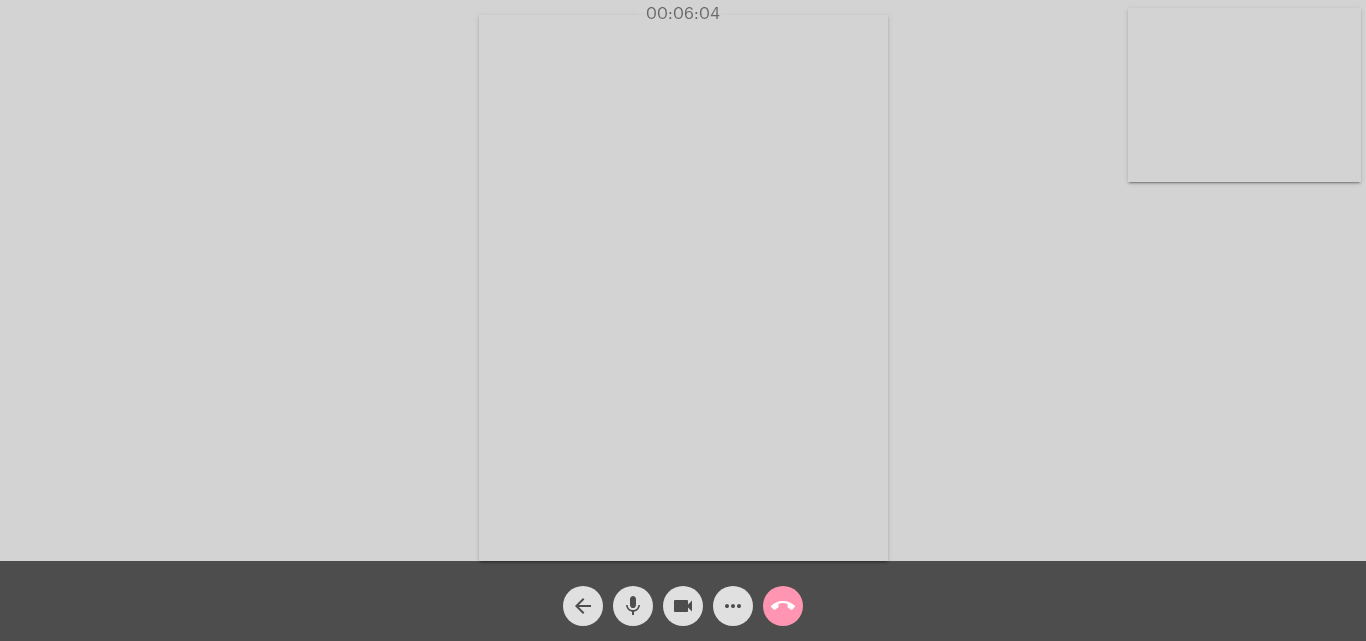 click on "call_end" 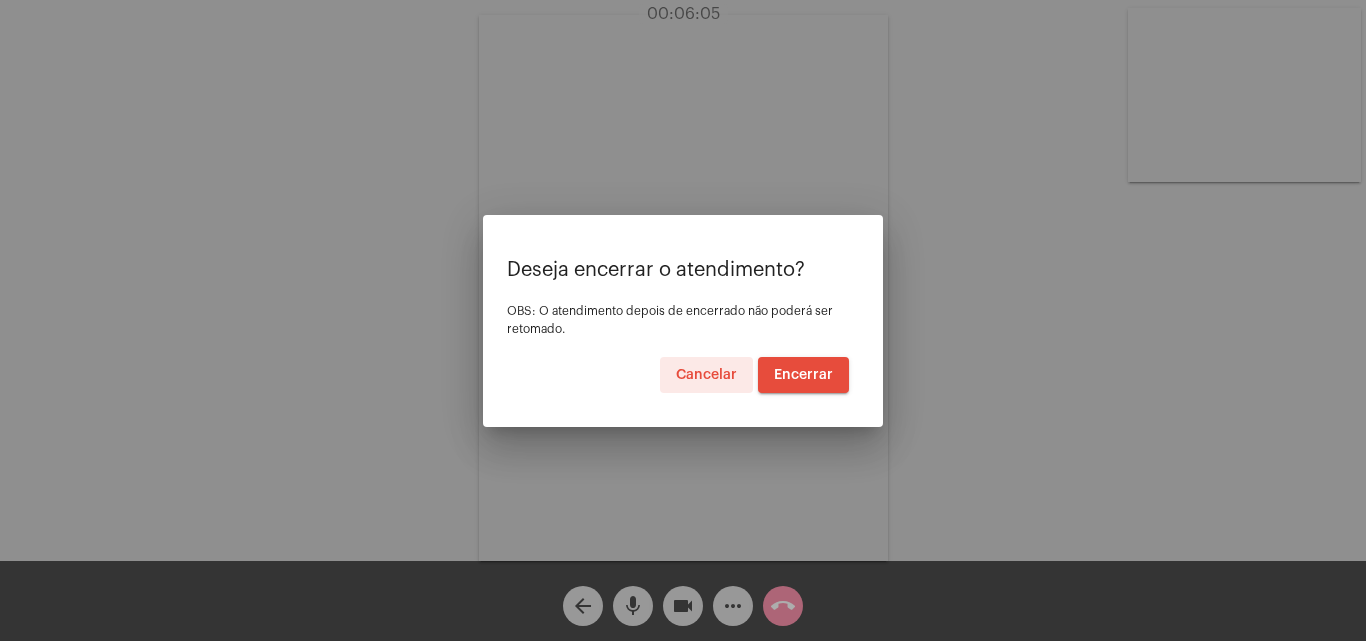 click on "Encerrar" at bounding box center (803, 375) 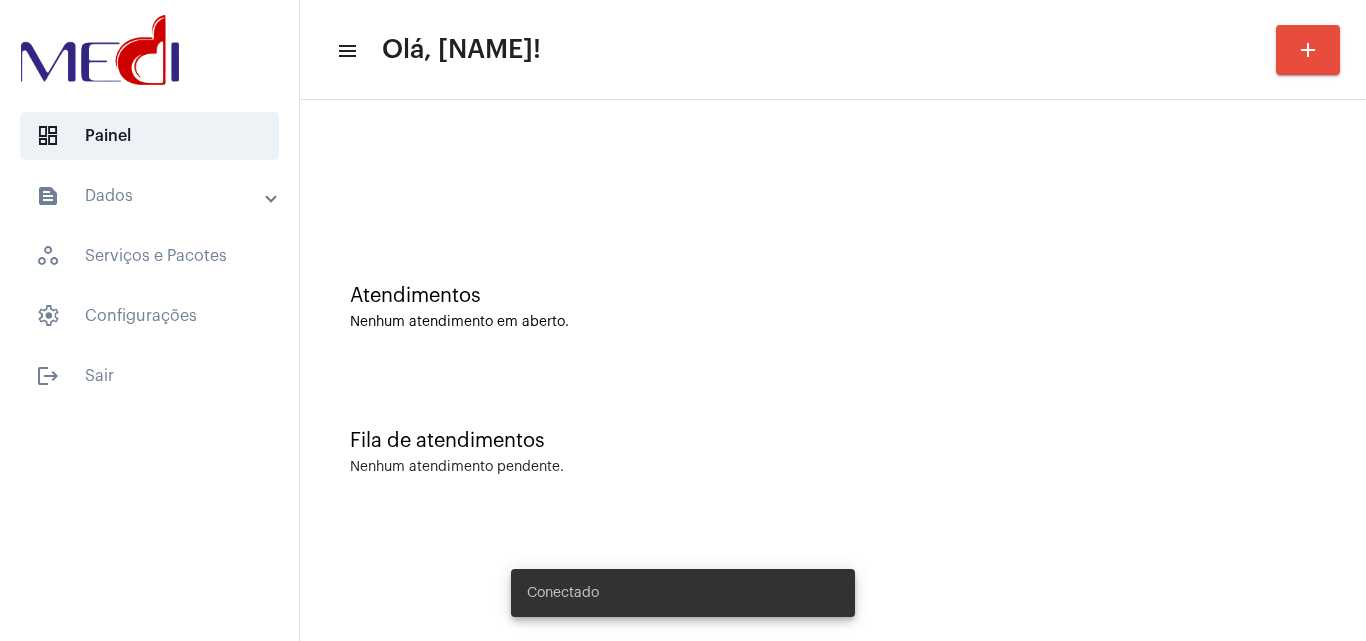 scroll, scrollTop: 0, scrollLeft: 0, axis: both 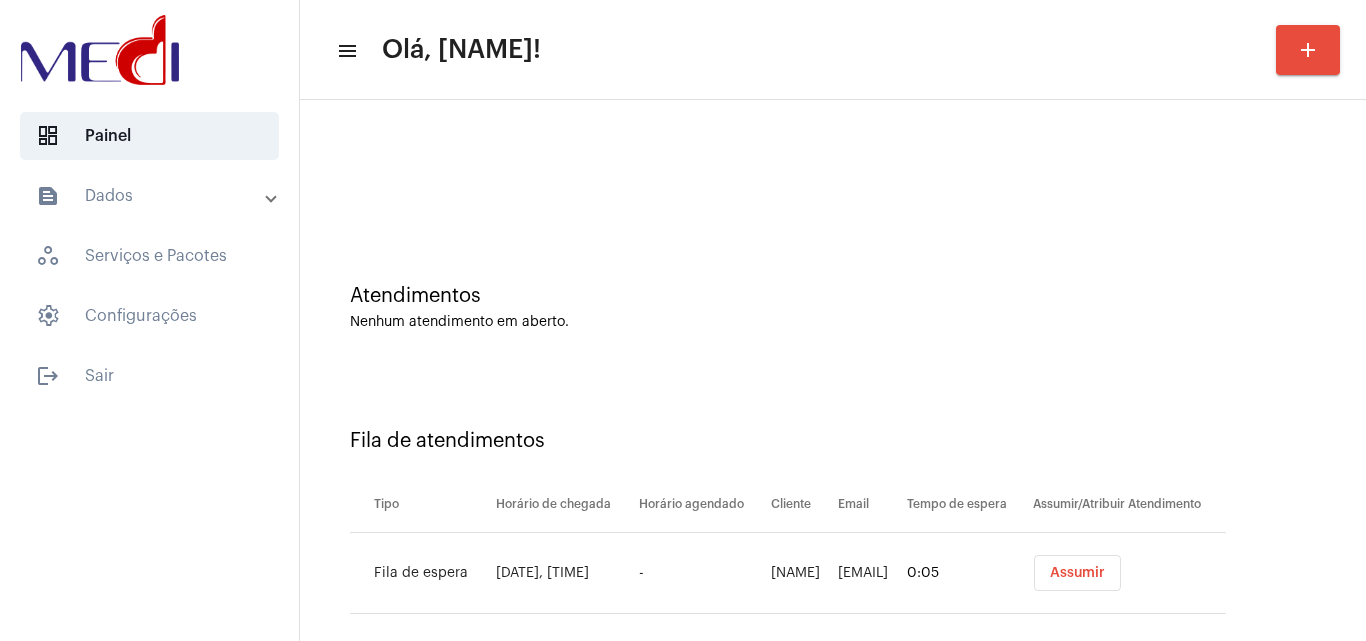 drag, startPoint x: 1299, startPoint y: 508, endPoint x: 1284, endPoint y: 521, distance: 19.849434 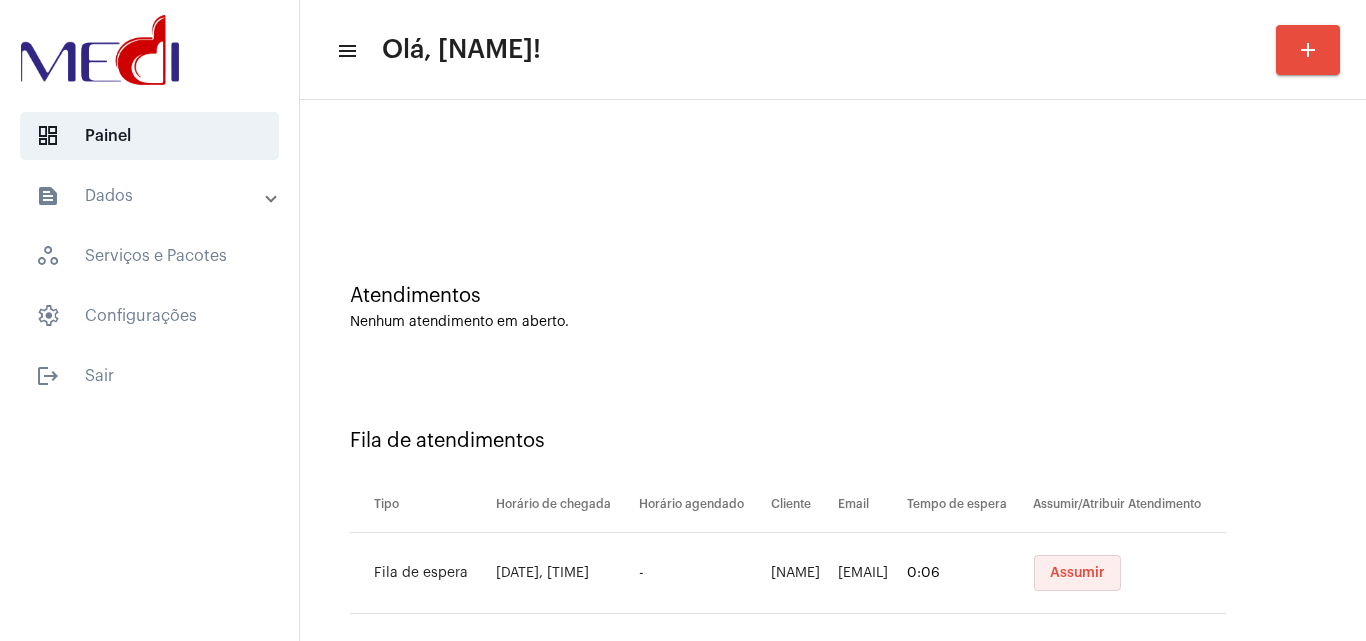 click on "Assumir" at bounding box center [1077, 573] 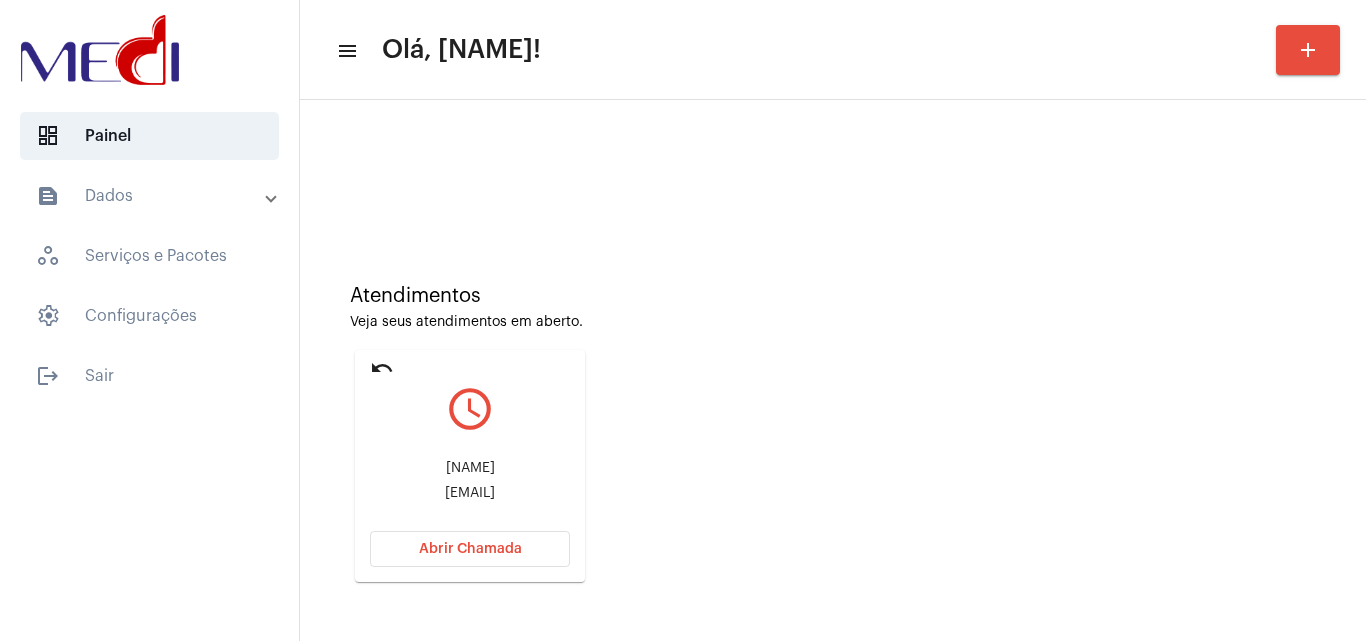 click on "[EMAIL]" 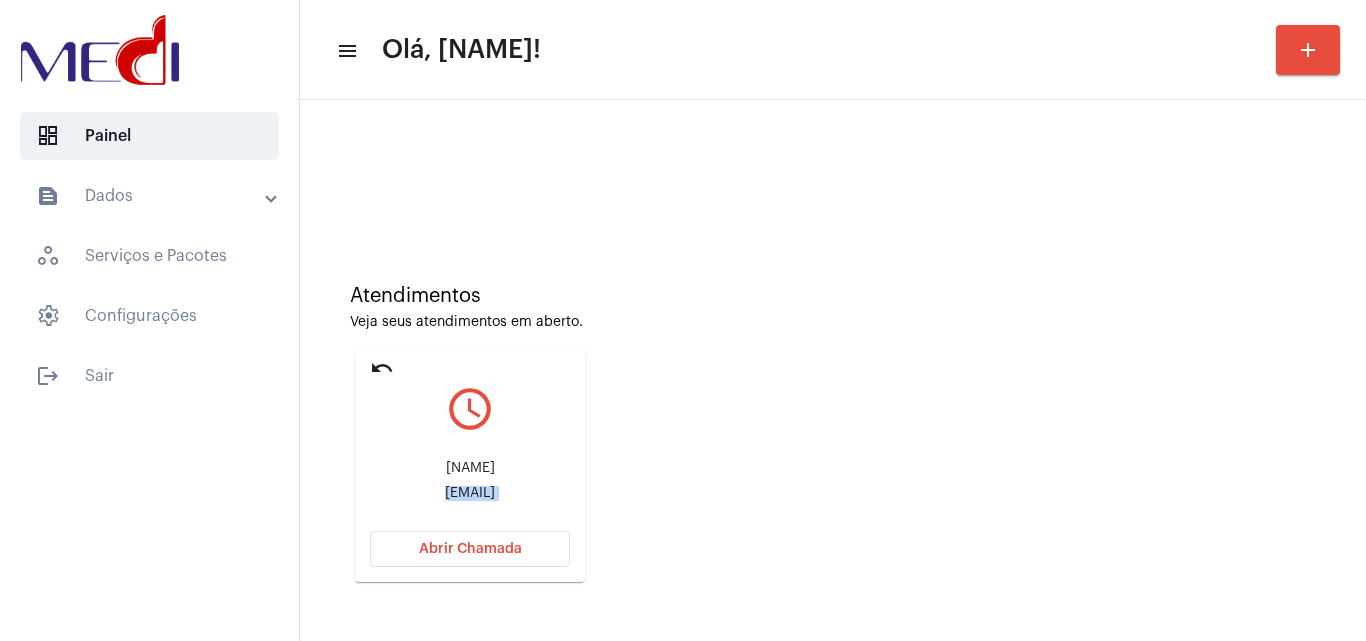click on "[EMAIL]" 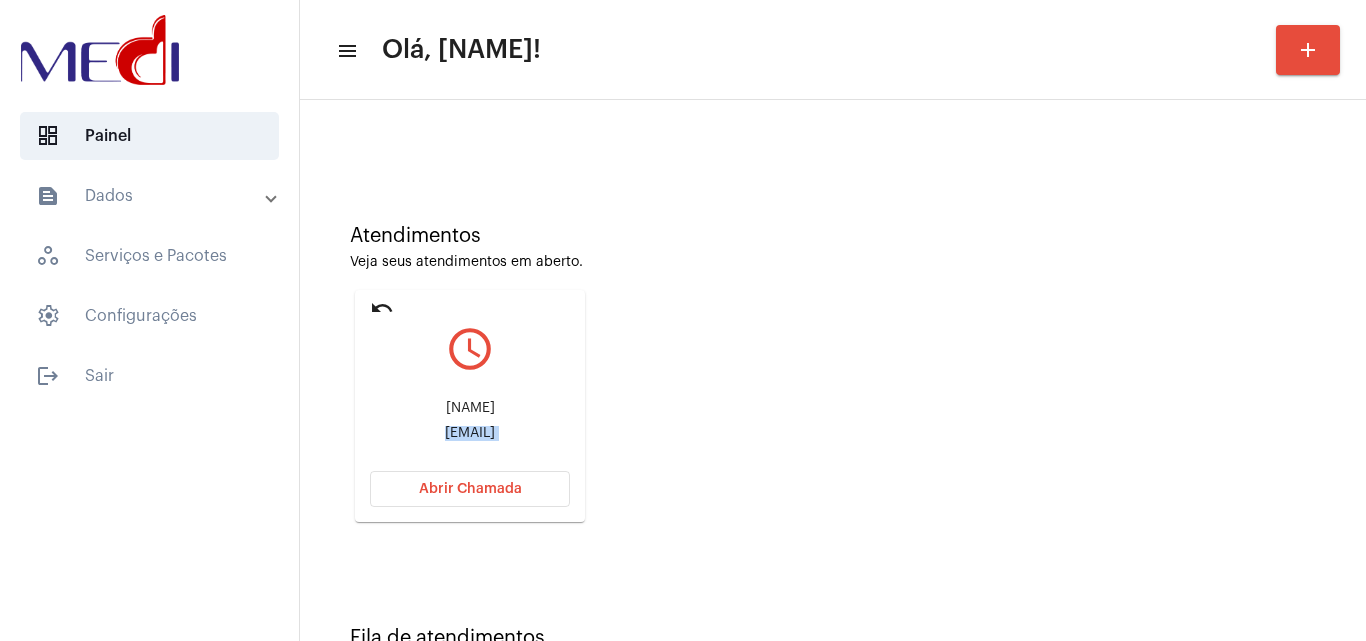 scroll, scrollTop: 141, scrollLeft: 0, axis: vertical 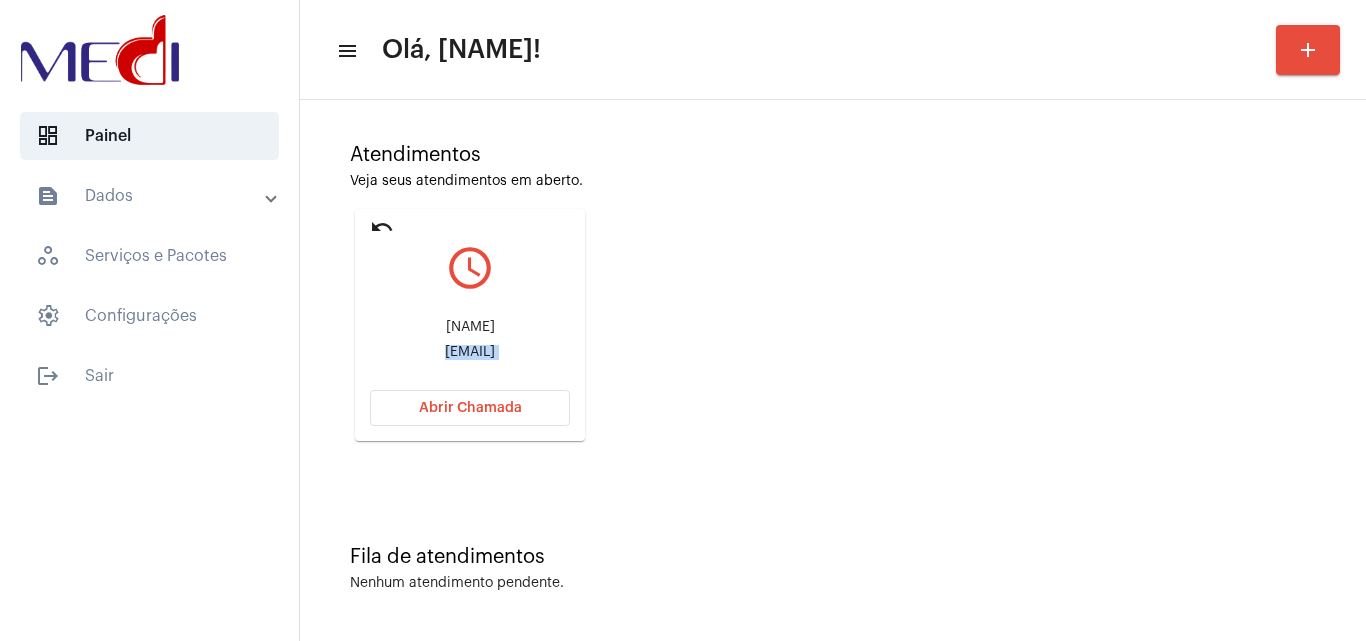 click on "Abrir Chamada" 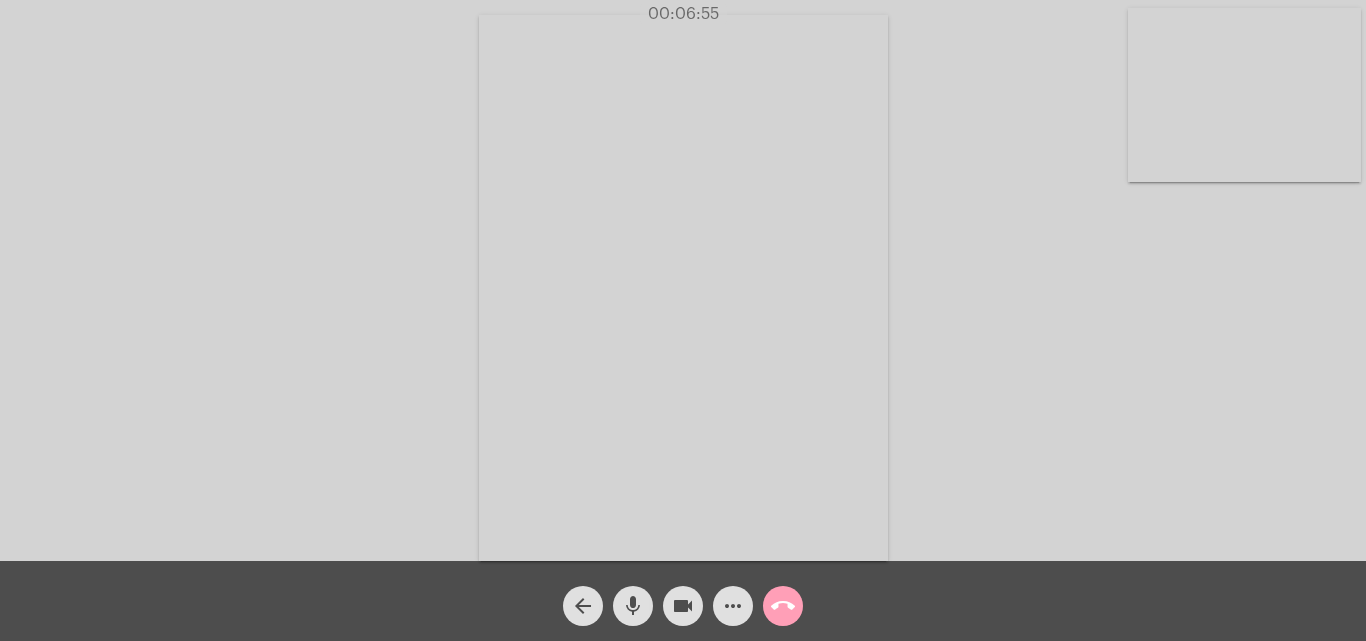 click on "call_end" 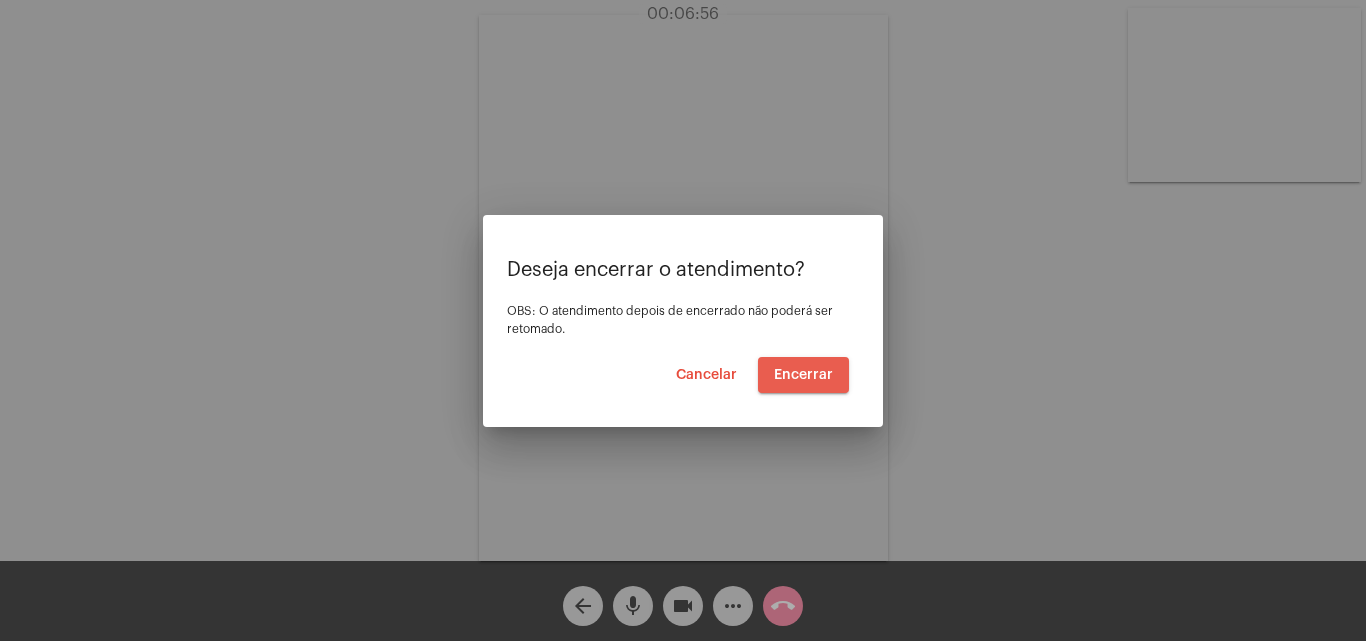 click on "Encerrar" at bounding box center (803, 375) 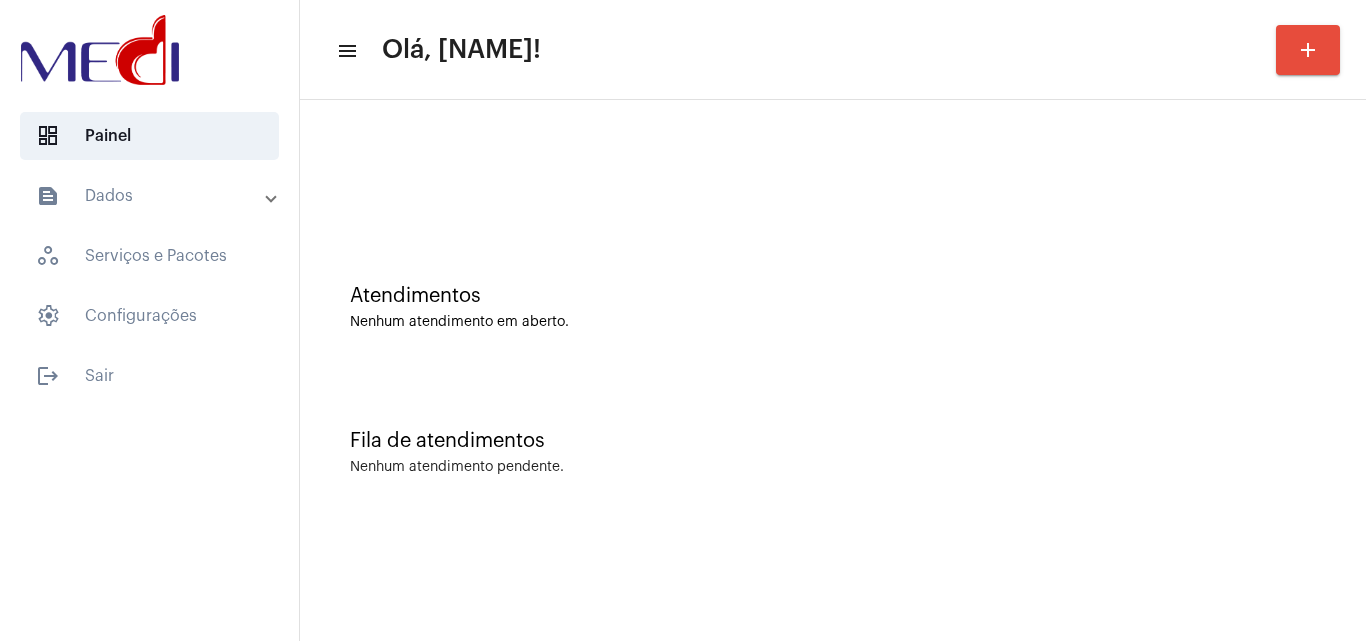 click on "Fila de atendimentos" 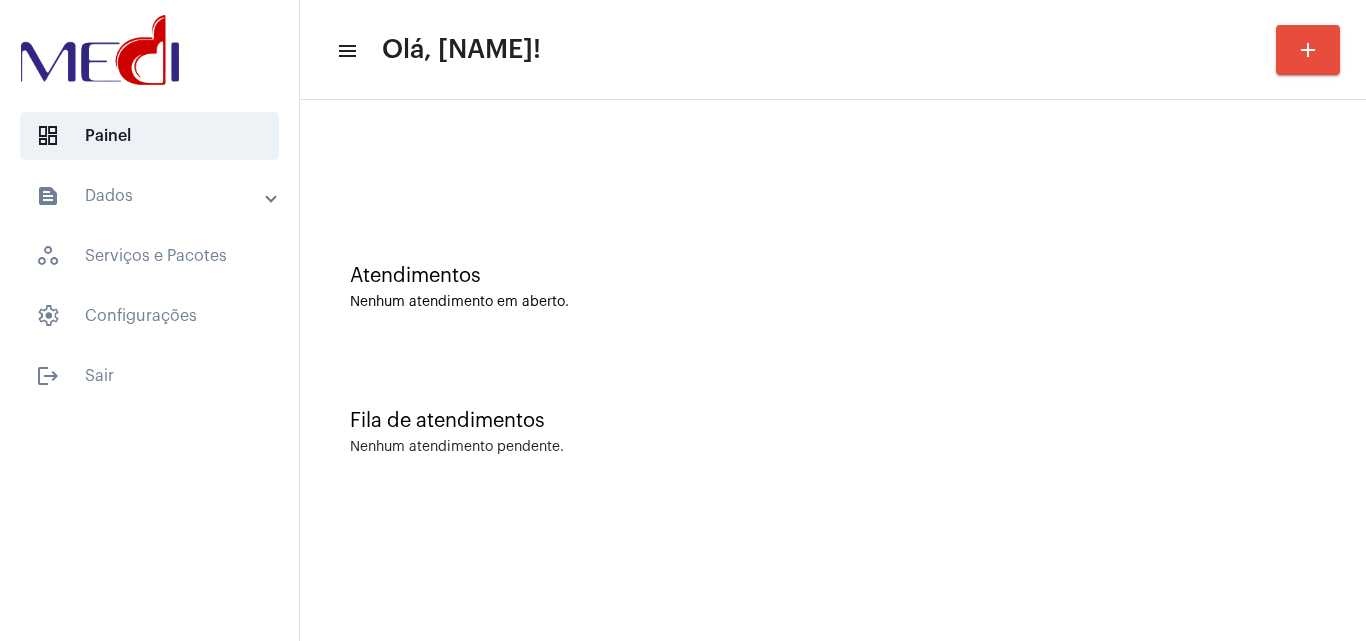 scroll, scrollTop: 0, scrollLeft: 0, axis: both 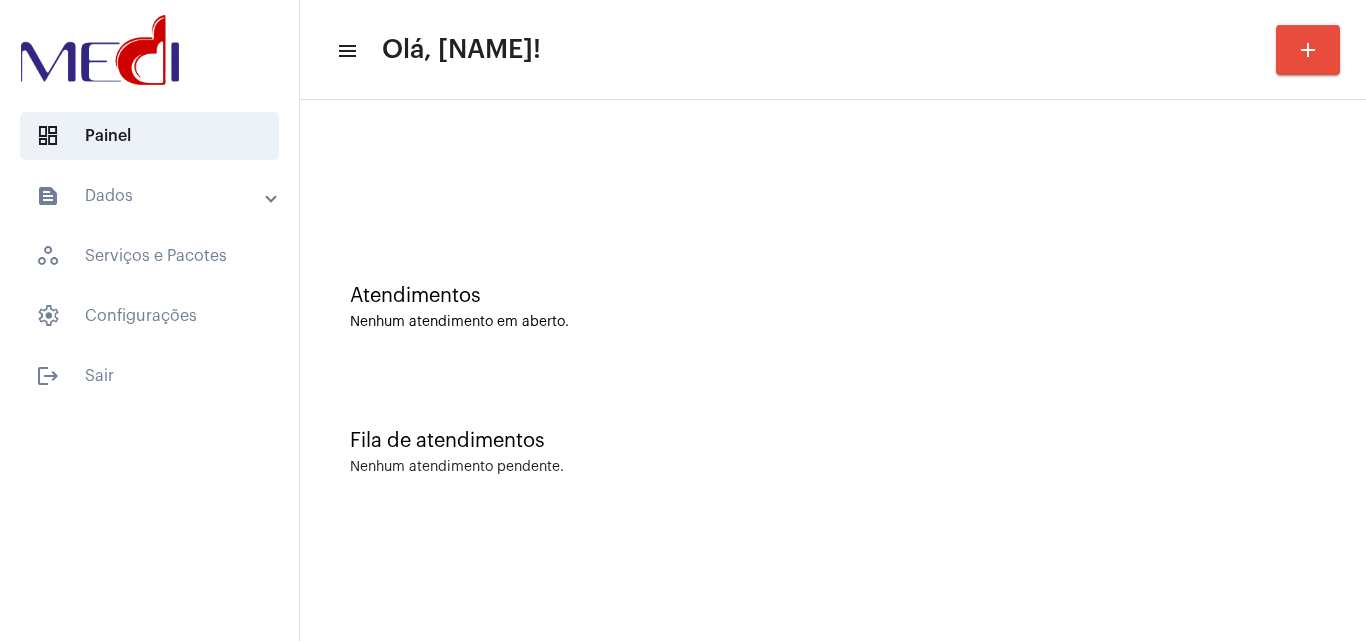 click on "Fila de atendimentos Nenhum atendimento pendente." 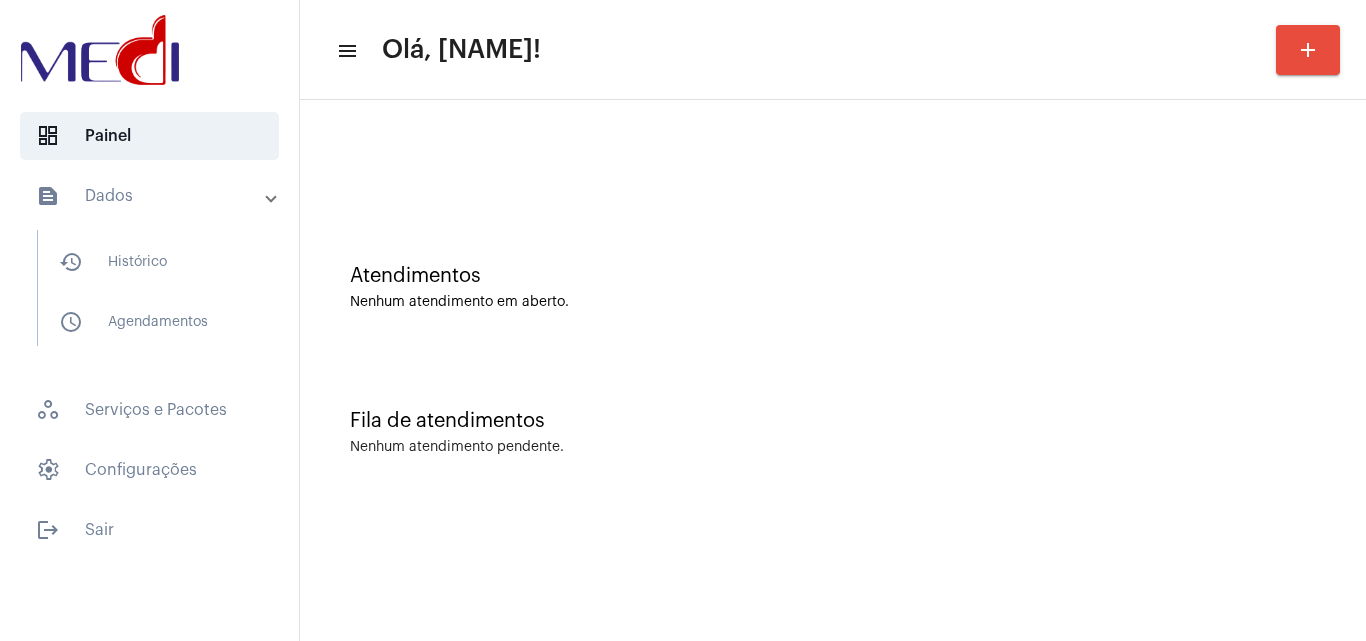 scroll, scrollTop: 0, scrollLeft: 0, axis: both 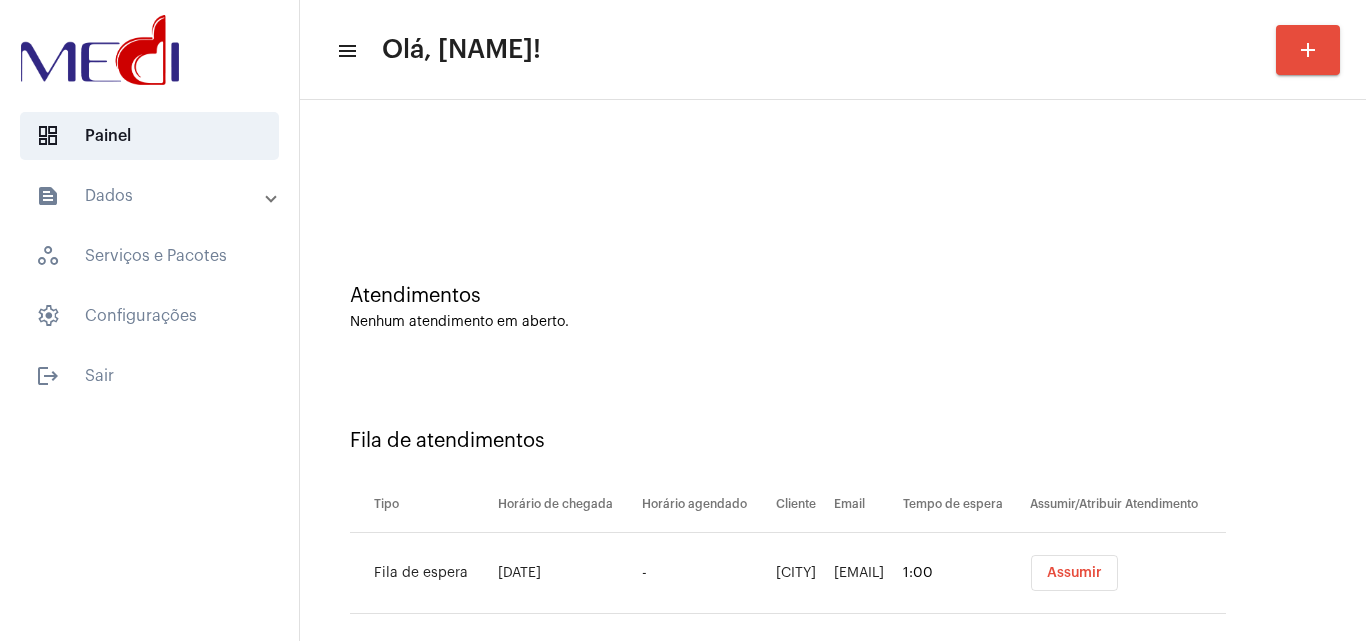 click on "Assumir" at bounding box center [1074, 573] 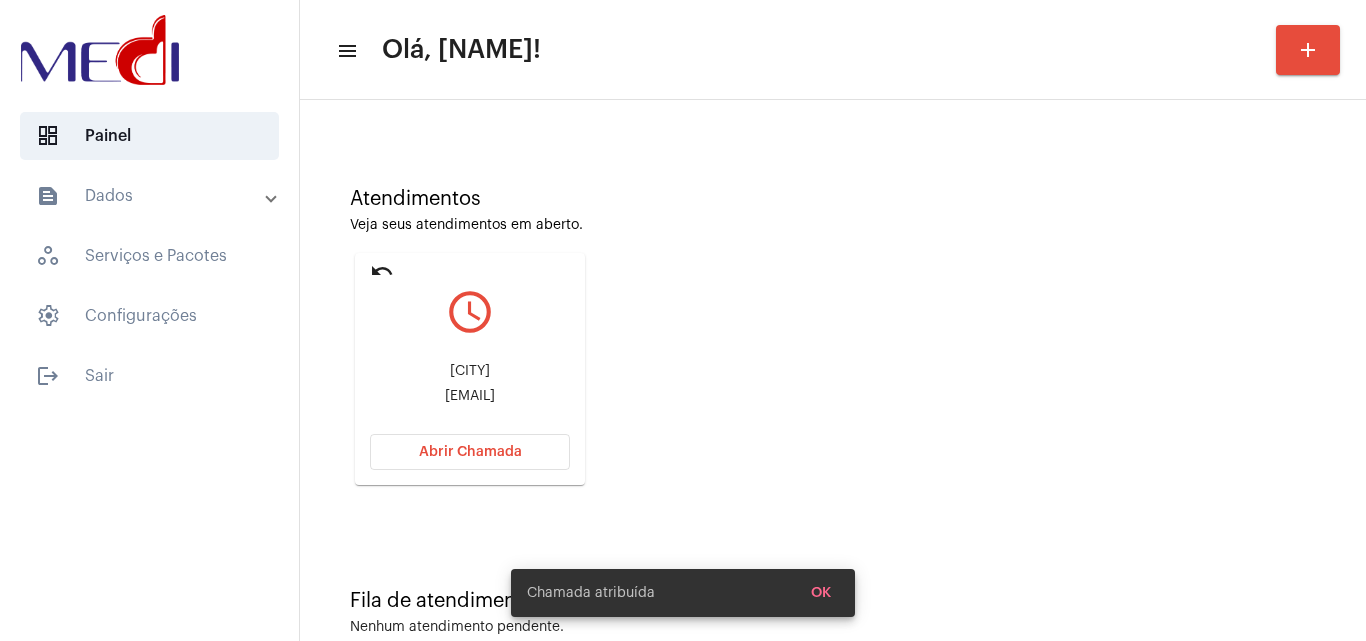 scroll, scrollTop: 141, scrollLeft: 0, axis: vertical 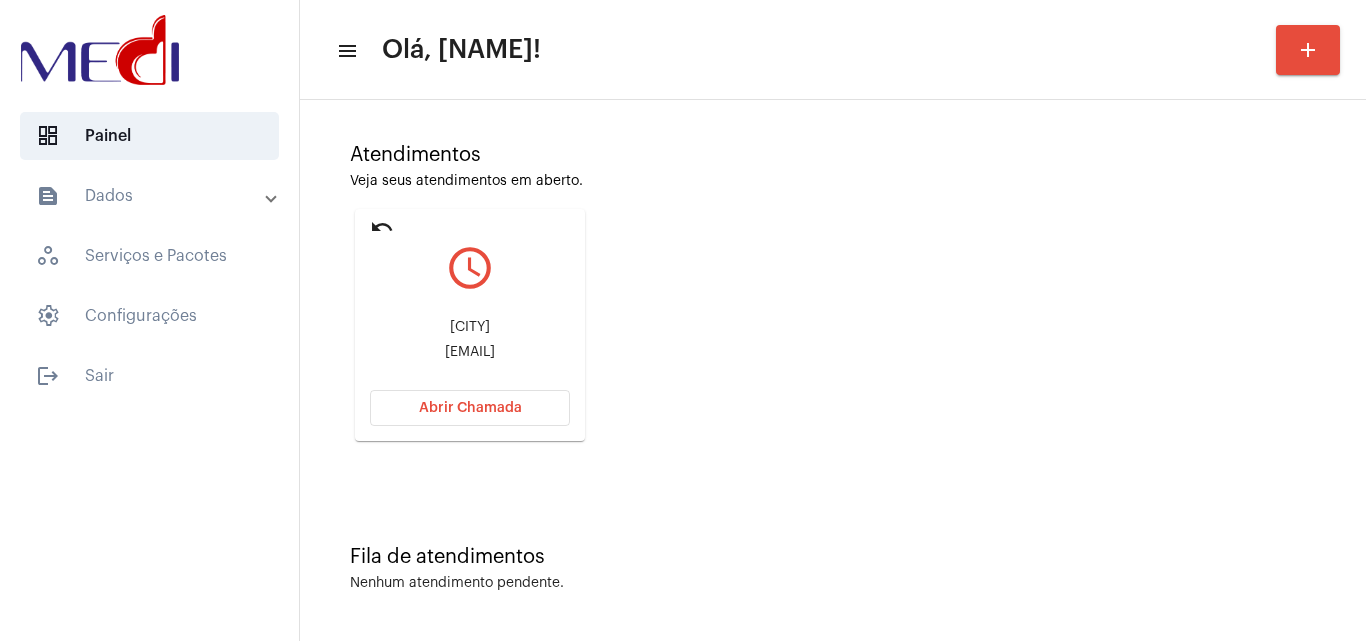 click on "Wkiko0425@gmail.com" 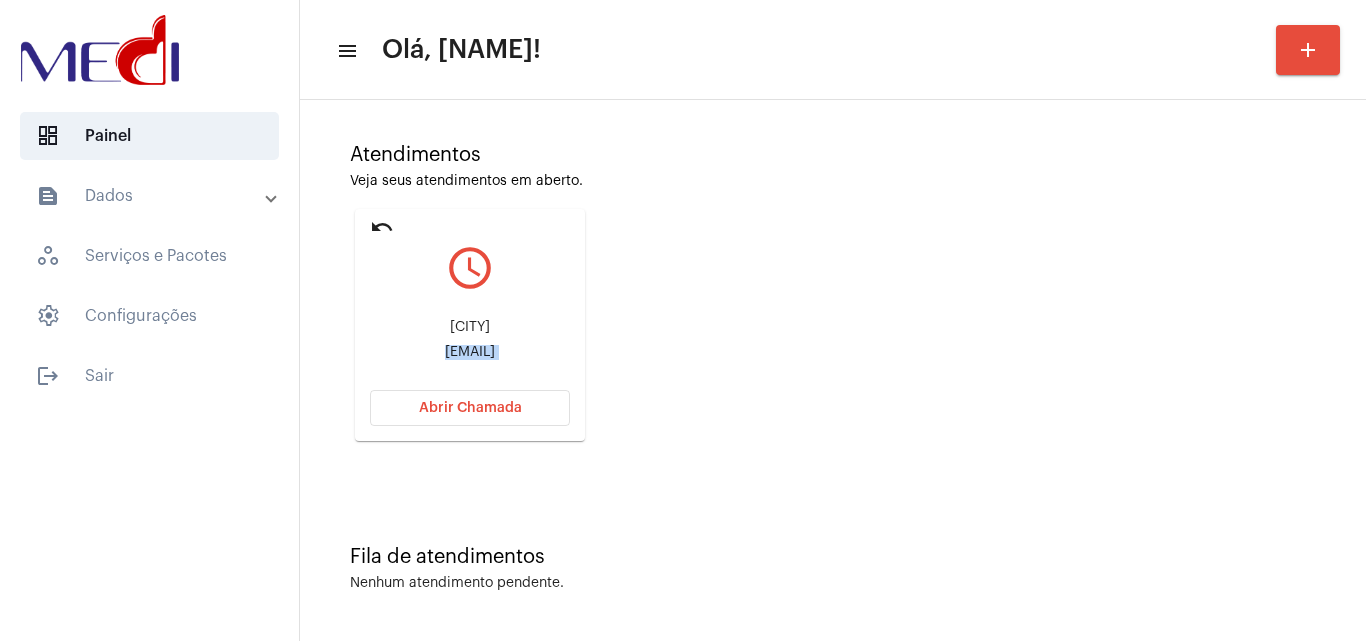click on "Wkiko0425@gmail.com" 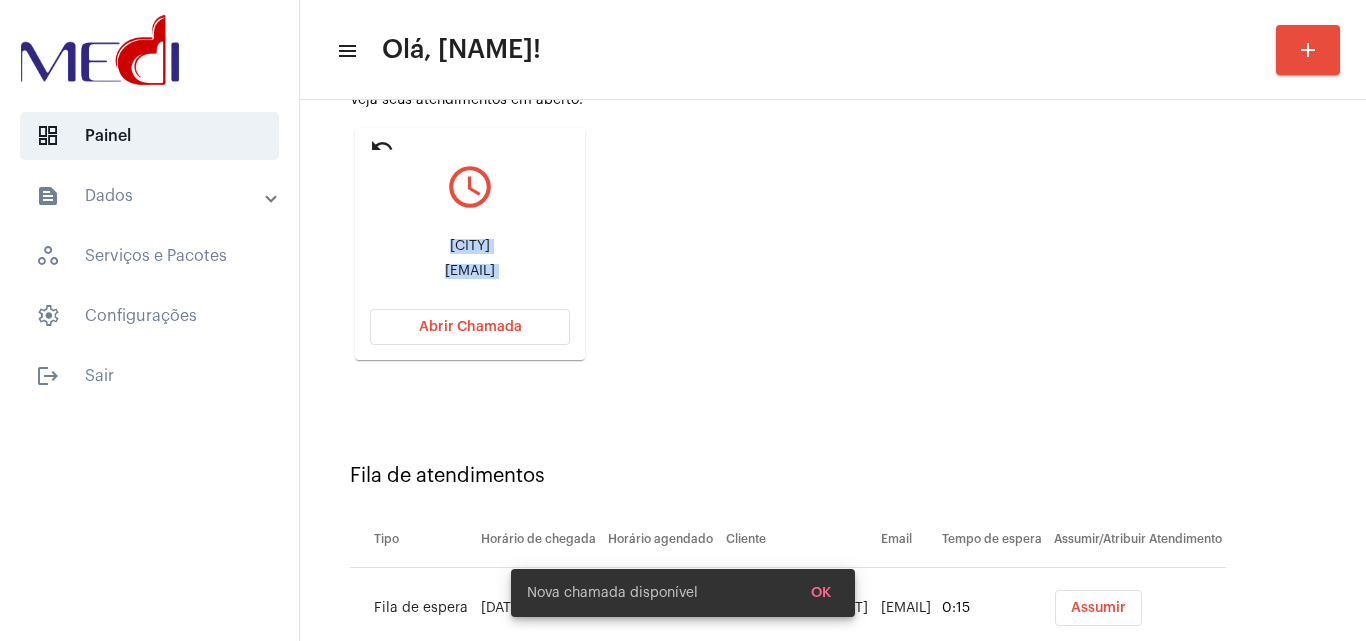 scroll, scrollTop: 284, scrollLeft: 0, axis: vertical 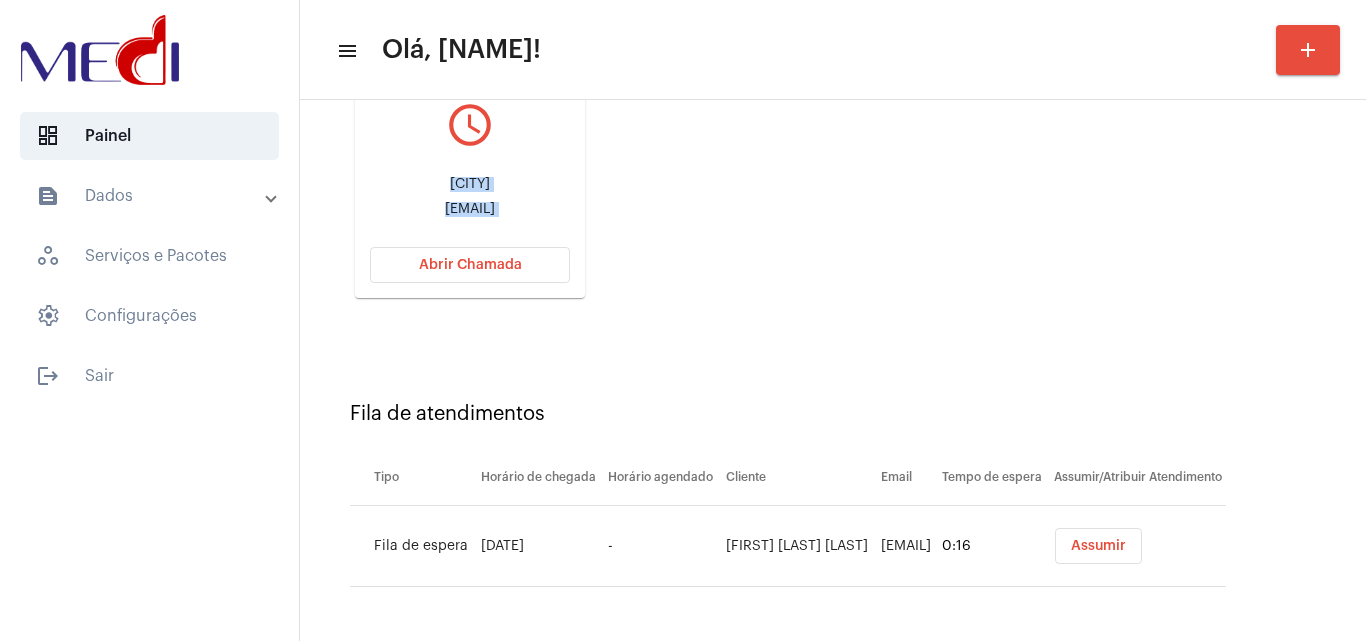 click on "Assumir" at bounding box center (1098, 546) 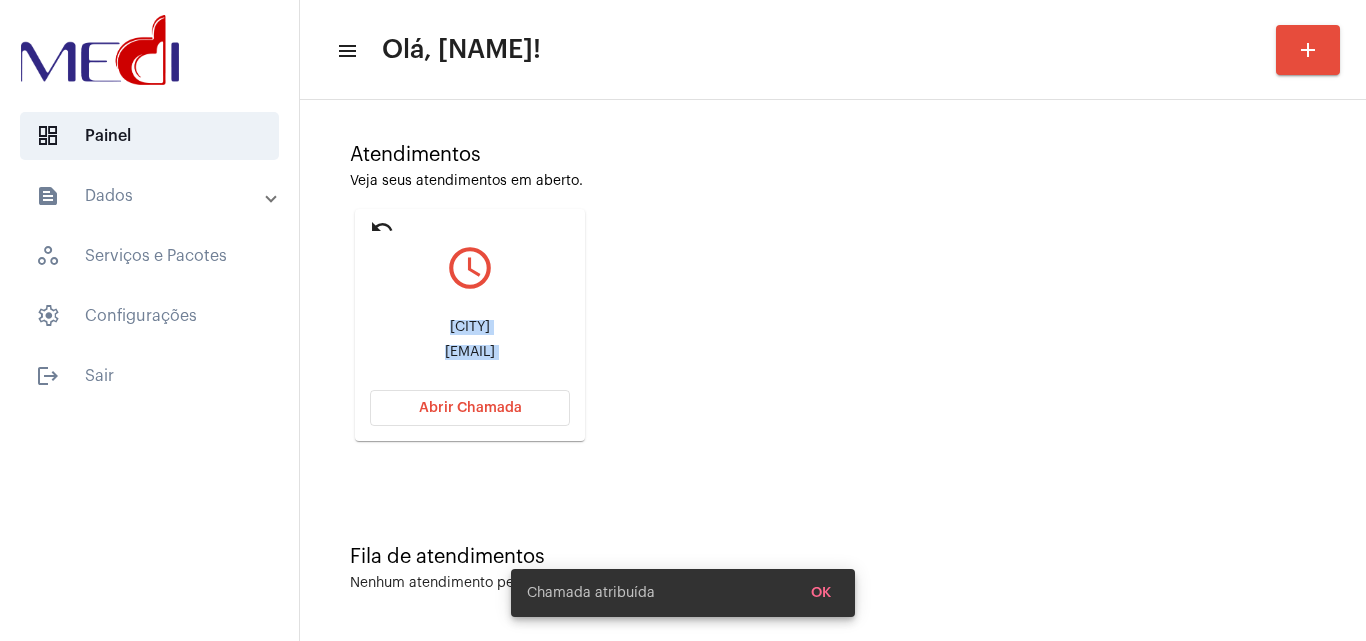 scroll, scrollTop: 0, scrollLeft: 0, axis: both 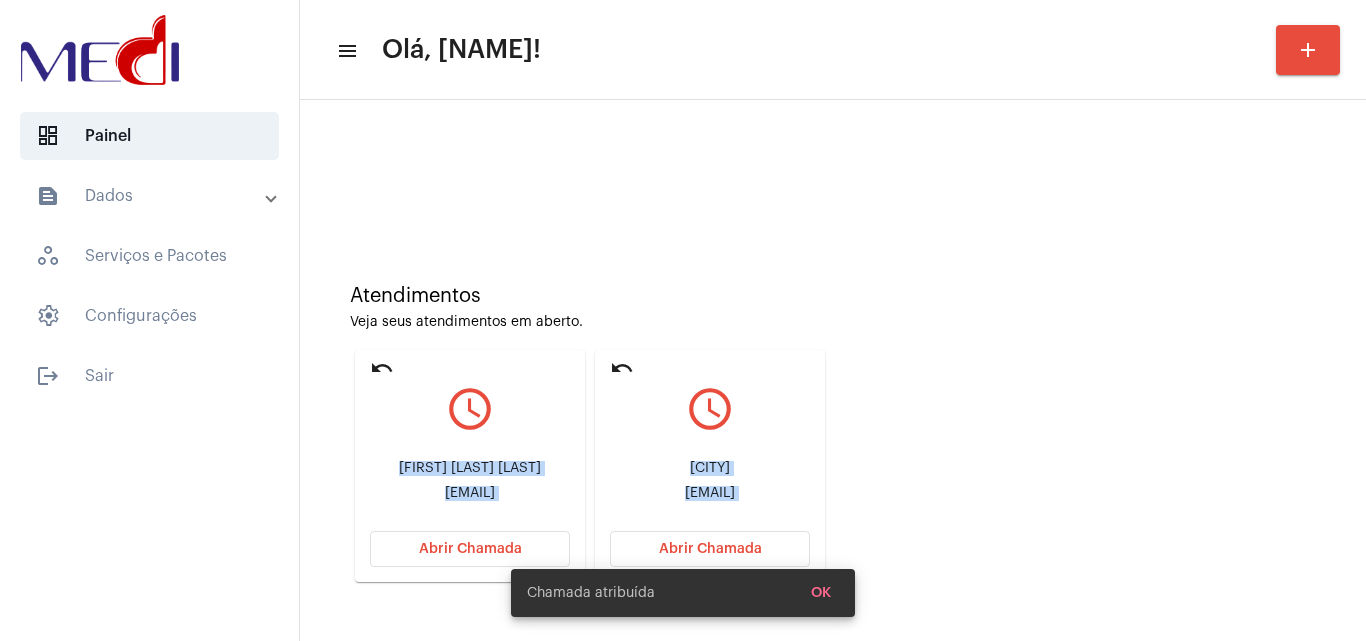 click on "Atendimentos Veja seus atendimentos em aberto. undo query_builder Luan Benicio Arrelia Pereira  luanna.arrelia@gmail.com Abrir Chamada undo query_builder Wilton  Wkiko0425@gmail.com Abrir Chamada" 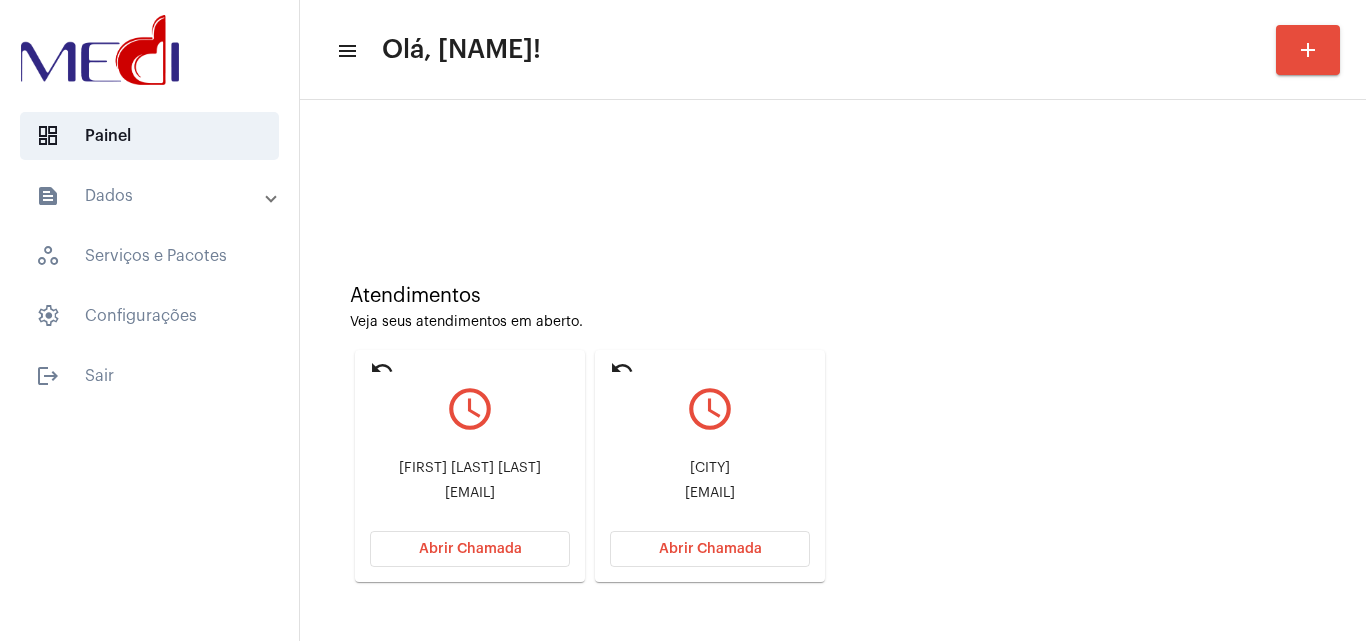 click on "Chamada atribuída OK" at bounding box center (683, 593) 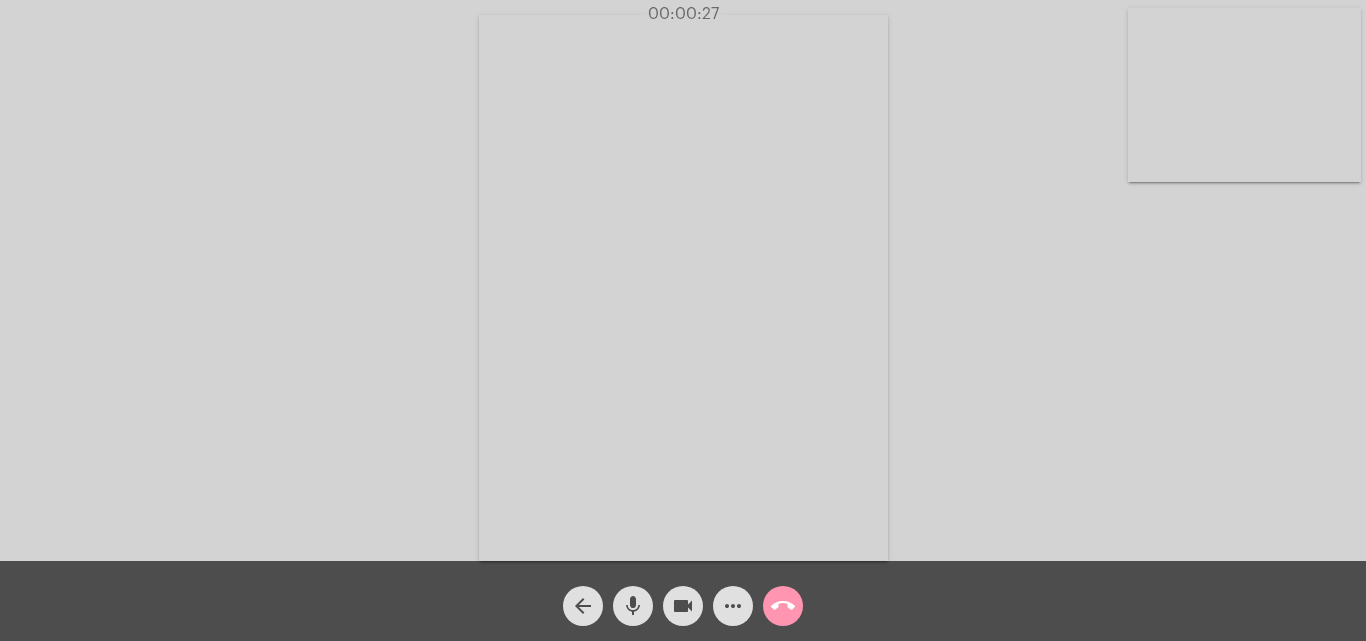 click on "videocam" 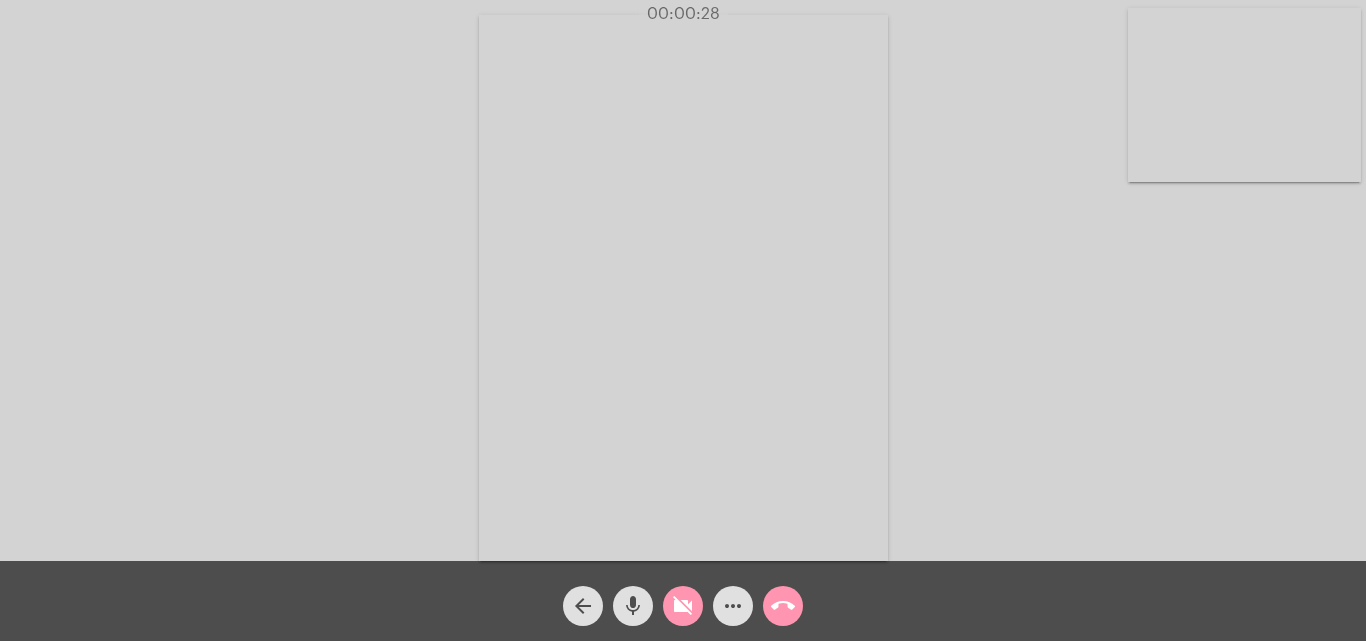 click on "mic" 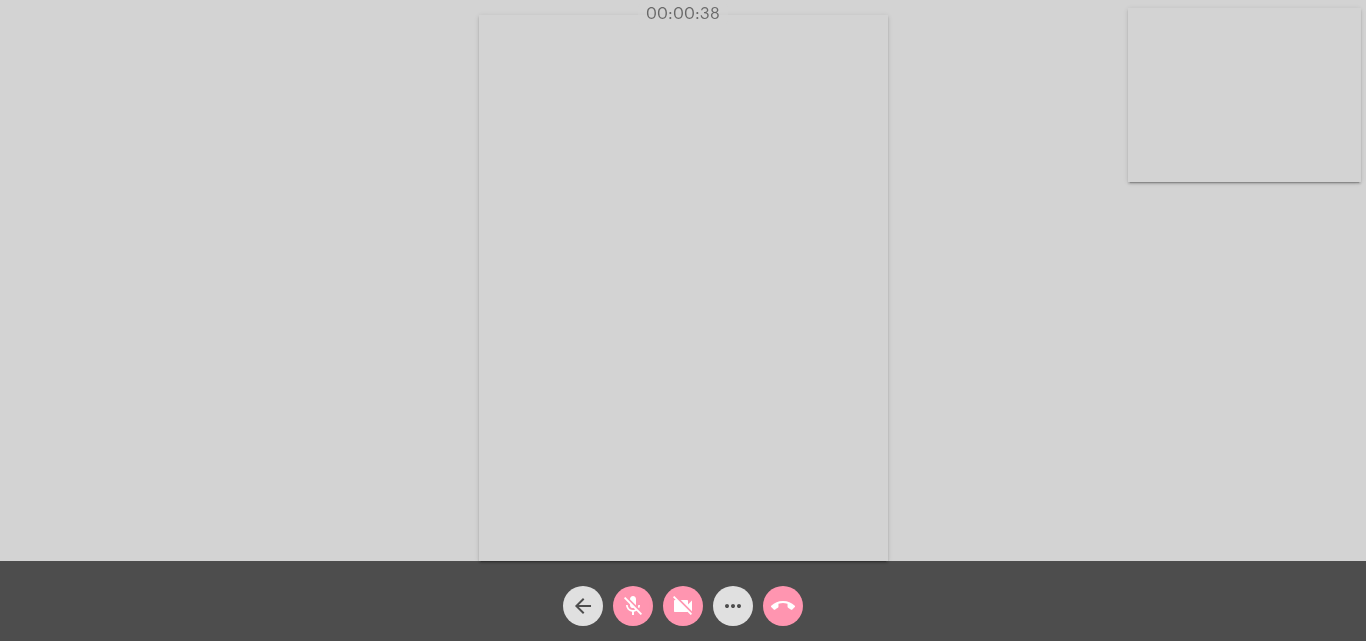 click on "mic_off" 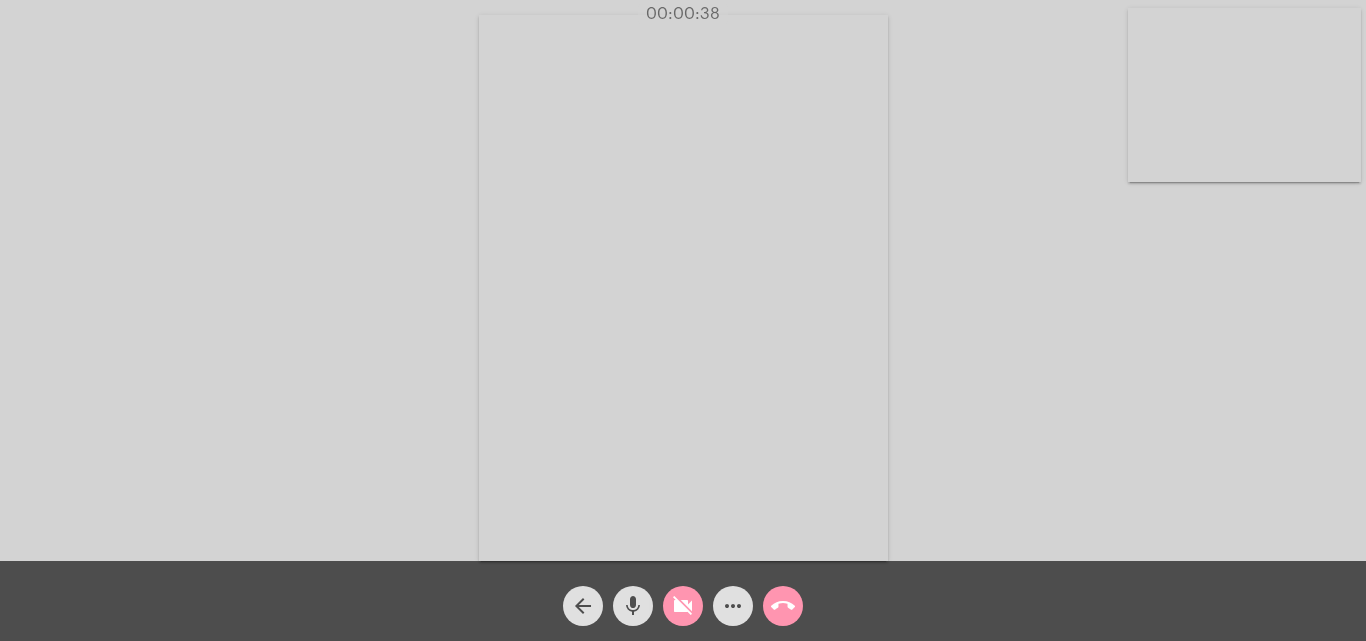 click on "videocam_off" 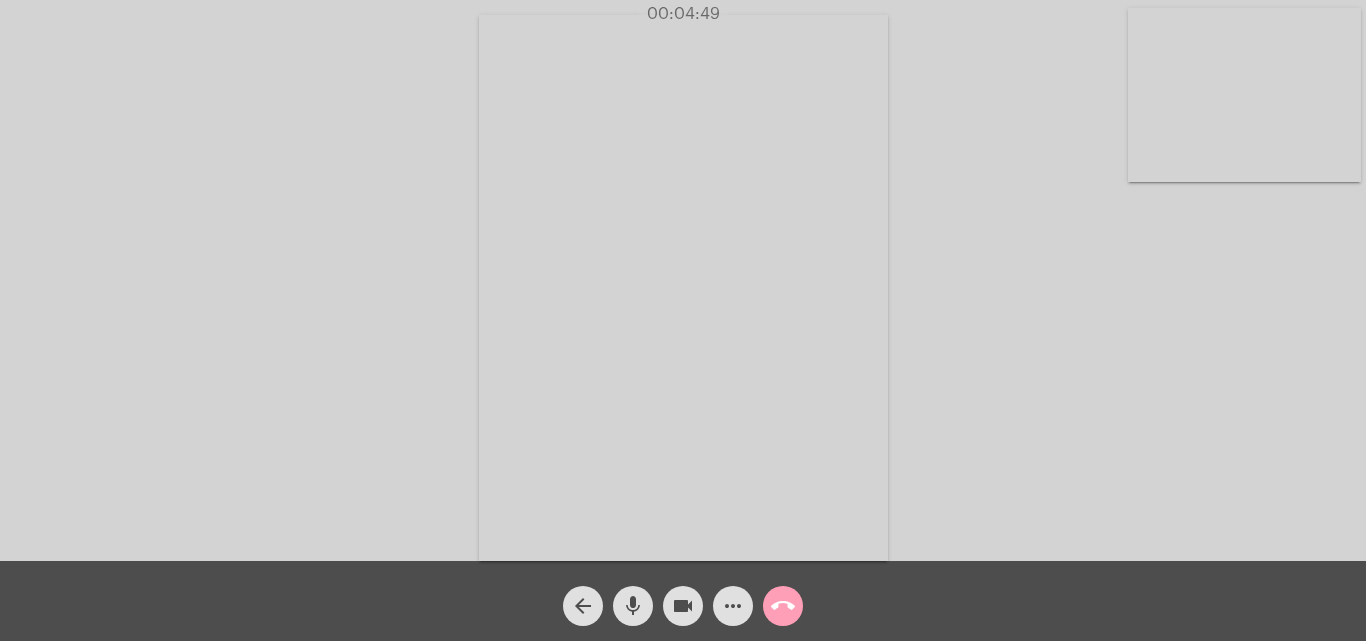 click on "call_end" 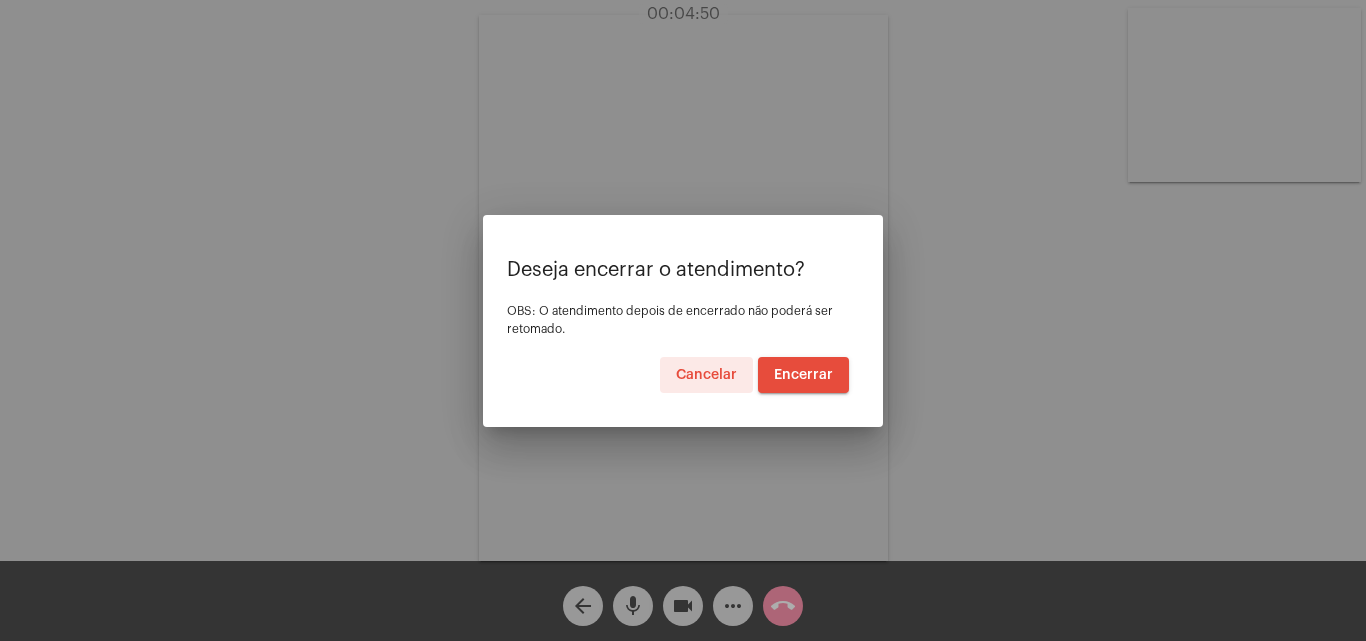 click on "Encerrar" at bounding box center [803, 375] 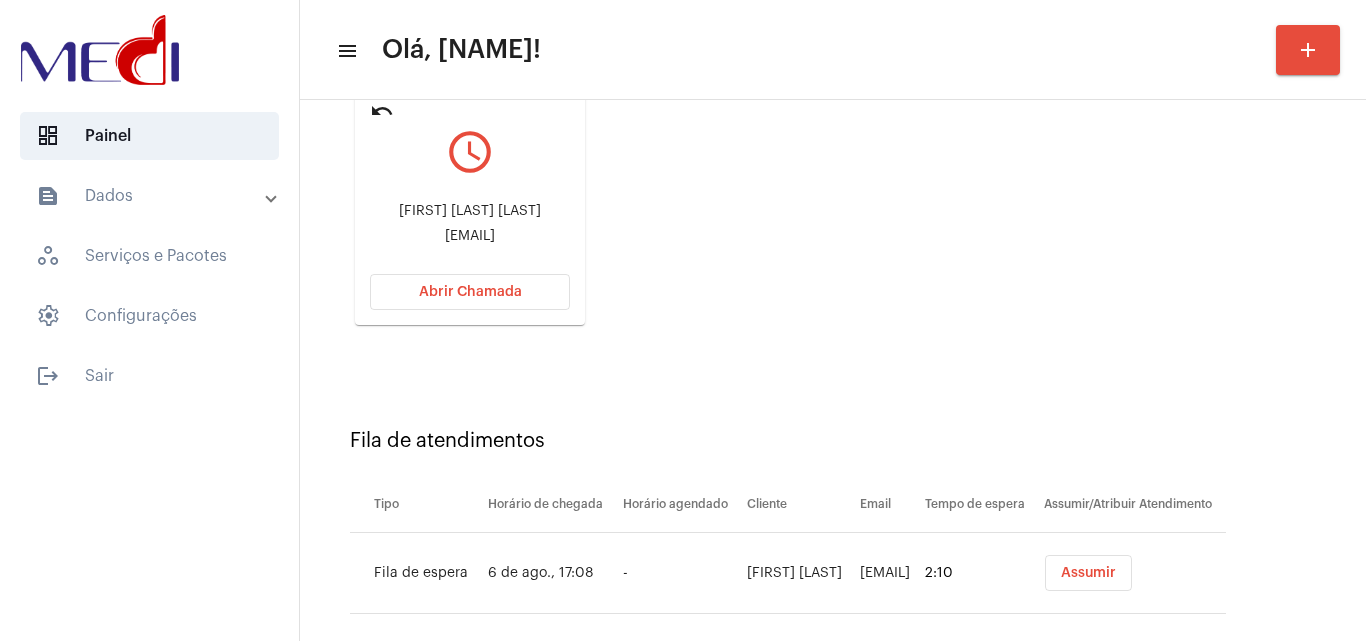 scroll, scrollTop: 284, scrollLeft: 0, axis: vertical 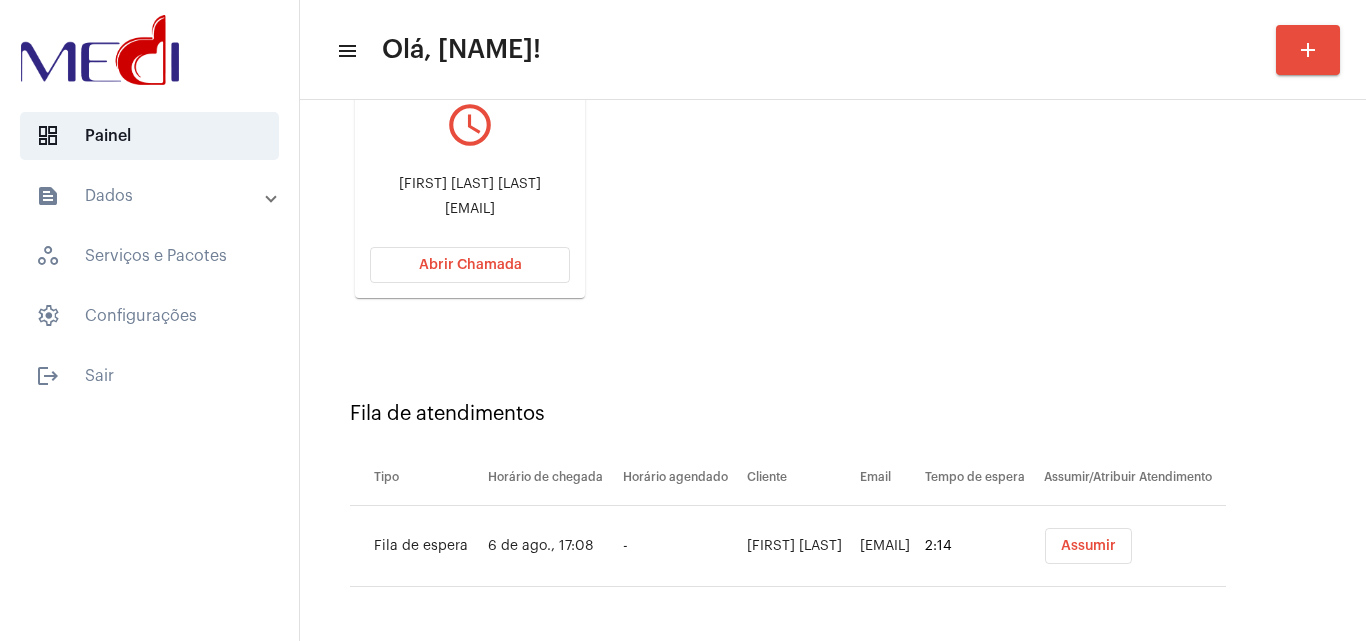 click on "luanna.arrelia@gmail.com" 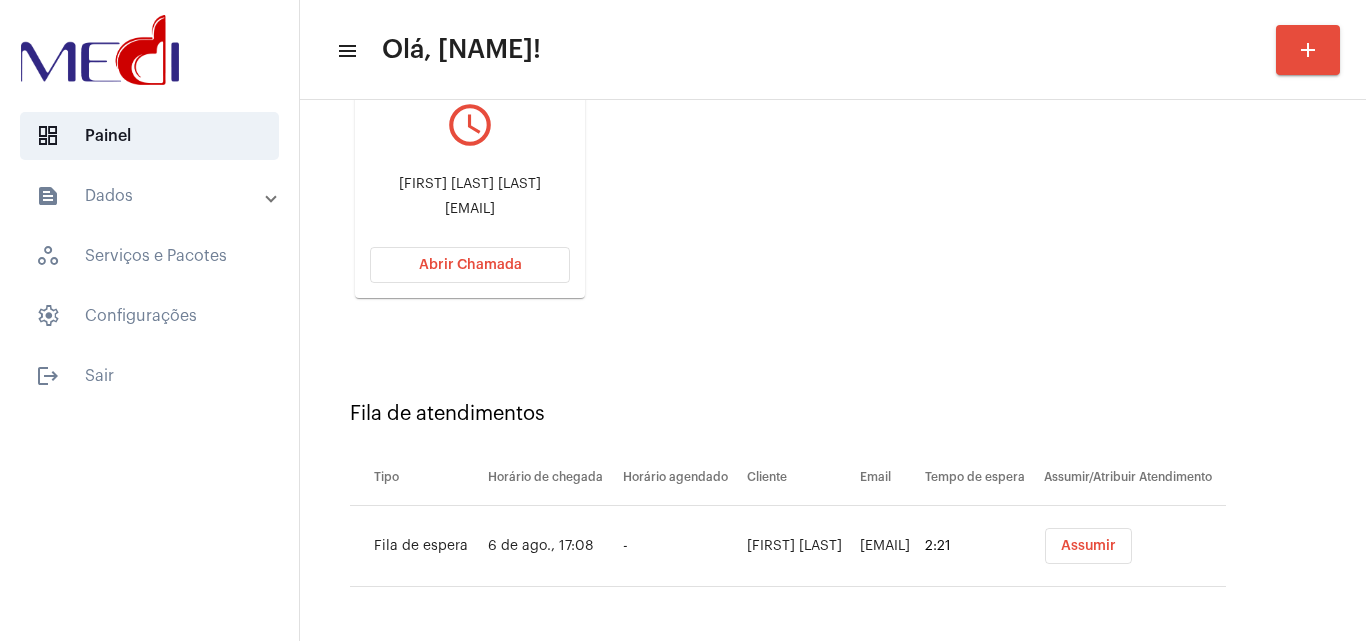 copy on "luanna.arrelia@gmail.com Abrir Chamada" 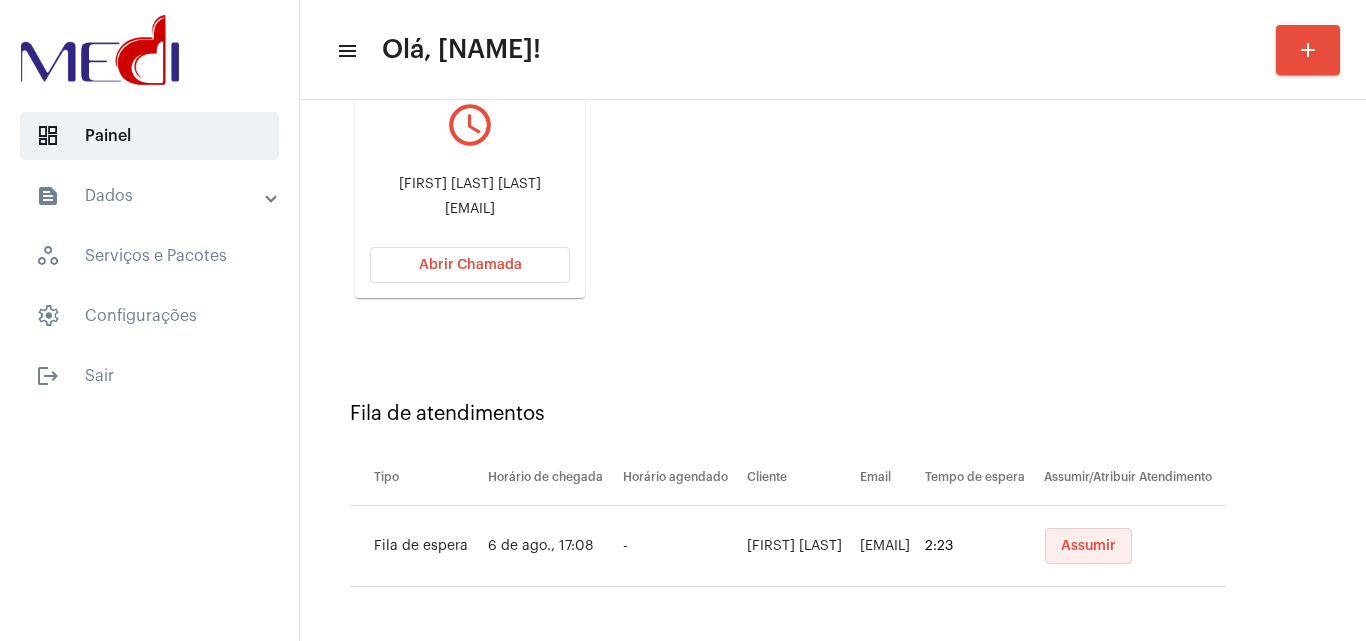 click on "Assumir" at bounding box center (1088, 546) 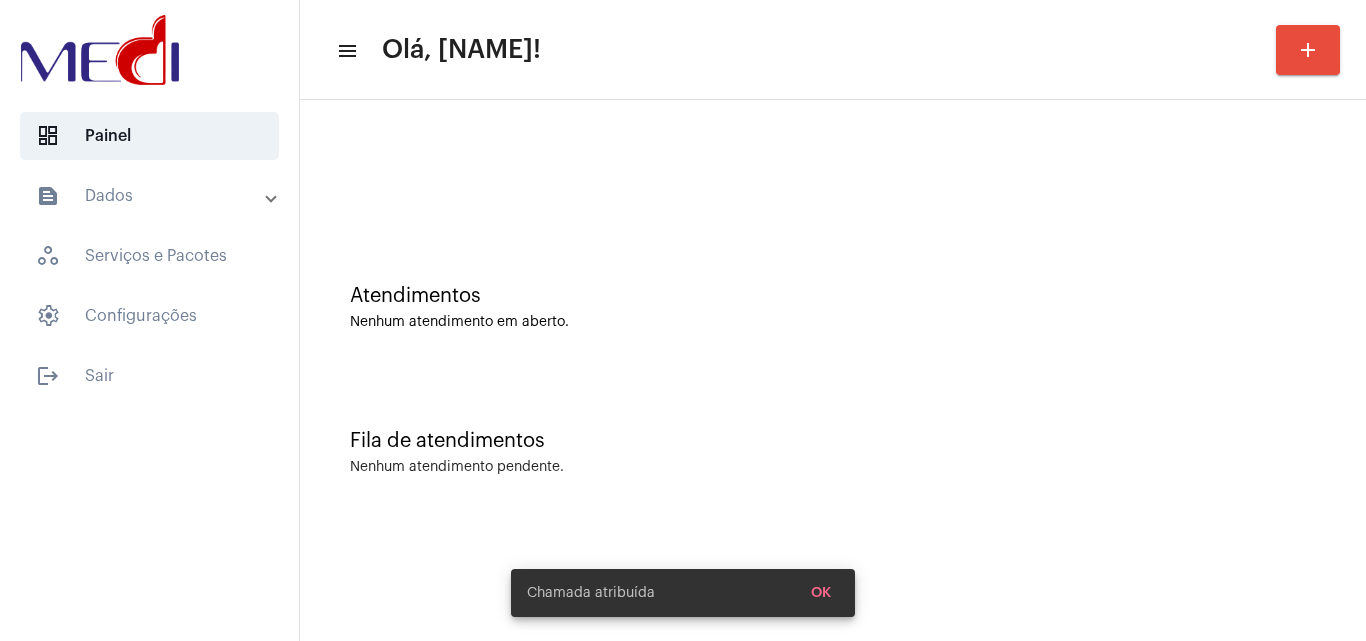 scroll, scrollTop: 0, scrollLeft: 0, axis: both 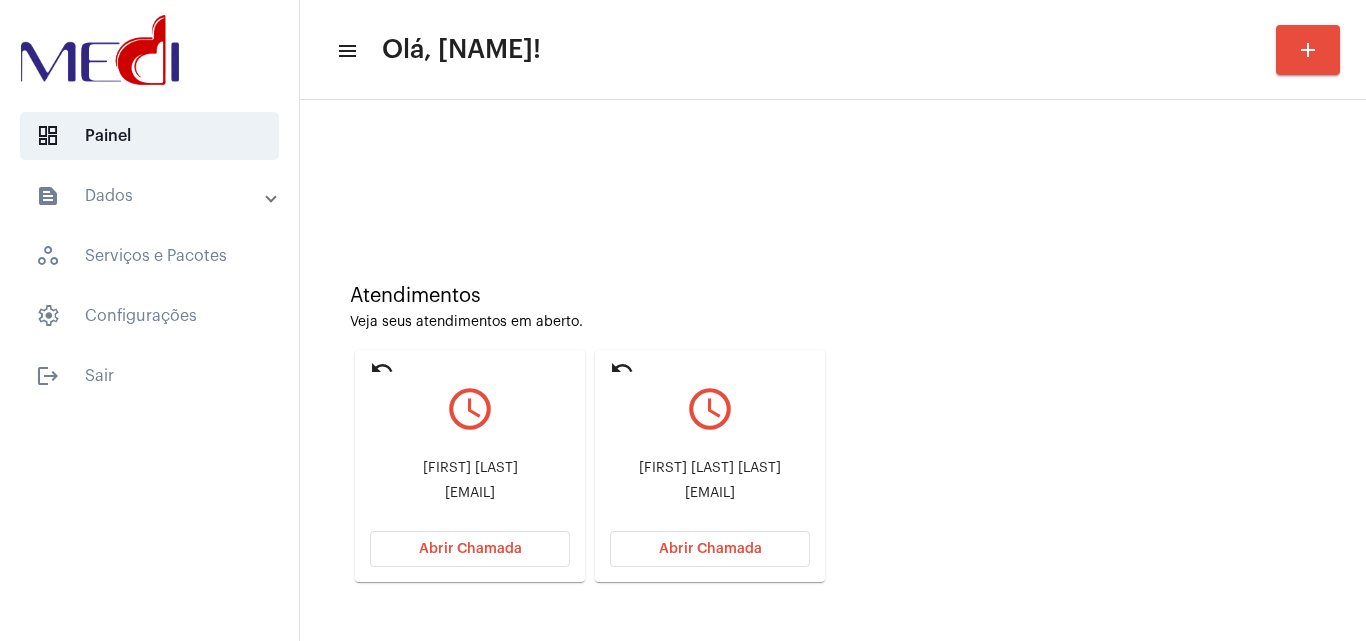 click 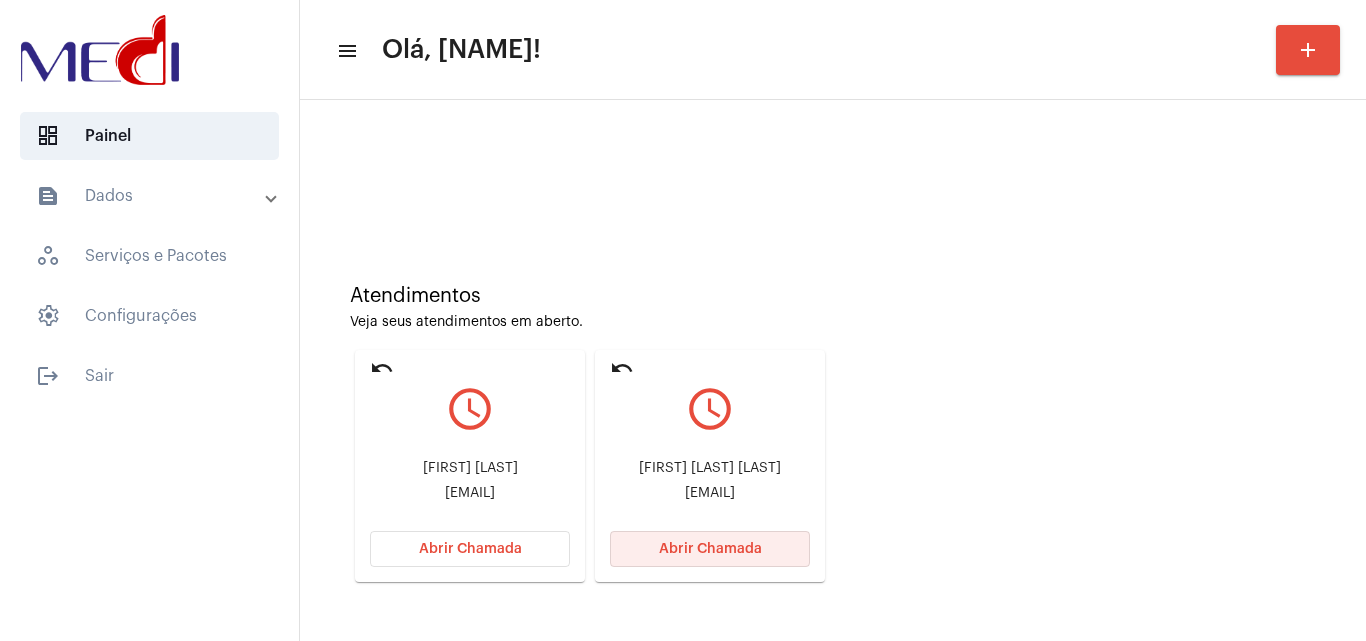 click on "Abrir Chamada" 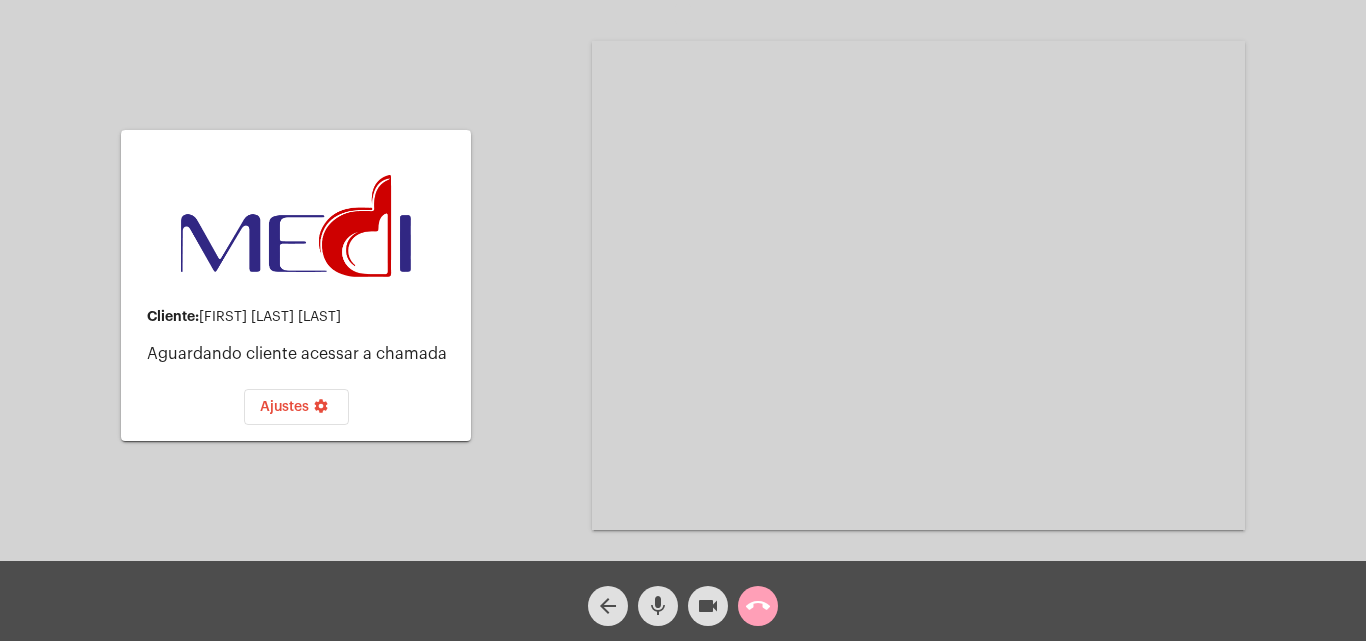 click on "call_end" 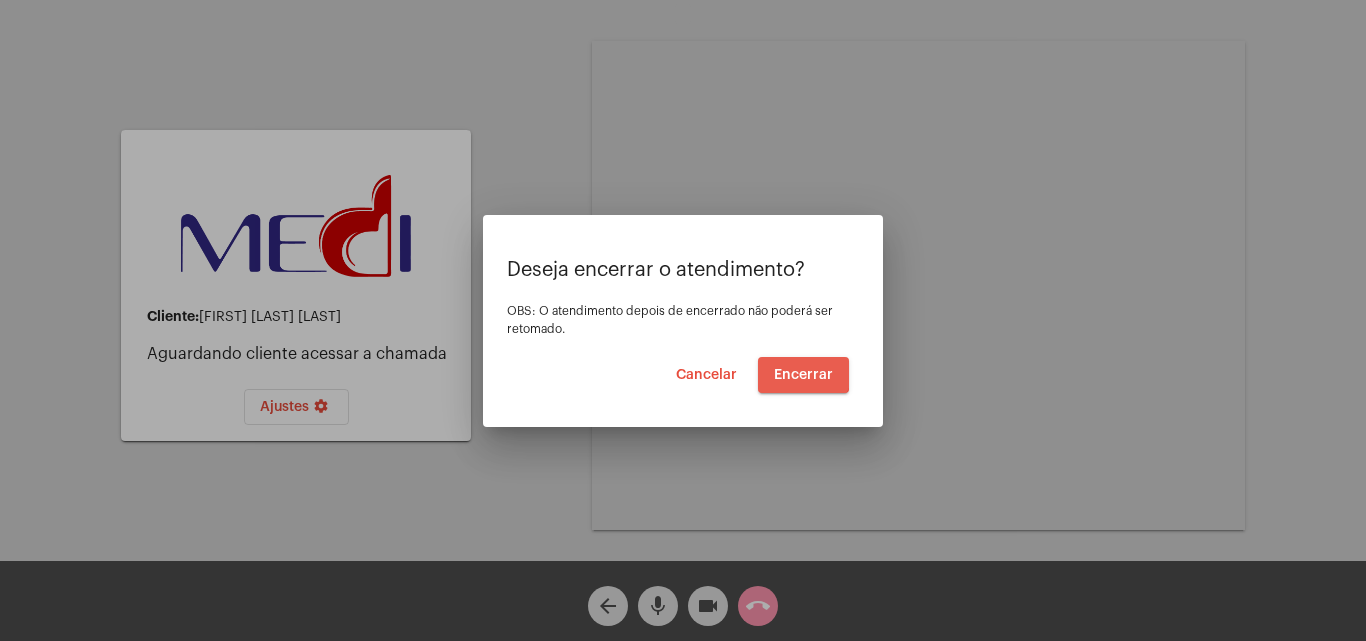 click on "Encerrar" at bounding box center (803, 375) 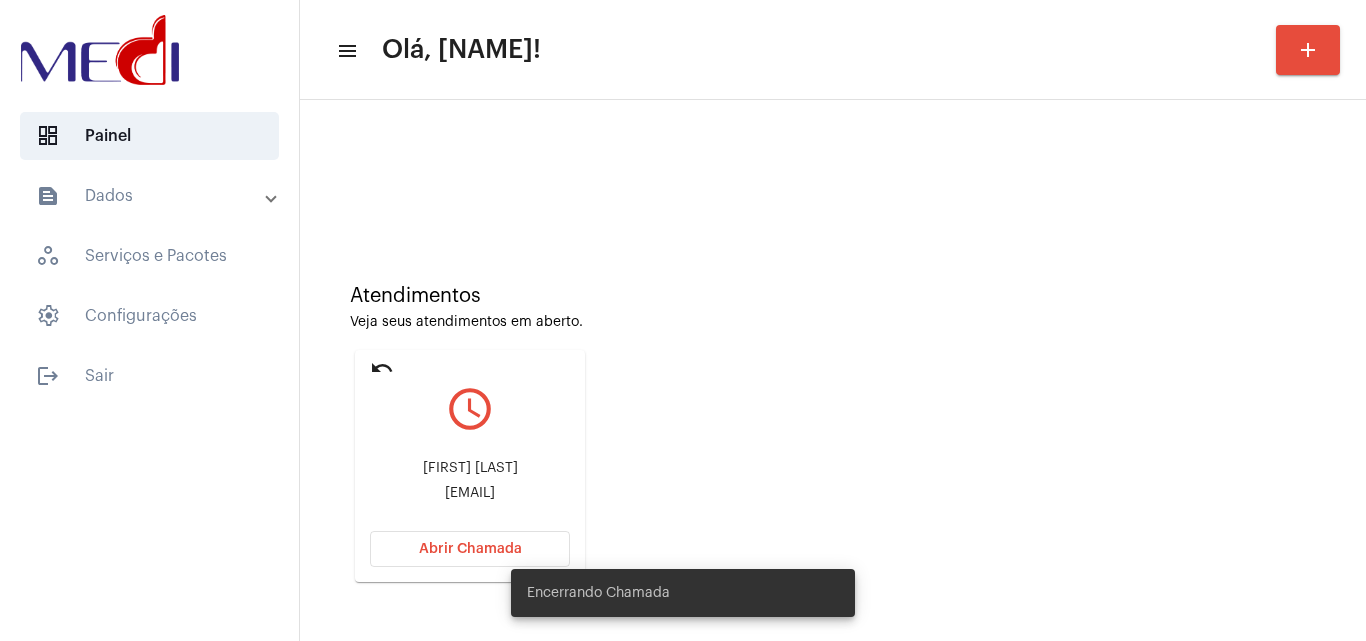 click on "crislainebrunobueno@gmail.com" 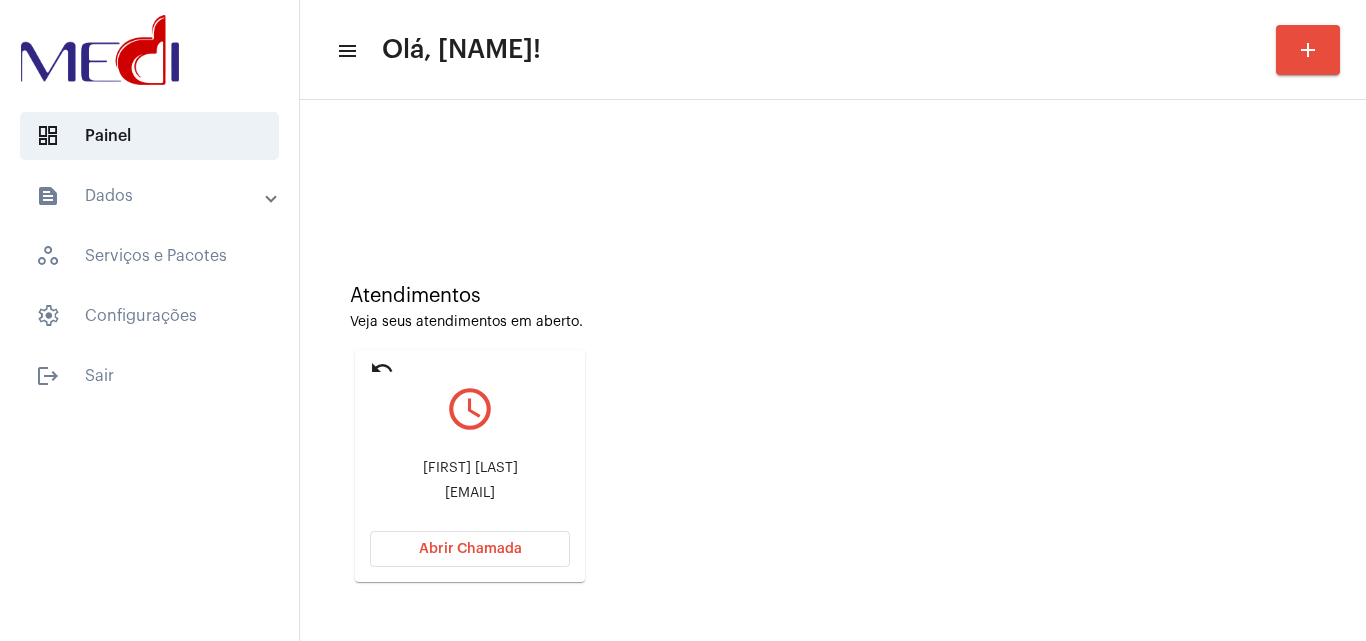 click on "crislainebrunobueno@gmail.com" 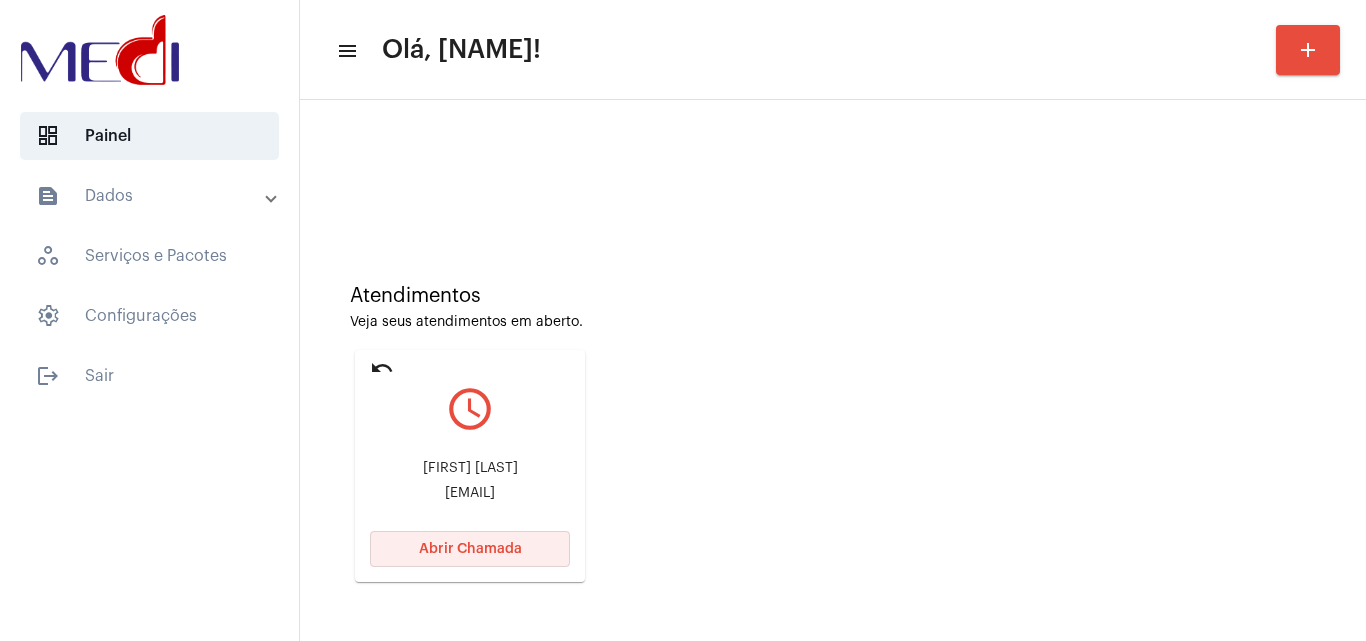 click on "Abrir Chamada" 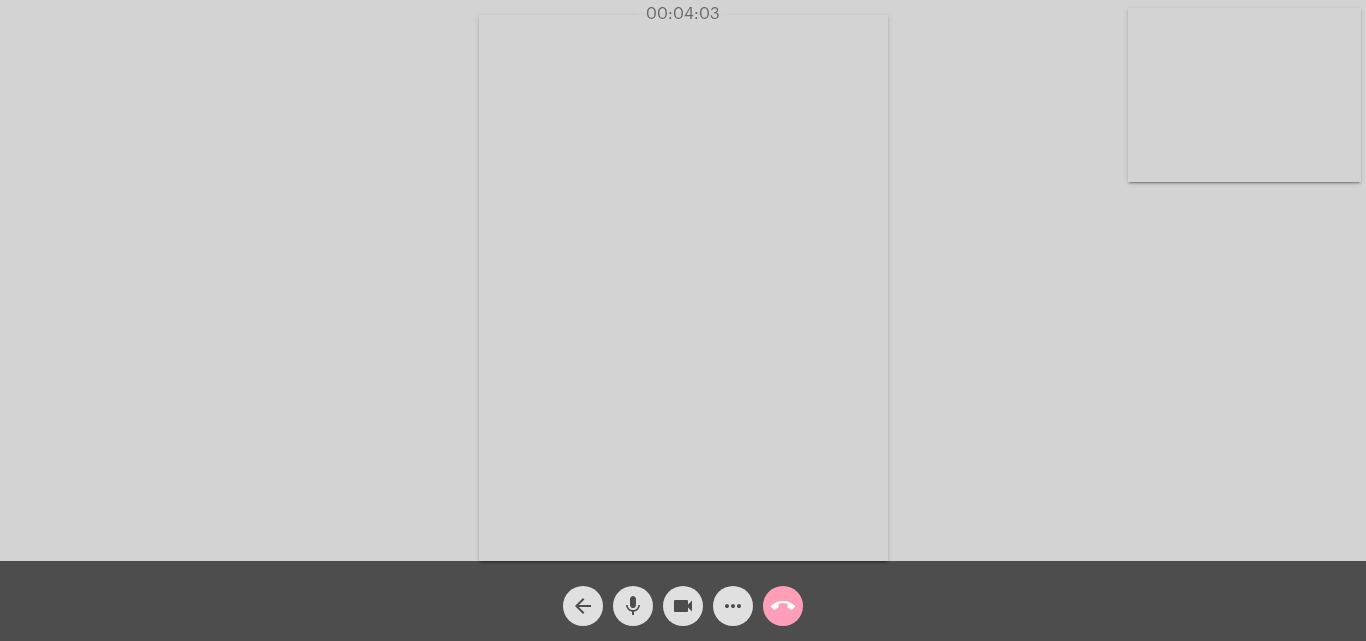 click on "call_end" 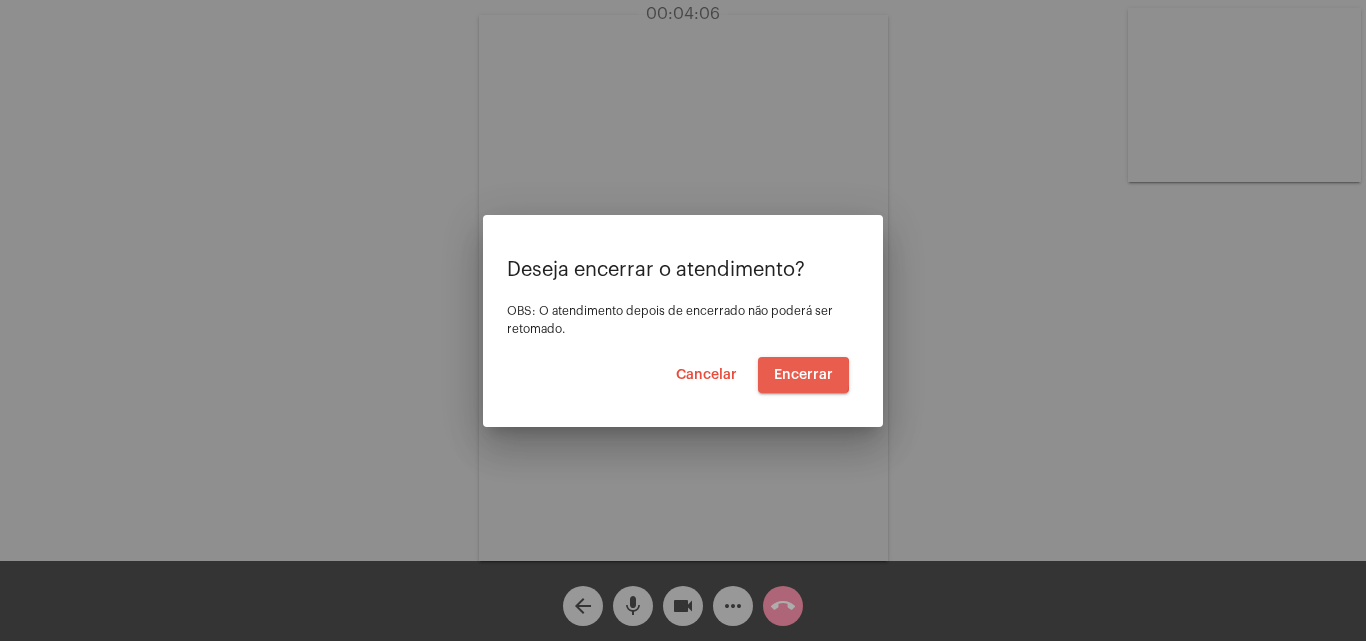 click on "Encerrar" at bounding box center (803, 375) 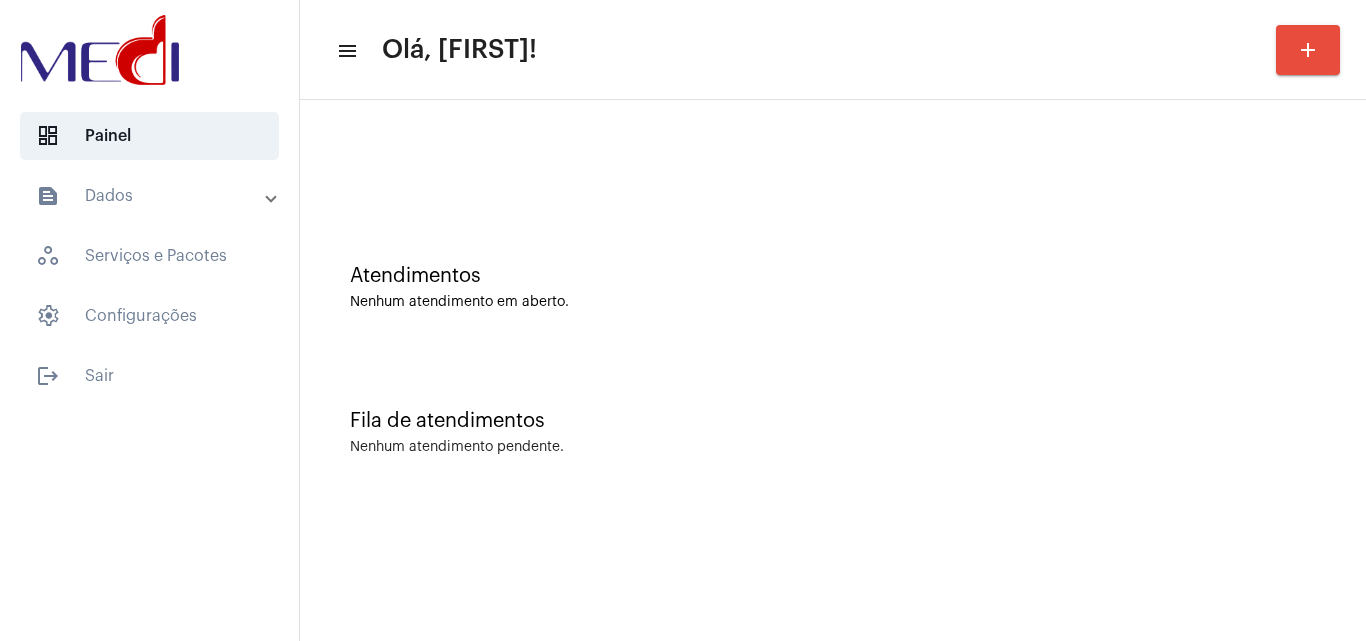 scroll, scrollTop: 0, scrollLeft: 0, axis: both 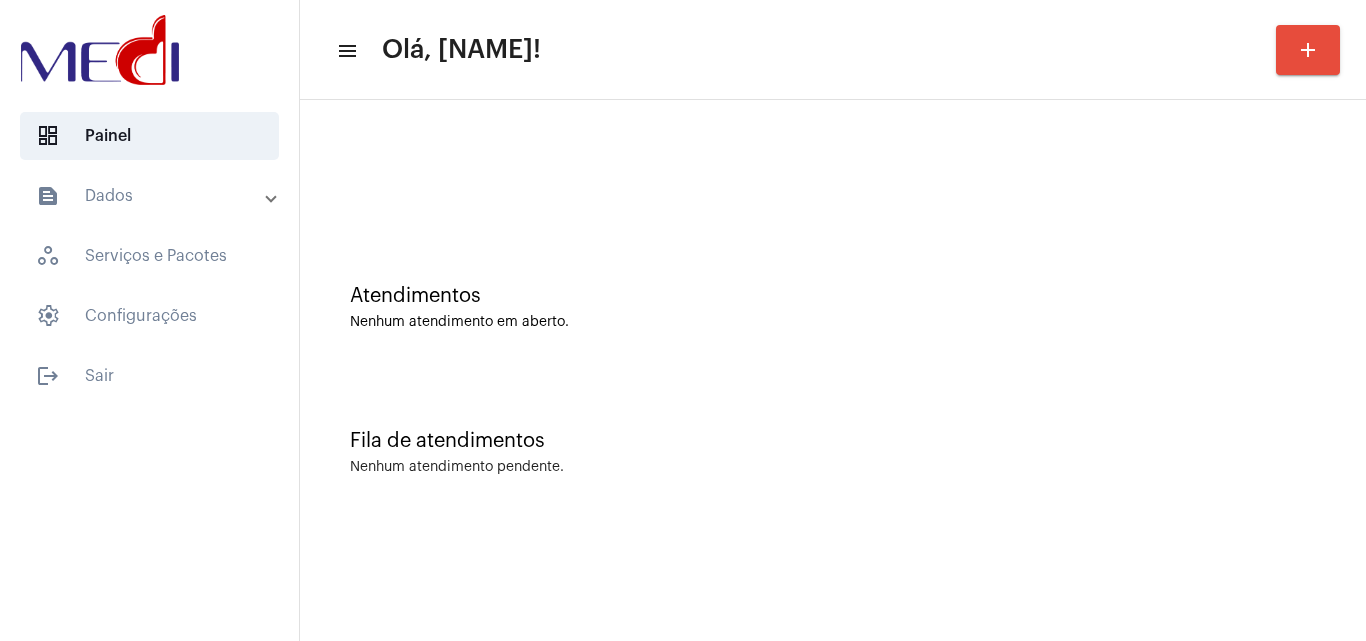 click on "Fila de atendimentos" 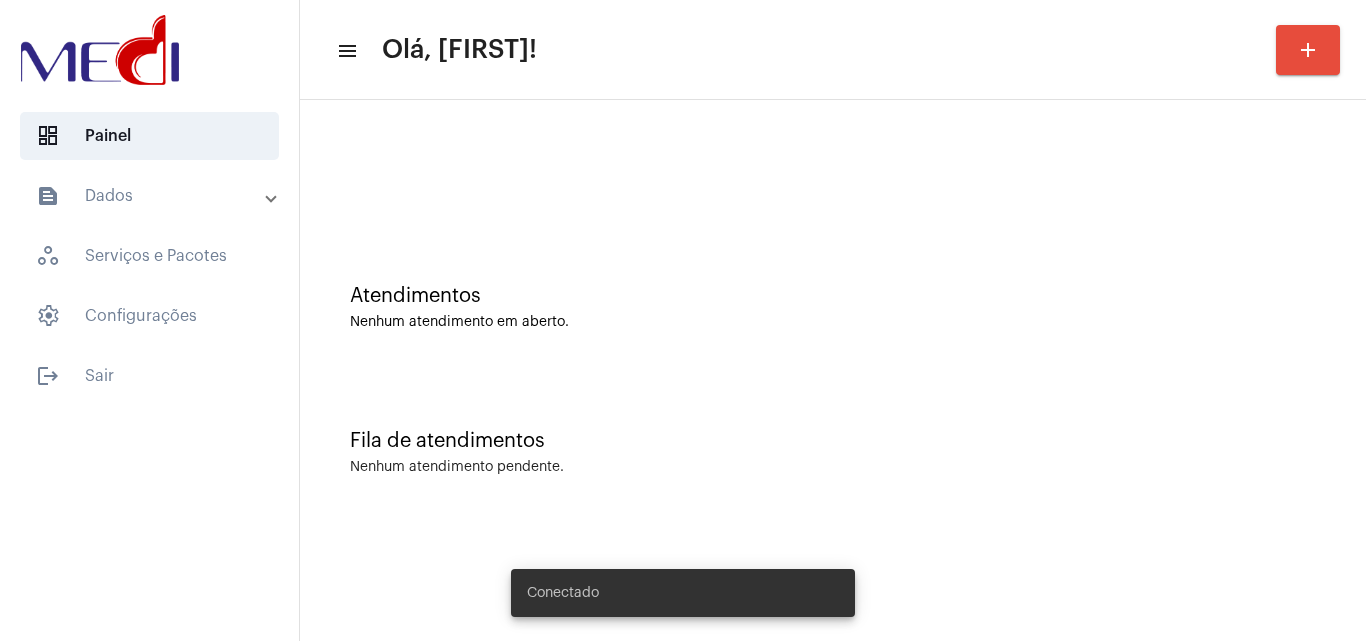 scroll, scrollTop: 0, scrollLeft: 0, axis: both 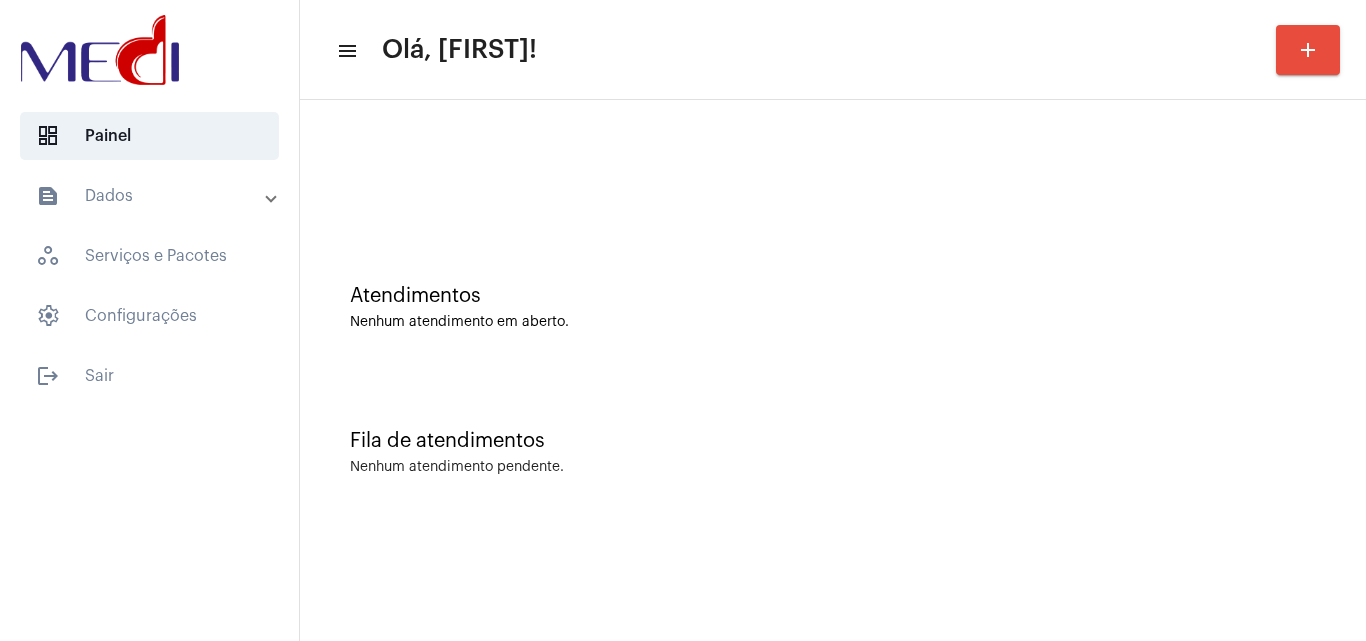 click on "Atendimentos Nenhum atendimento em aberto." 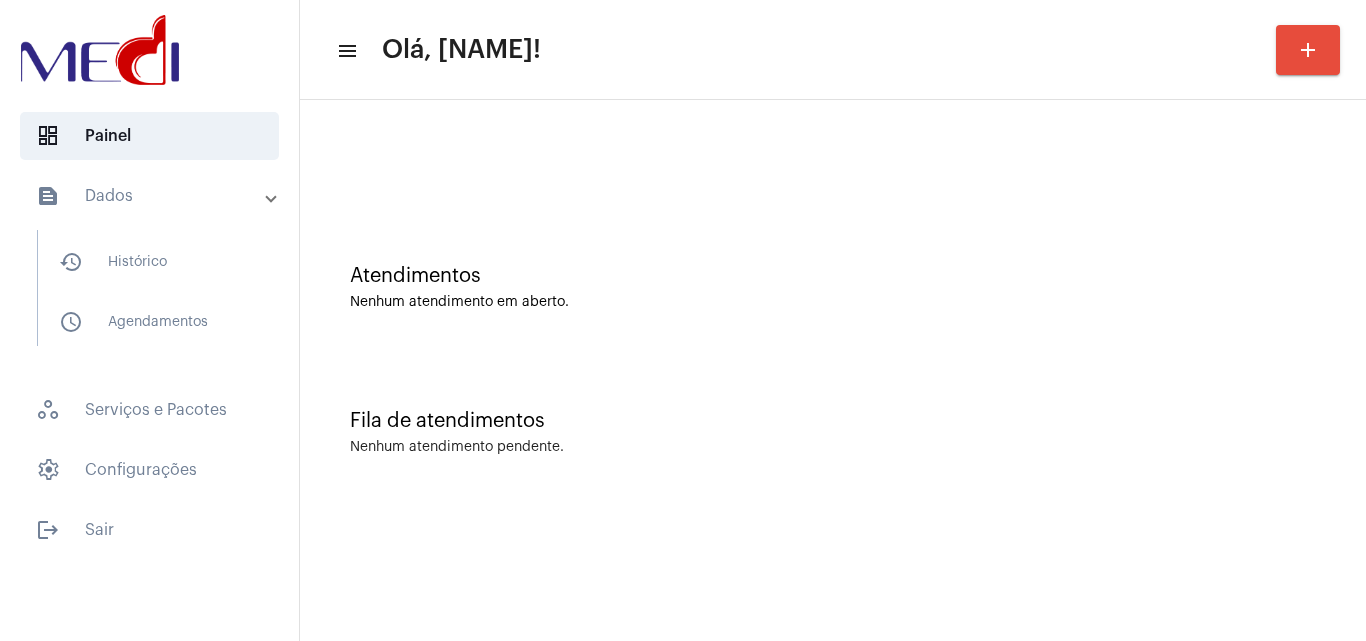 scroll, scrollTop: 0, scrollLeft: 0, axis: both 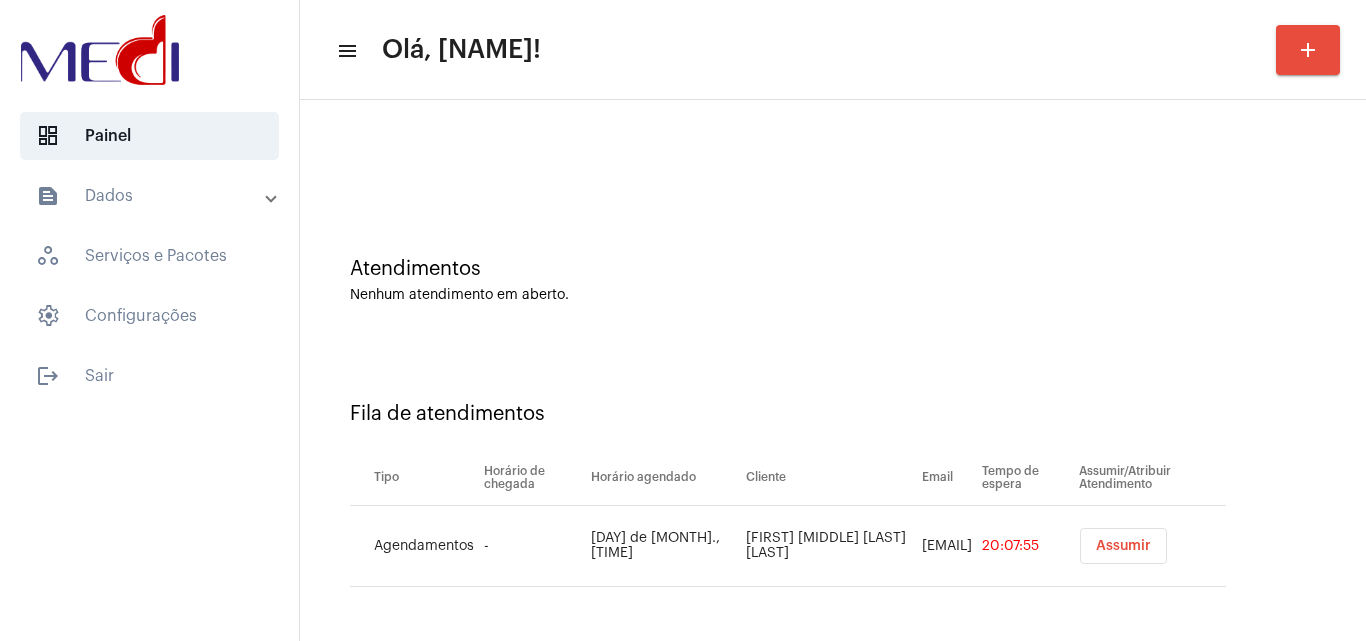 click on "Assumir" at bounding box center [1123, 546] 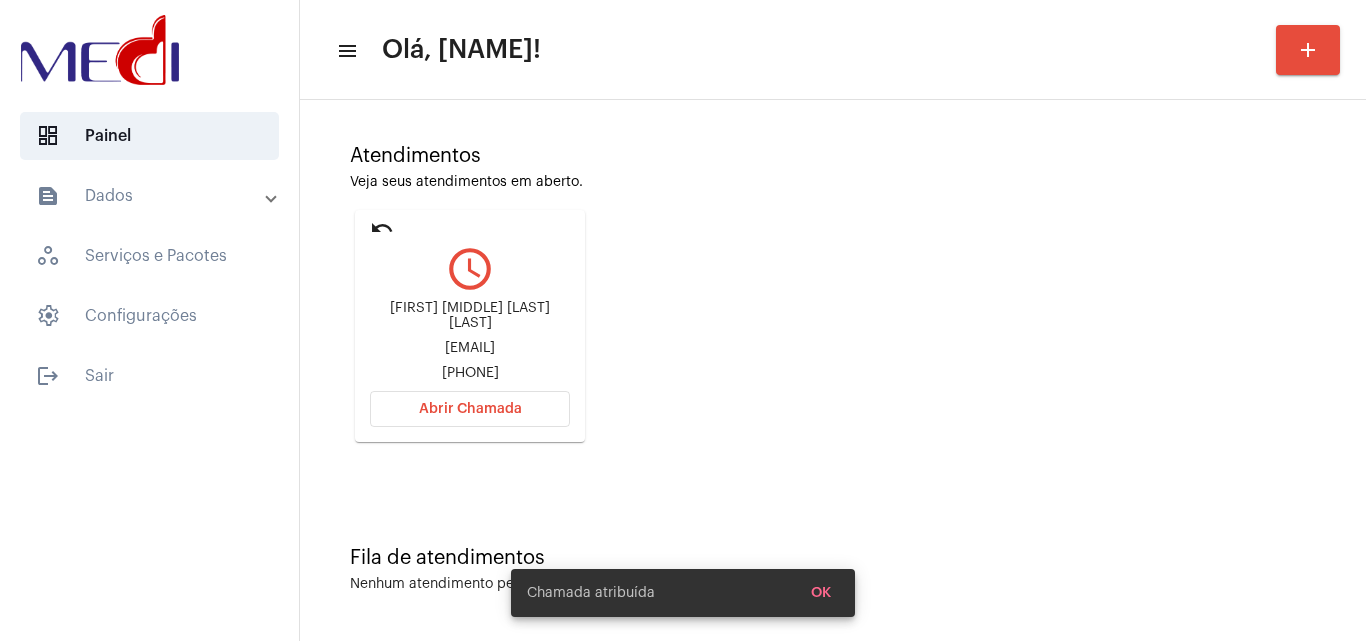 scroll, scrollTop: 141, scrollLeft: 0, axis: vertical 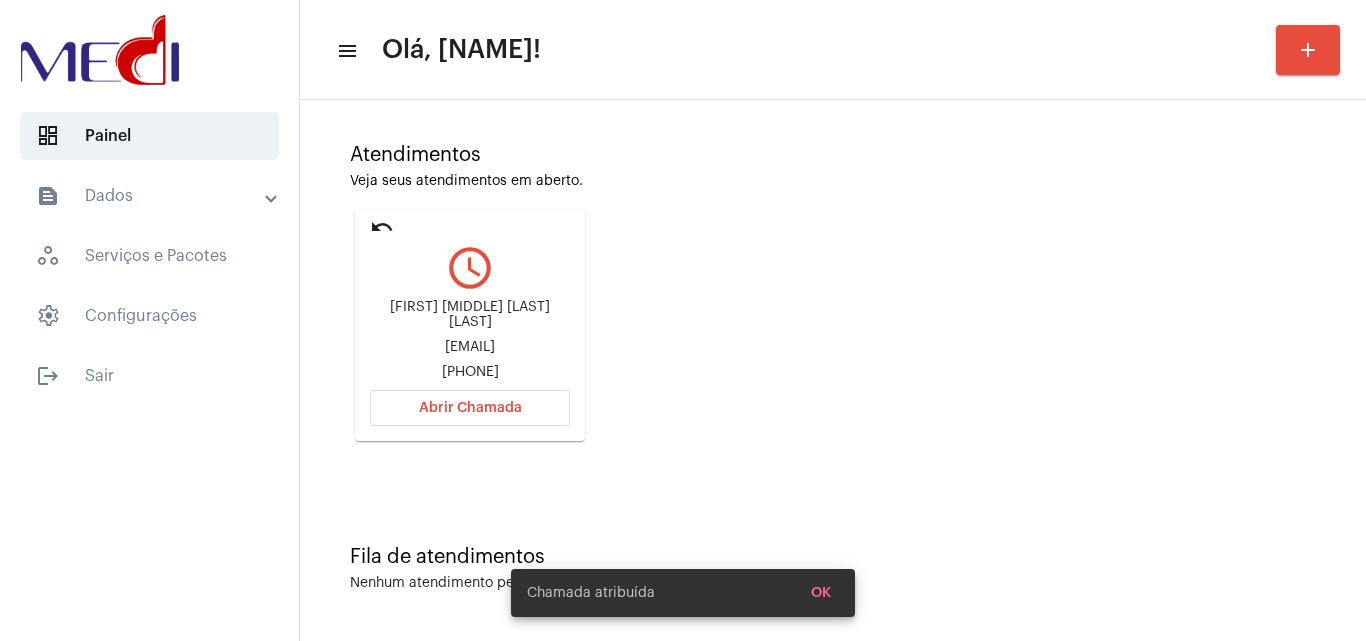 click on "vanessascelante@gmail.com" 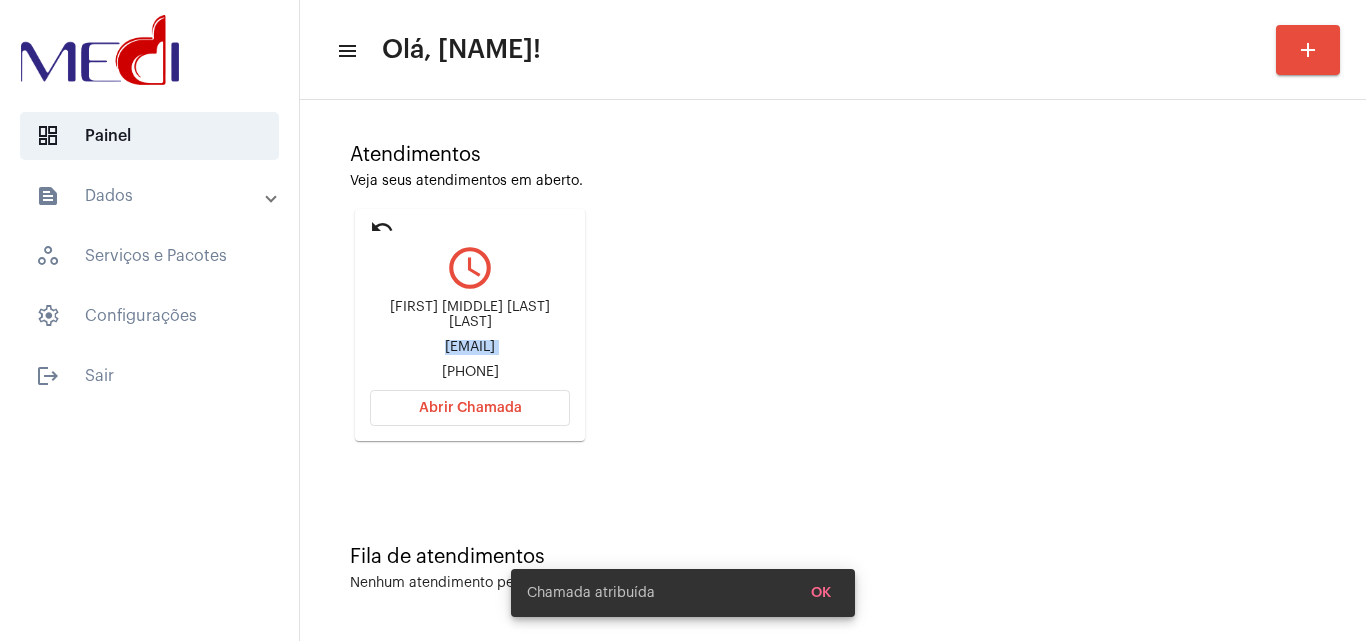 click on "vanessascelante@gmail.com" 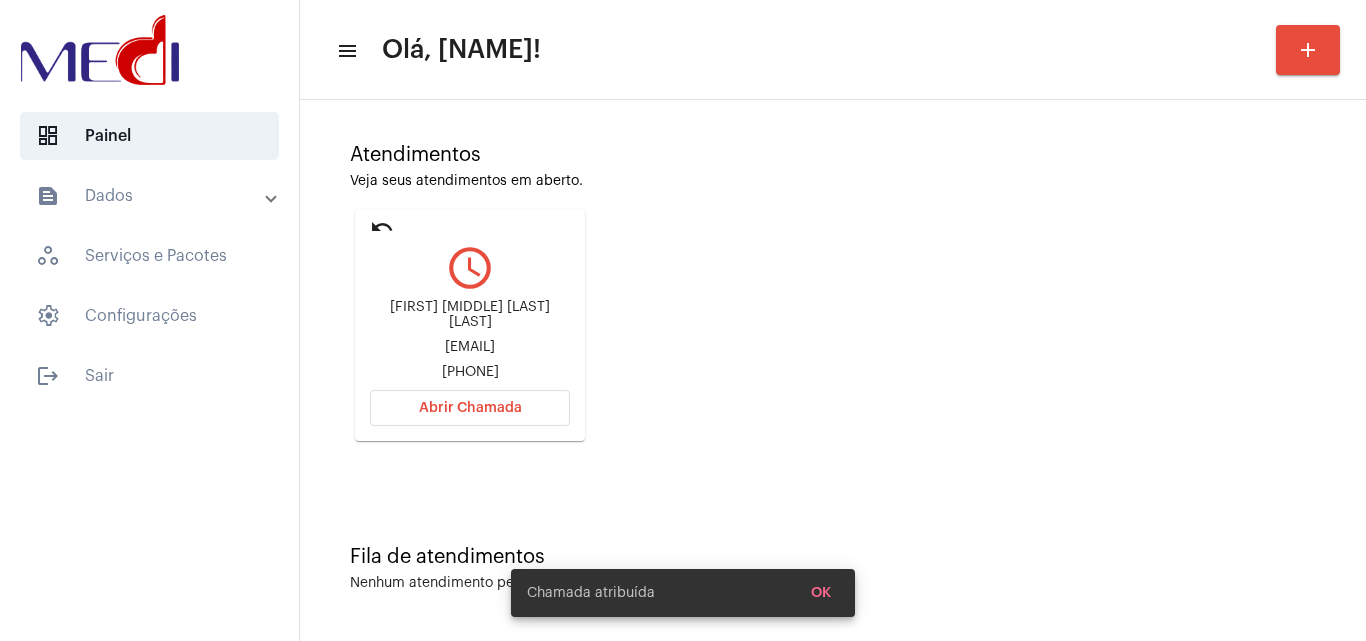 click on "Atendimentos Veja seus atendimentos em aberto. undo query_builder Vanessa Soliani Celante Marangoni  vanessascelante@gmail.com +5511999121194 Abrir Chamada" 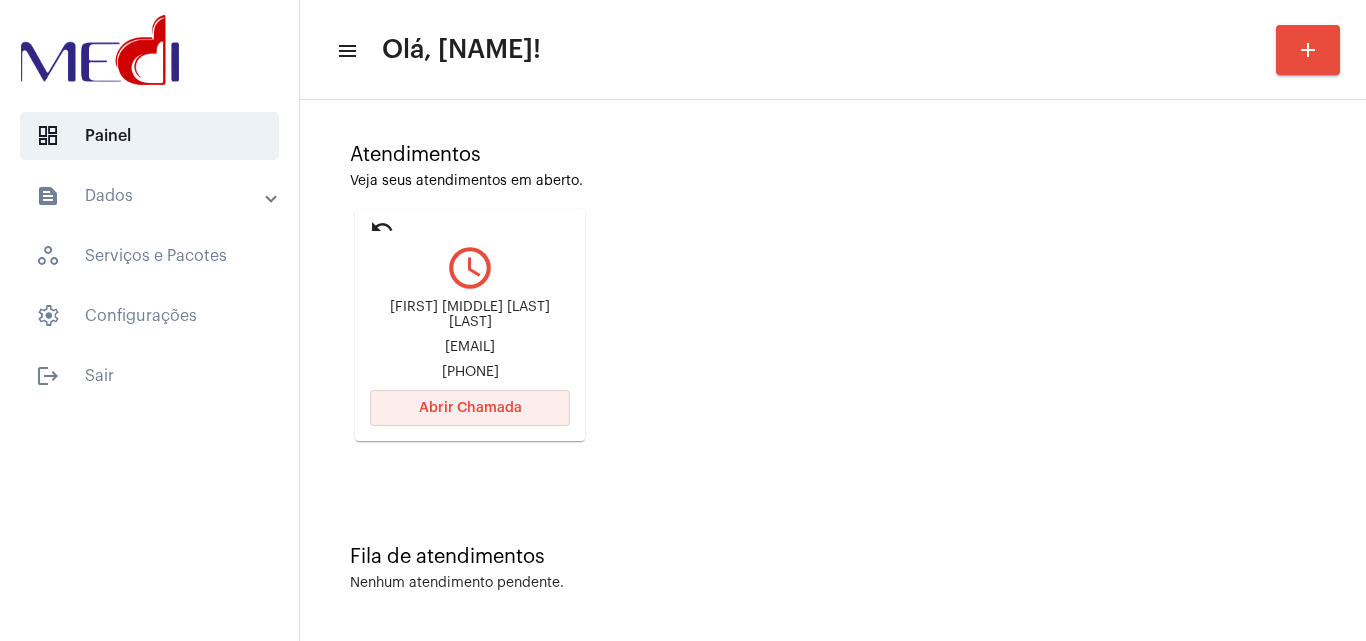 click on "Abrir Chamada" 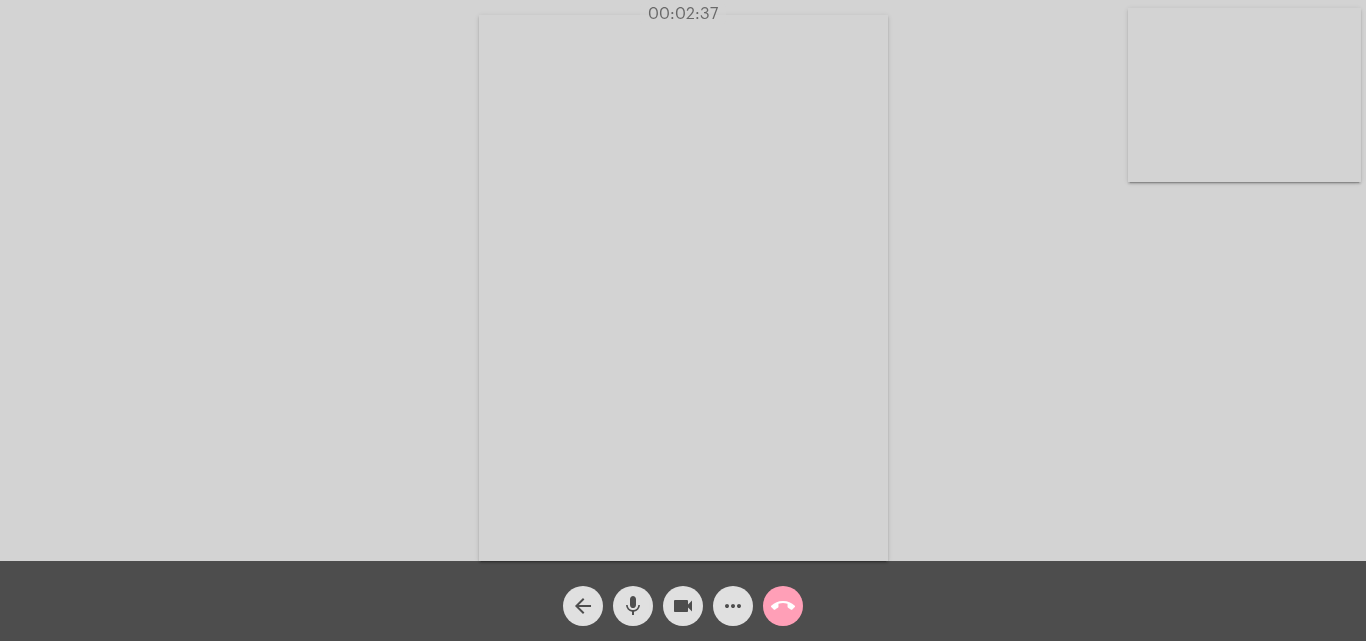 click on "call_end" 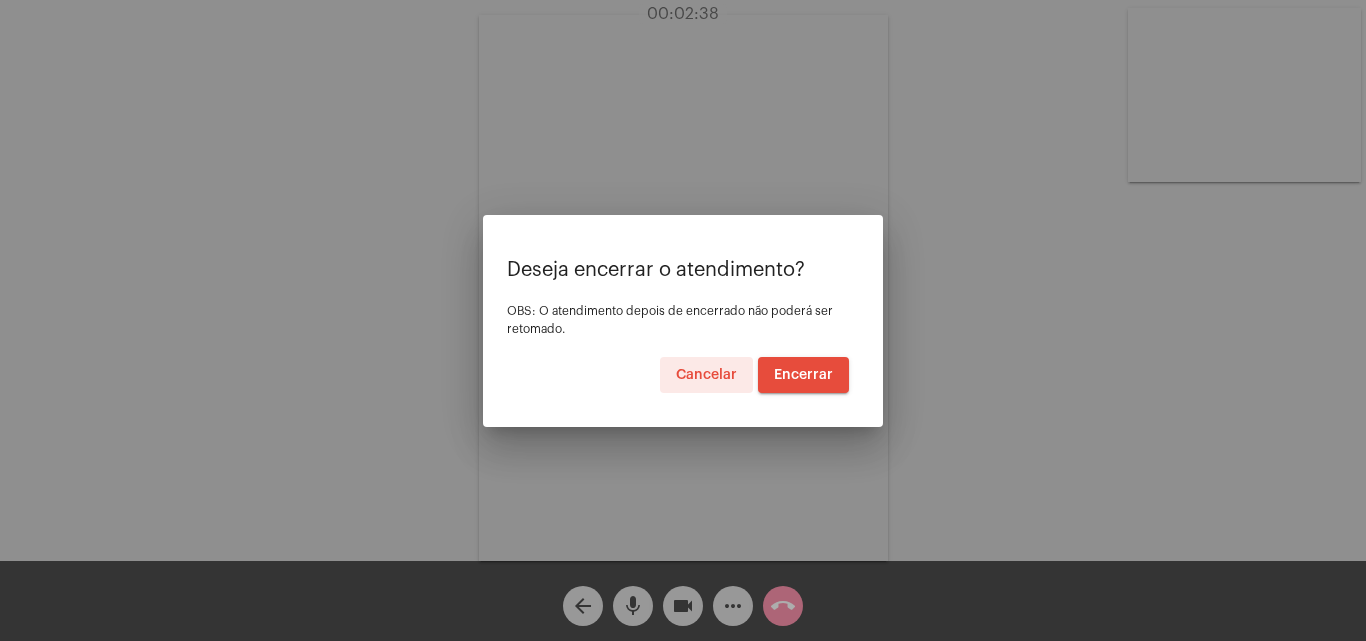 click on "Encerrar" at bounding box center [803, 375] 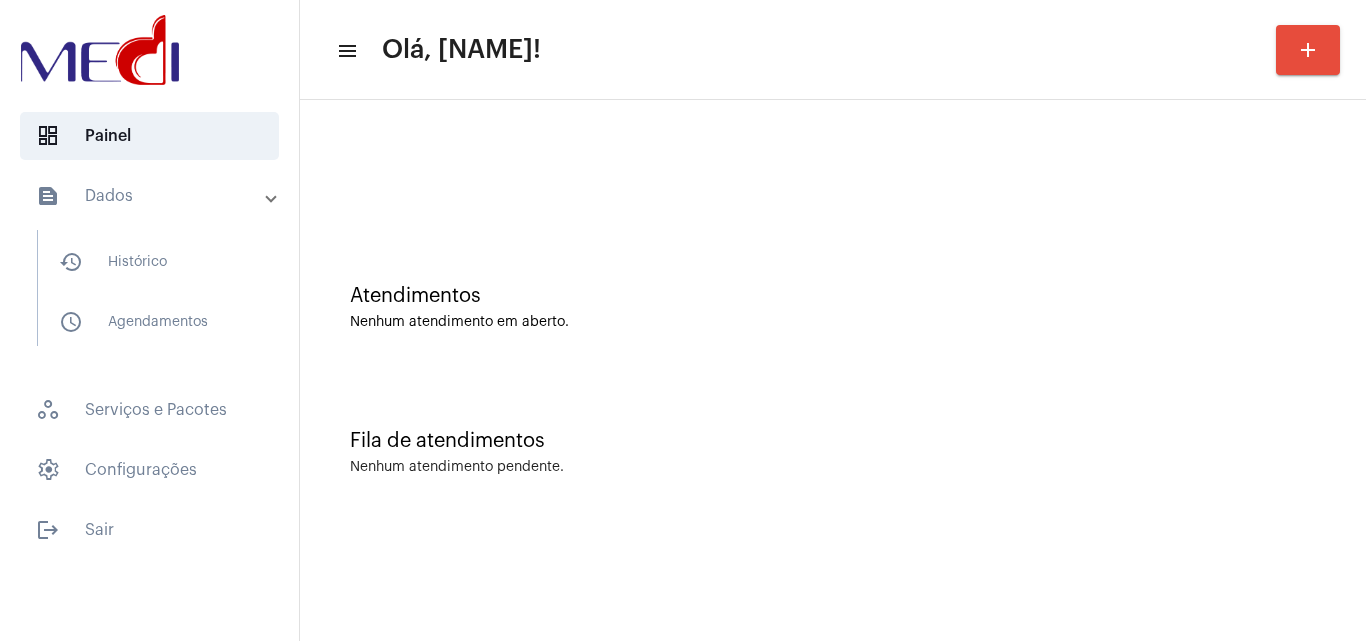 scroll, scrollTop: 0, scrollLeft: 0, axis: both 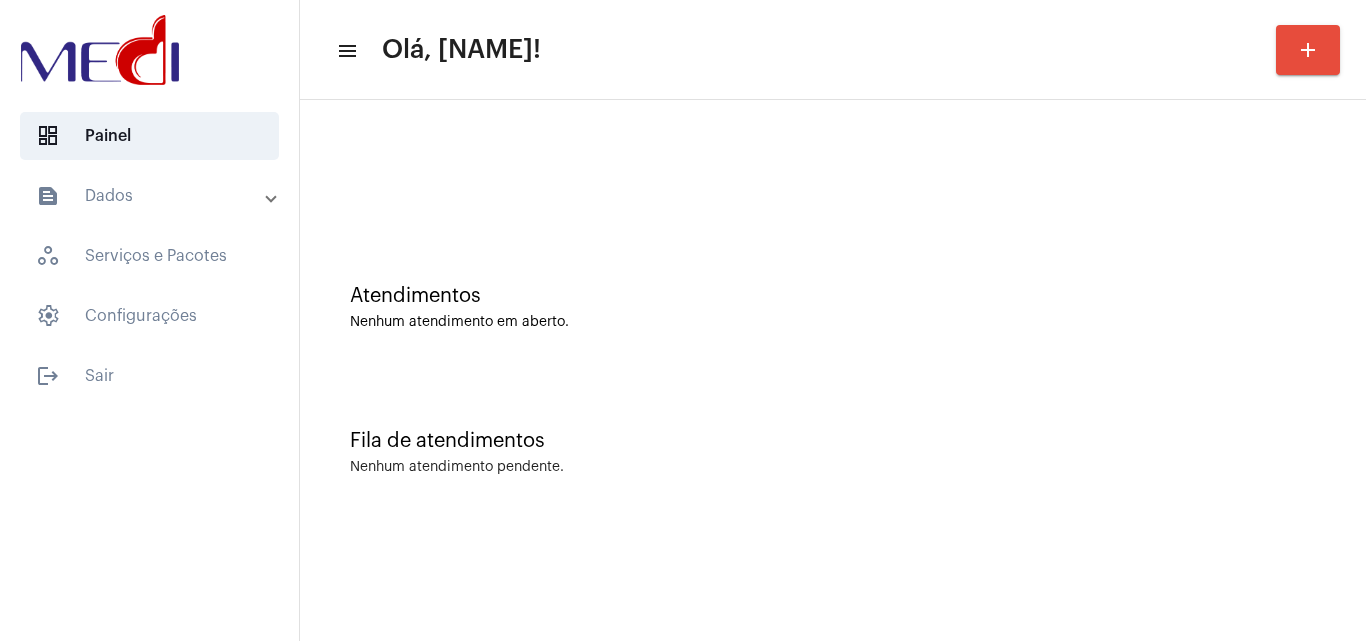 click on "Fila de atendimentos Nenhum atendimento pendente." 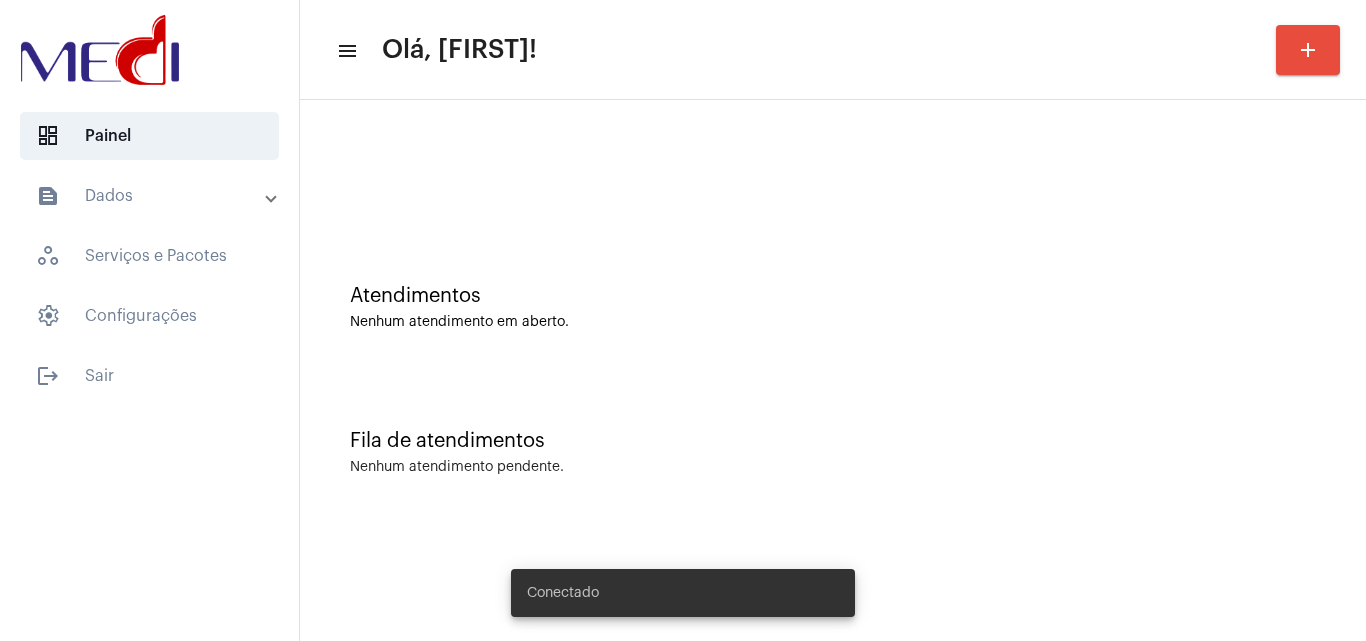 scroll, scrollTop: 0, scrollLeft: 0, axis: both 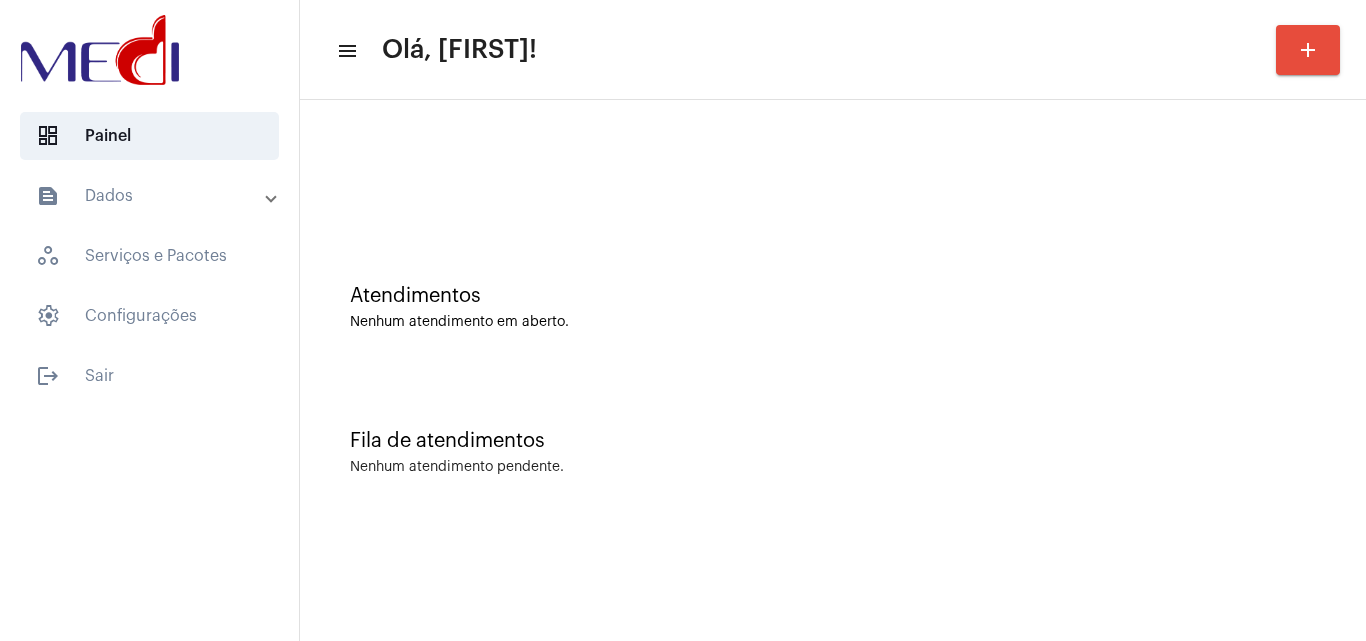click on "Fila de atendimentos Nenhum atendimento pendente." 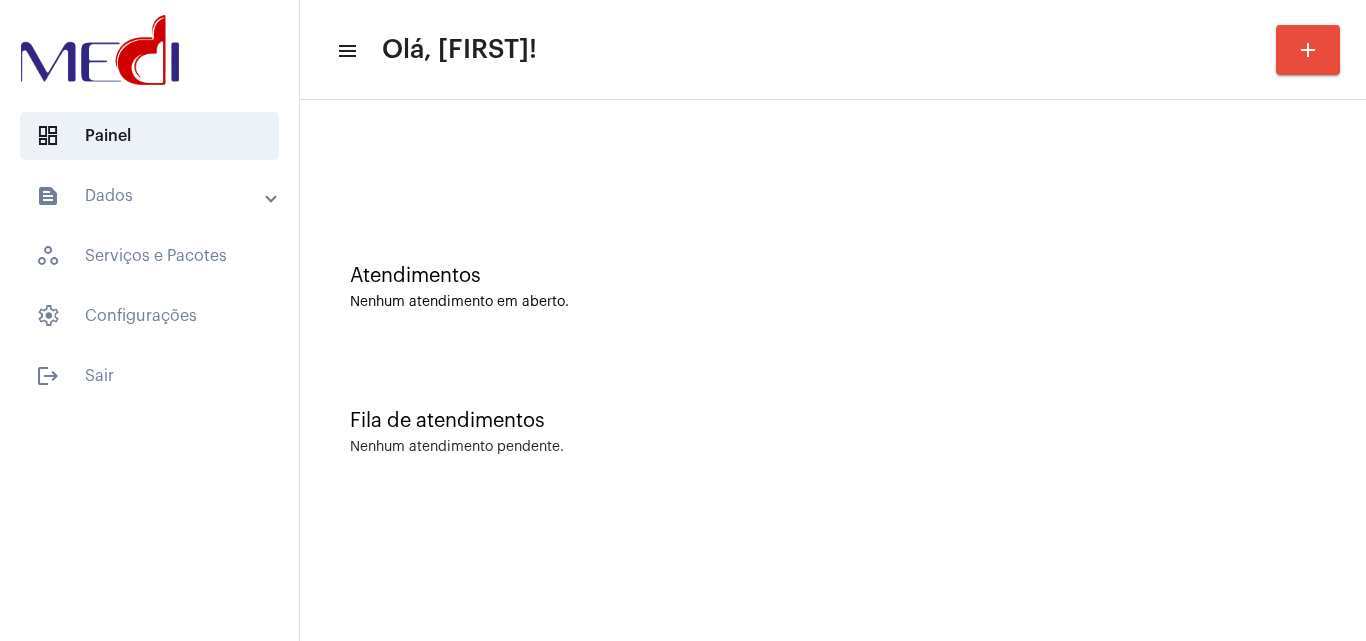 scroll, scrollTop: 0, scrollLeft: 0, axis: both 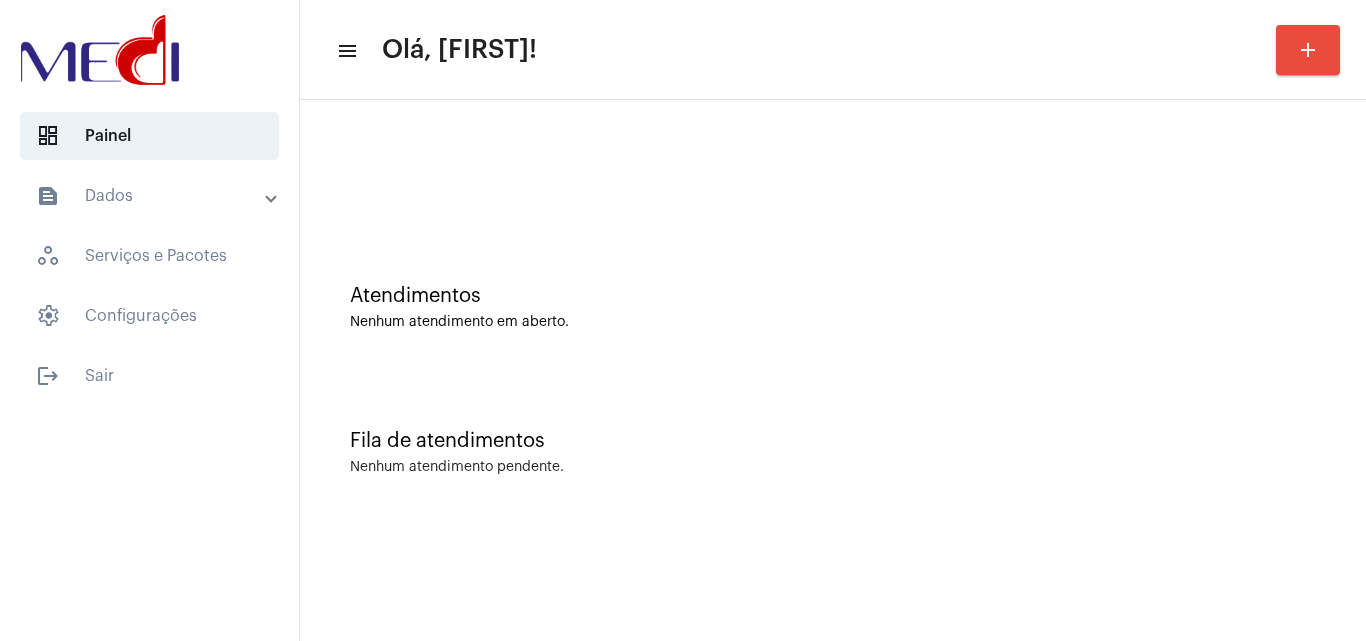 click on "Fila de atendimentos Nenhum atendimento pendente." 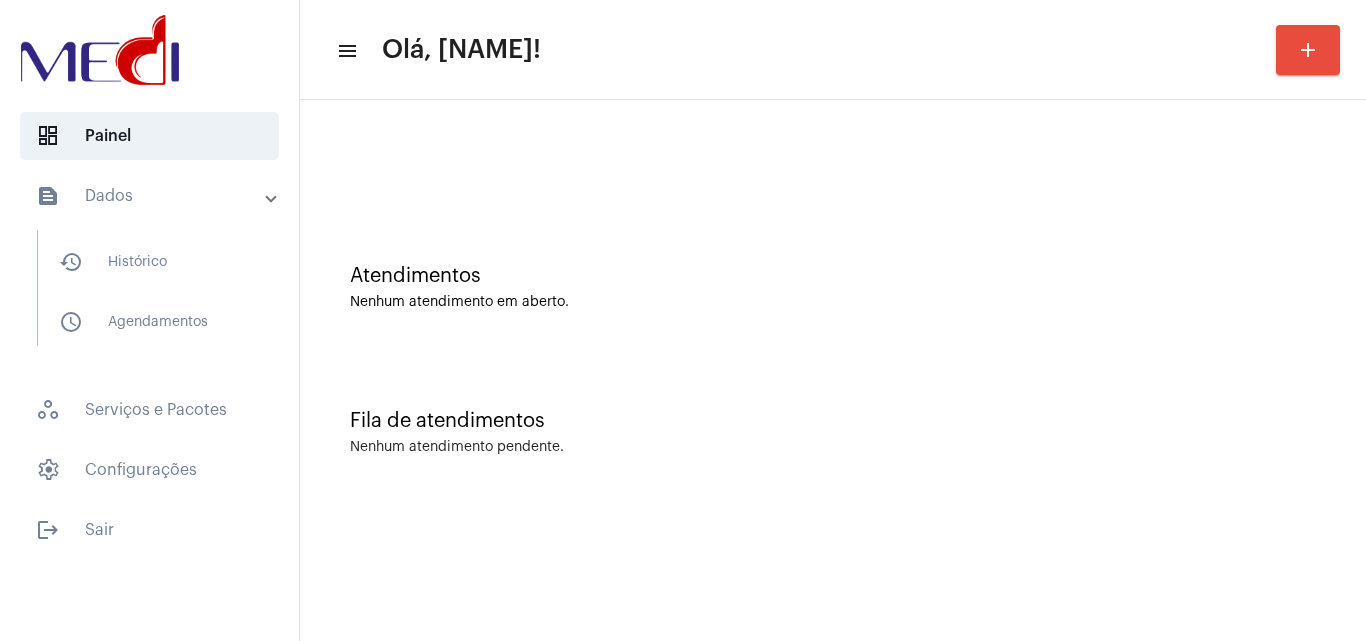 scroll, scrollTop: 0, scrollLeft: 0, axis: both 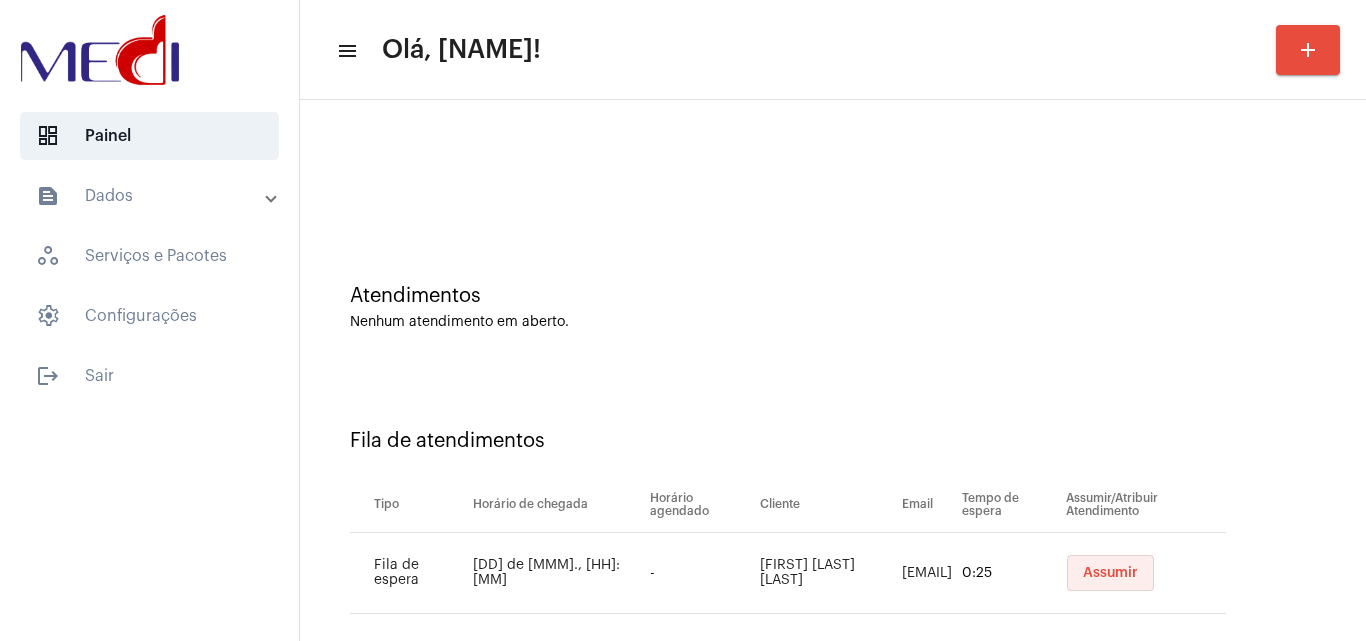 click on "Assumir" at bounding box center [1110, 573] 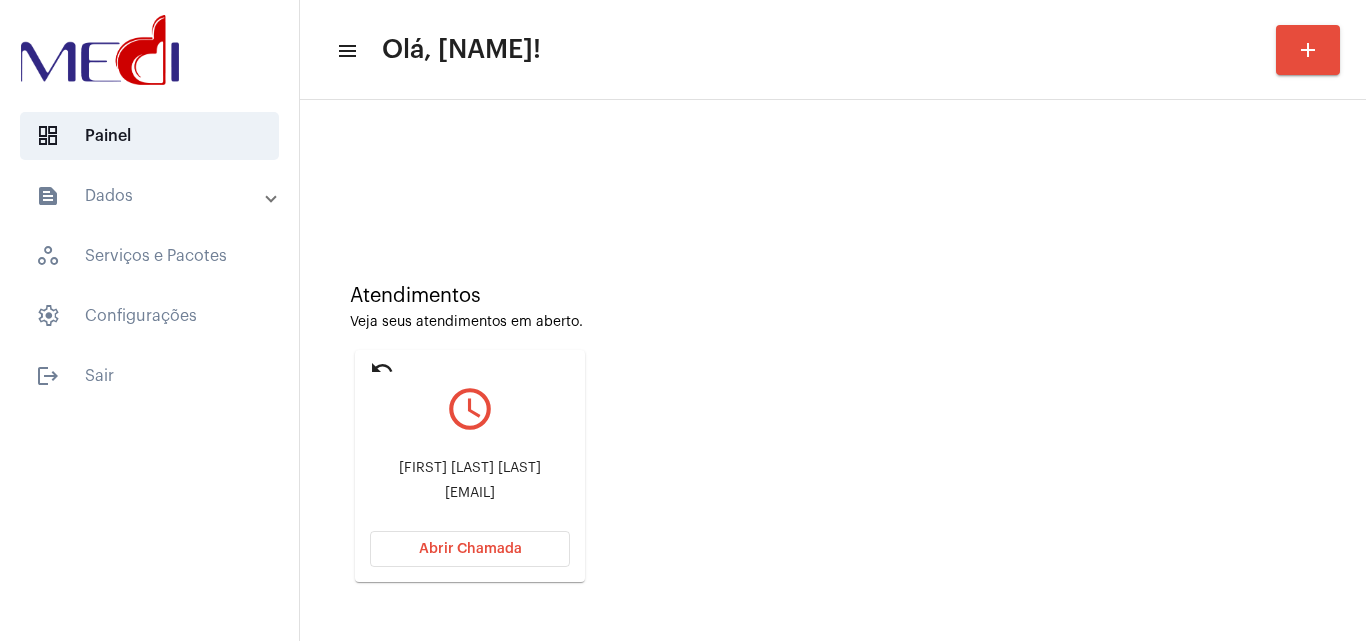 click on "Abrir Chamada" 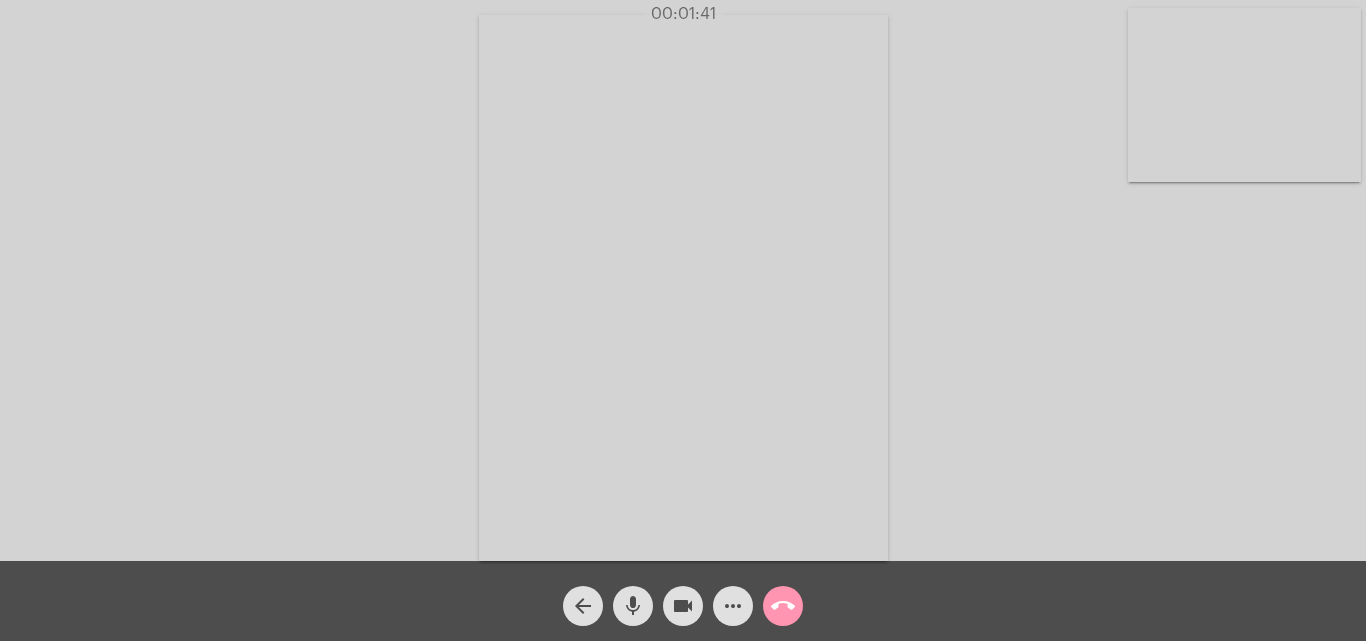 click on "call_end" 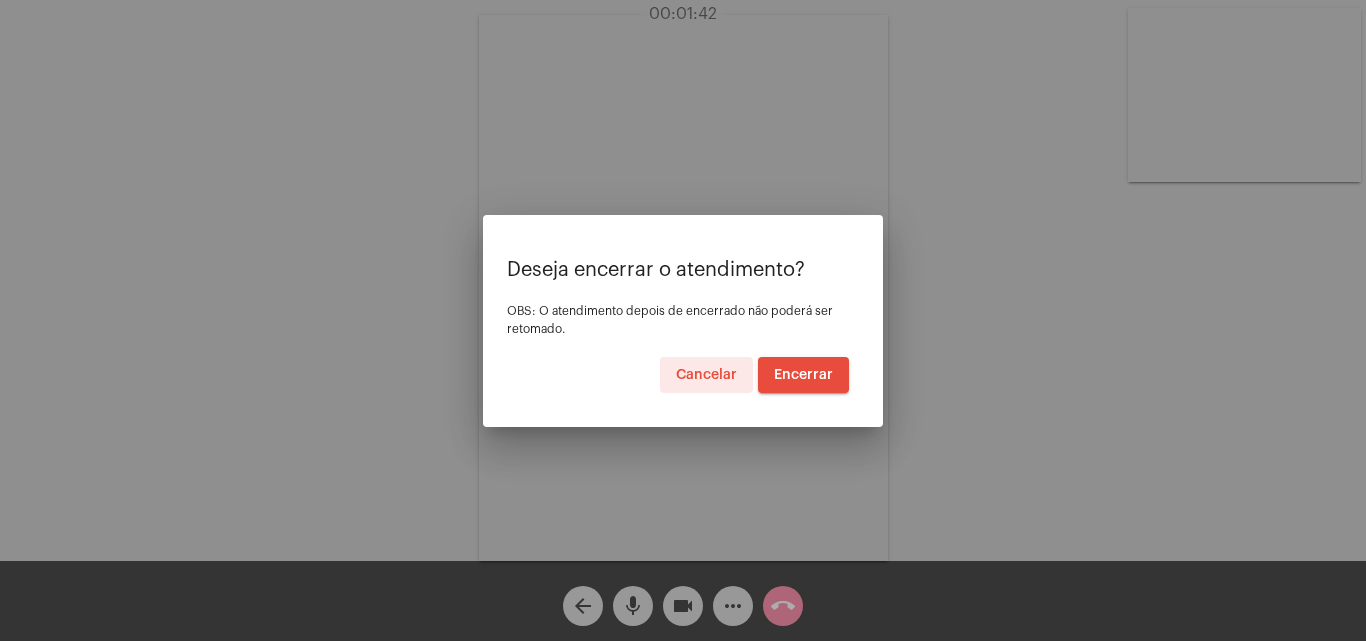 click on "Encerrar" at bounding box center (803, 375) 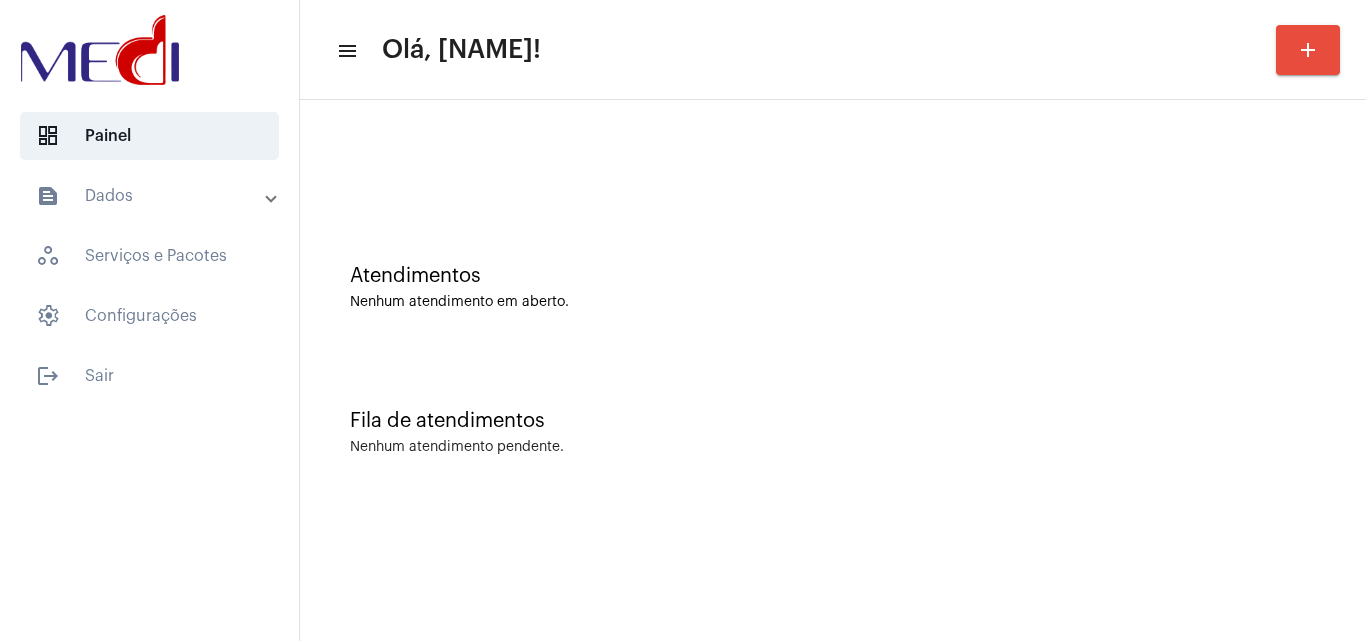 scroll, scrollTop: 0, scrollLeft: 0, axis: both 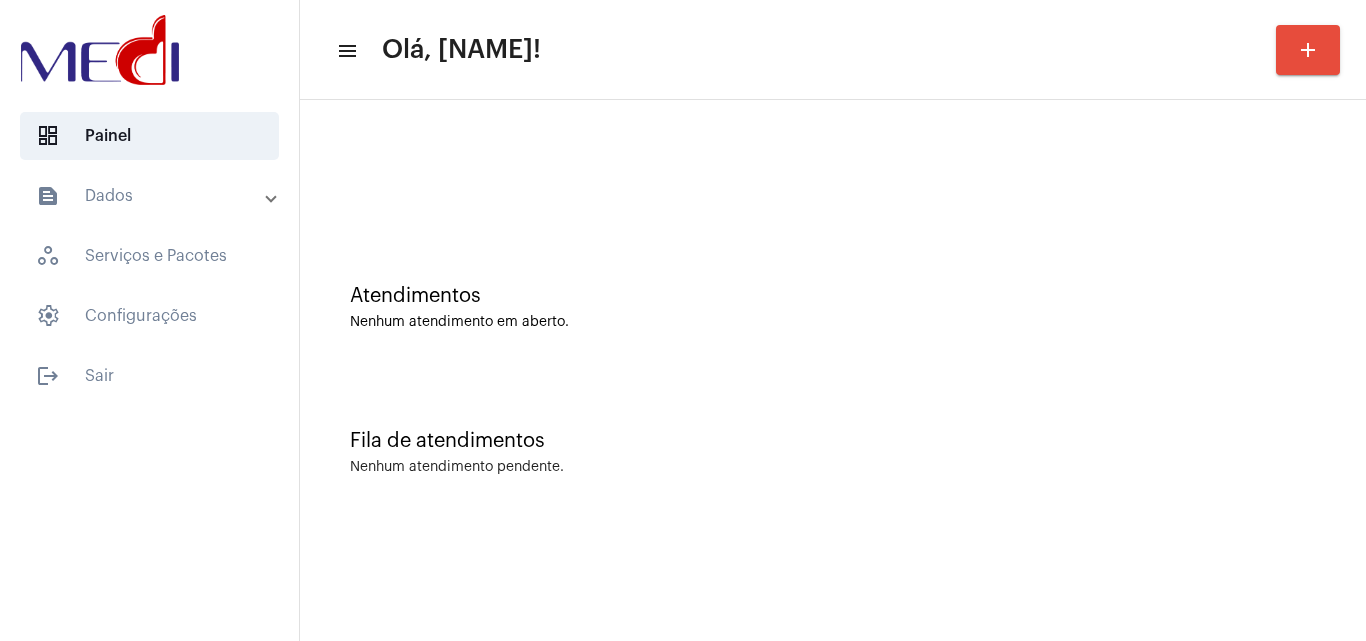 click on "Fila de atendimentos Nenhum atendimento pendente." 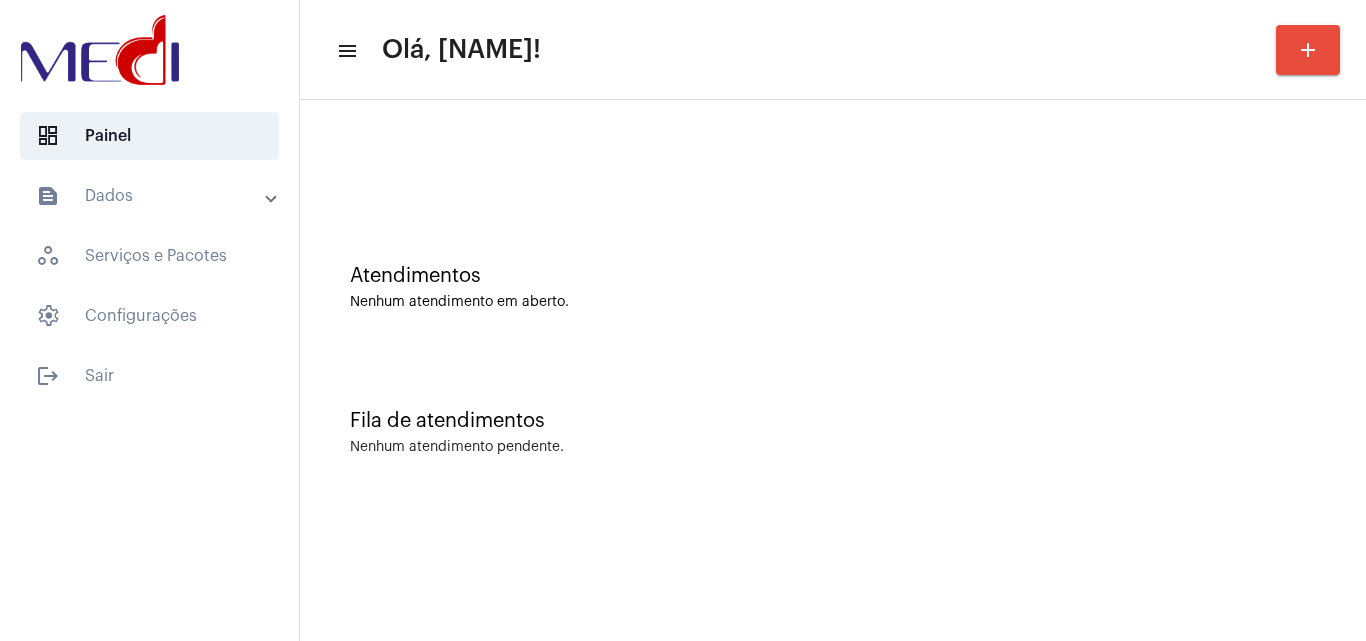 scroll, scrollTop: 0, scrollLeft: 0, axis: both 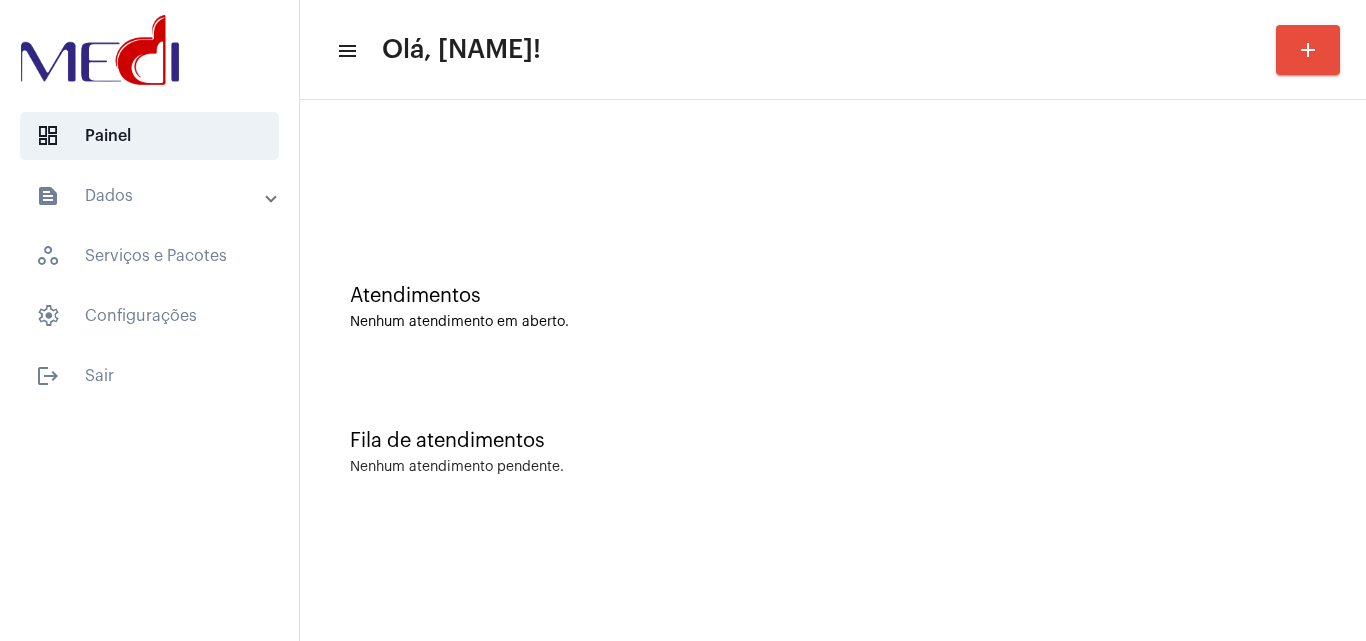 click on "Nenhum atendimento pendente." 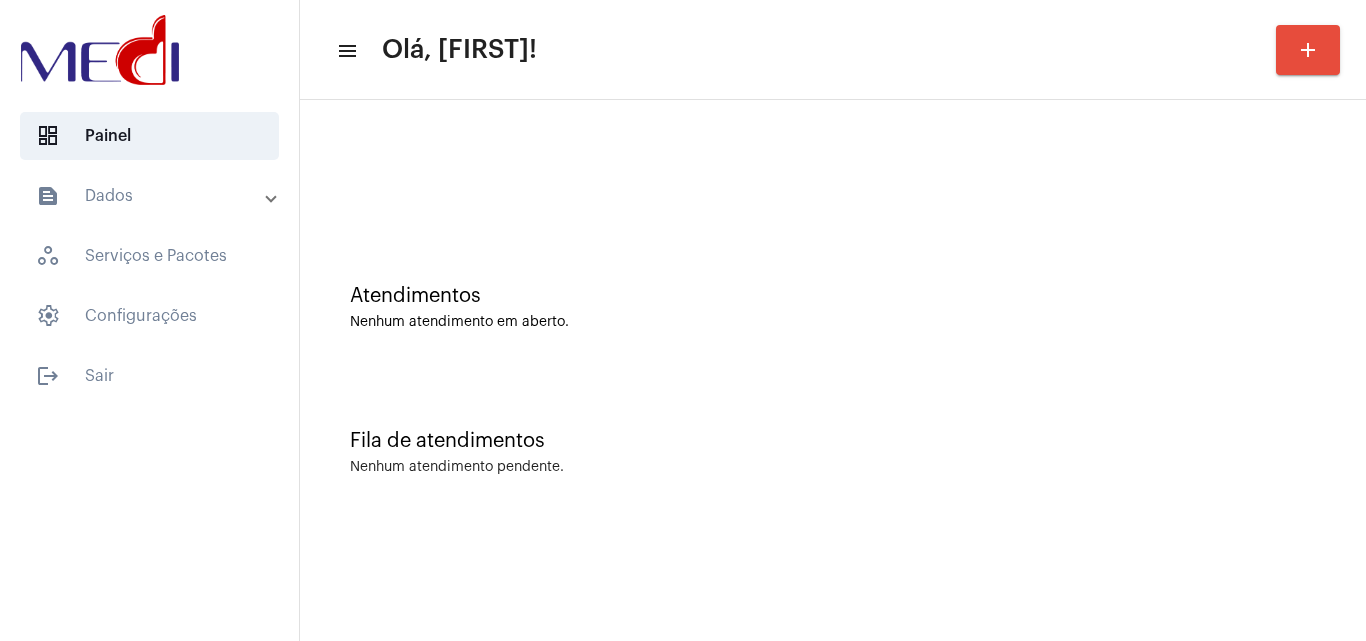 scroll, scrollTop: 0, scrollLeft: 0, axis: both 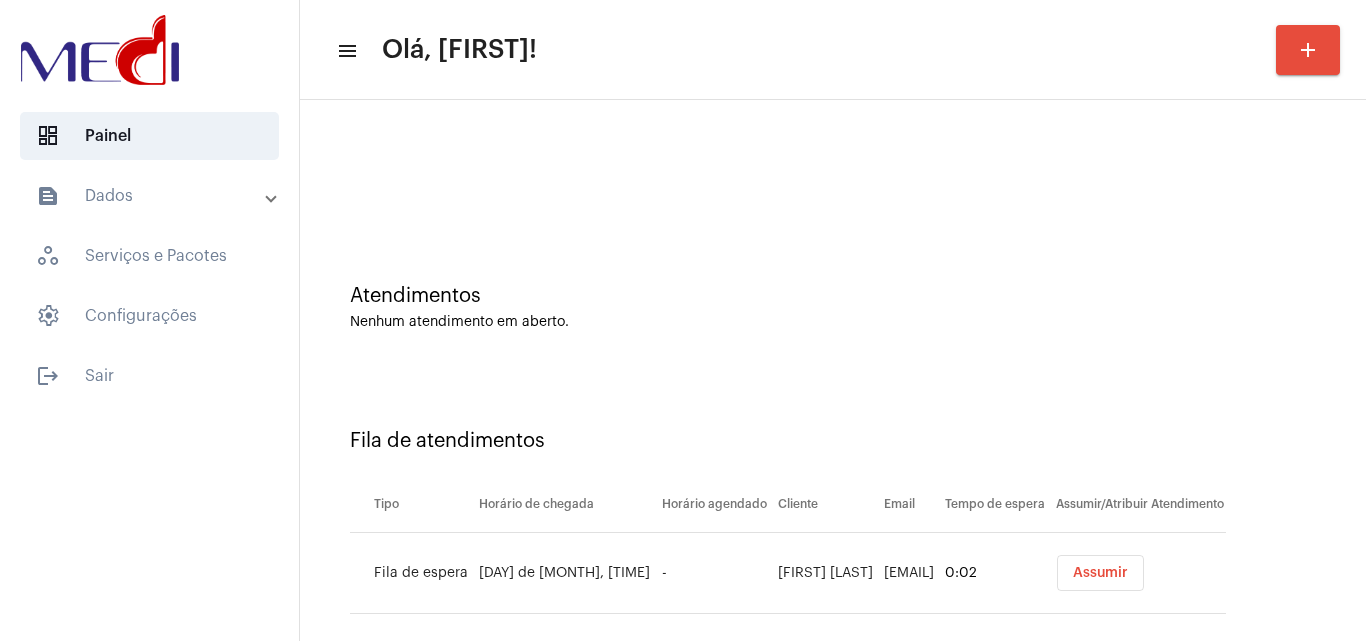 click on "Fila de atendimentos  Tipo   Horário de chegada   Horário agendado   Cliente   Email   Tempo de espera   Assumir/Atribuir Atendimento   Fila de espera   6 de ago., 18:43   -   [FIRST] [LAST]   [EMAIL]   0:02   Assumir" 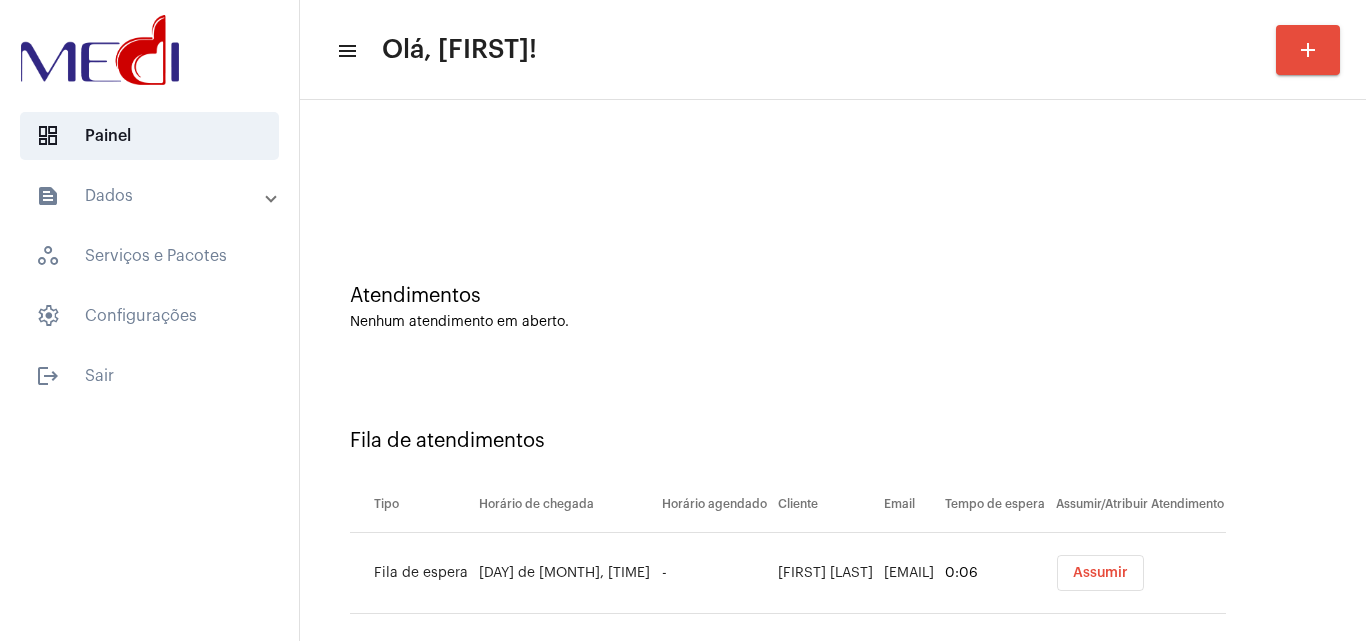 click on "Assumir" at bounding box center (1100, 573) 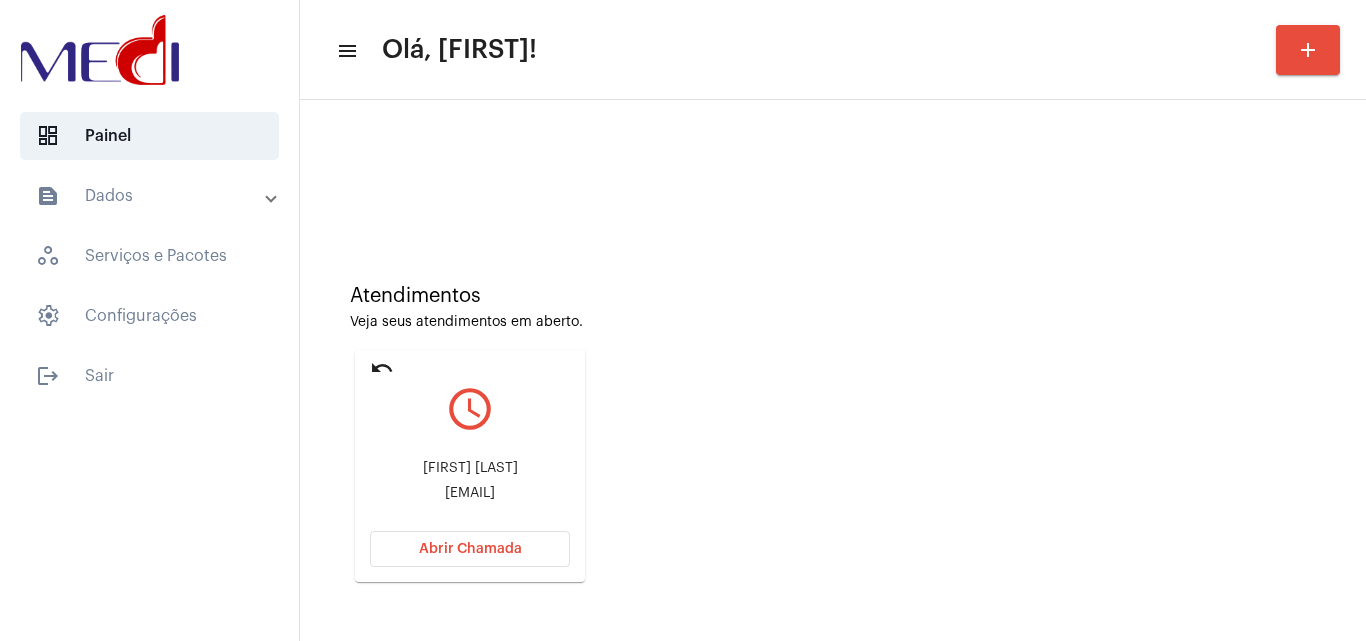 click on "Abrir Chamada" 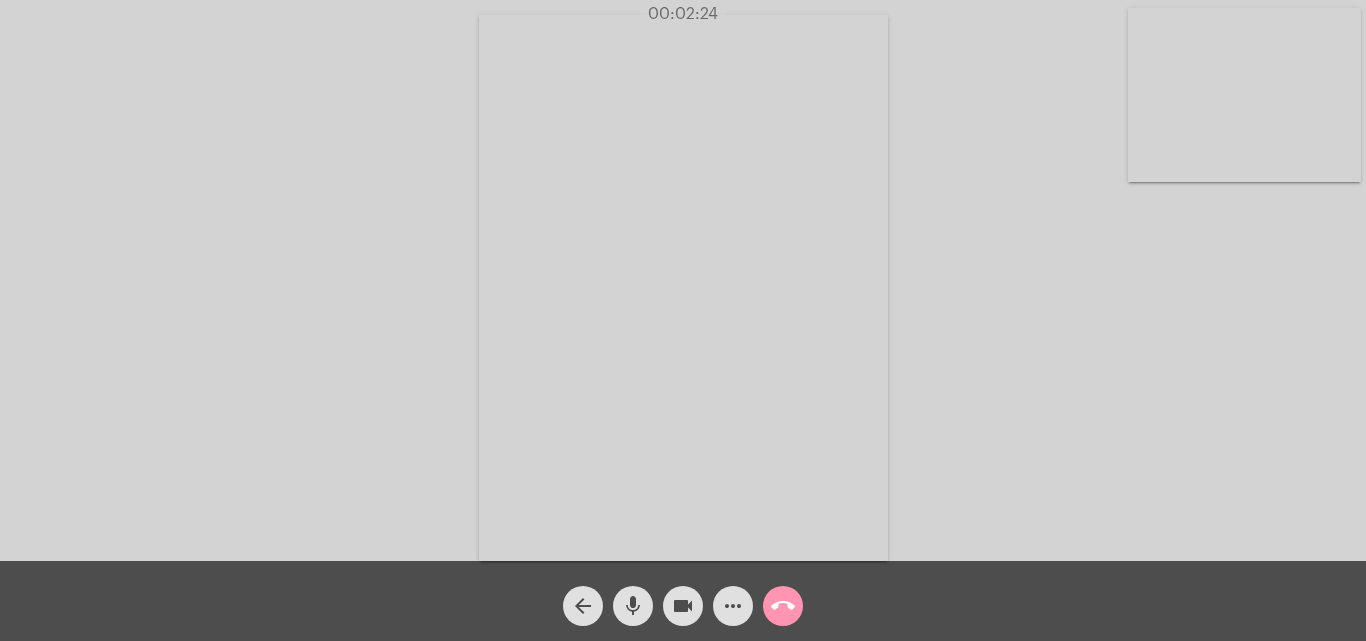 click on "call_end" 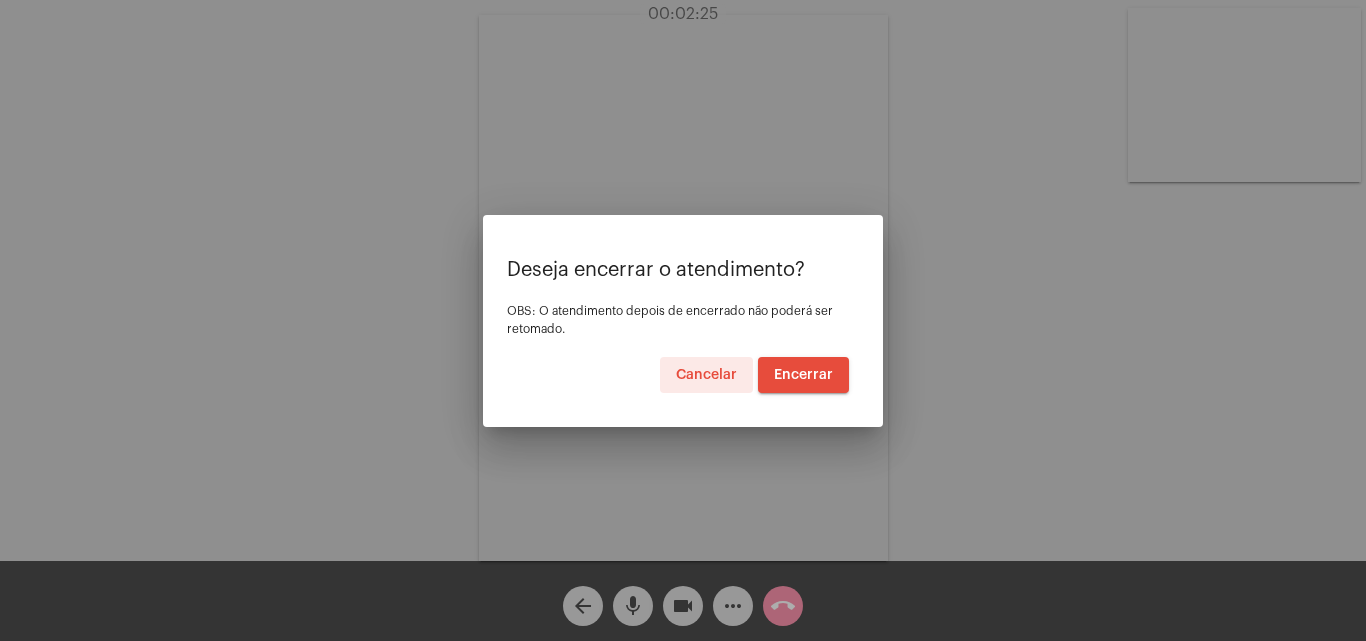 click on "Encerrar" at bounding box center (803, 375) 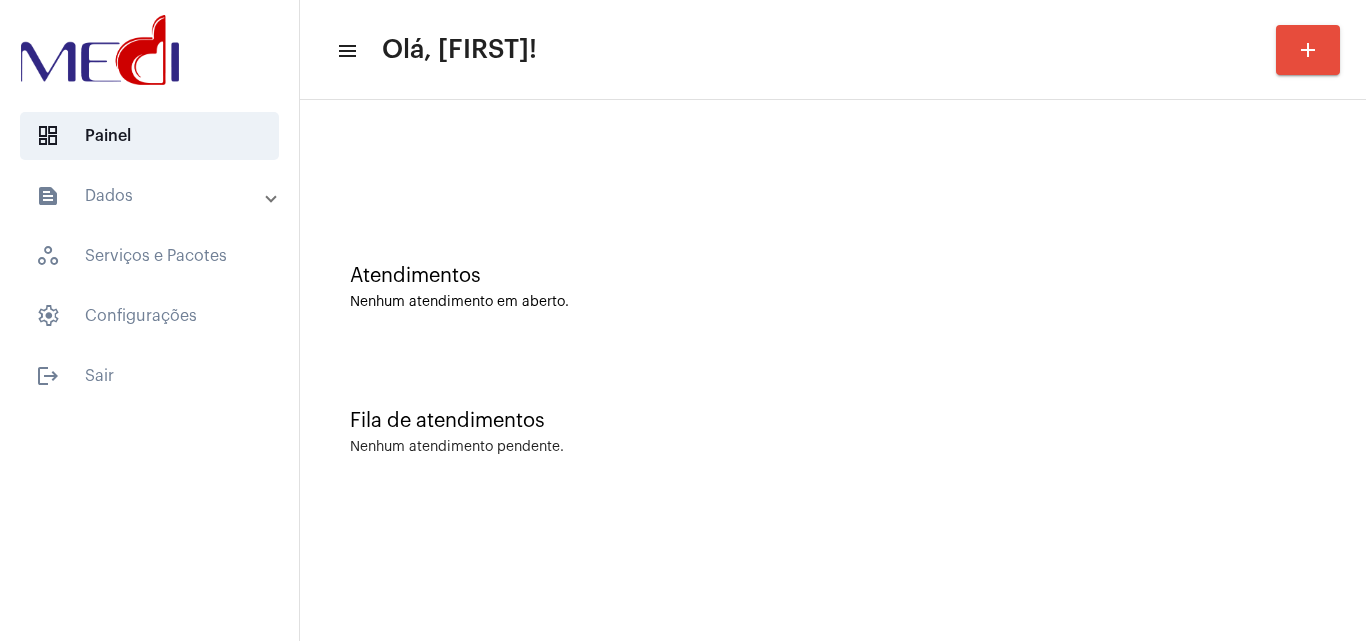 scroll, scrollTop: 0, scrollLeft: 0, axis: both 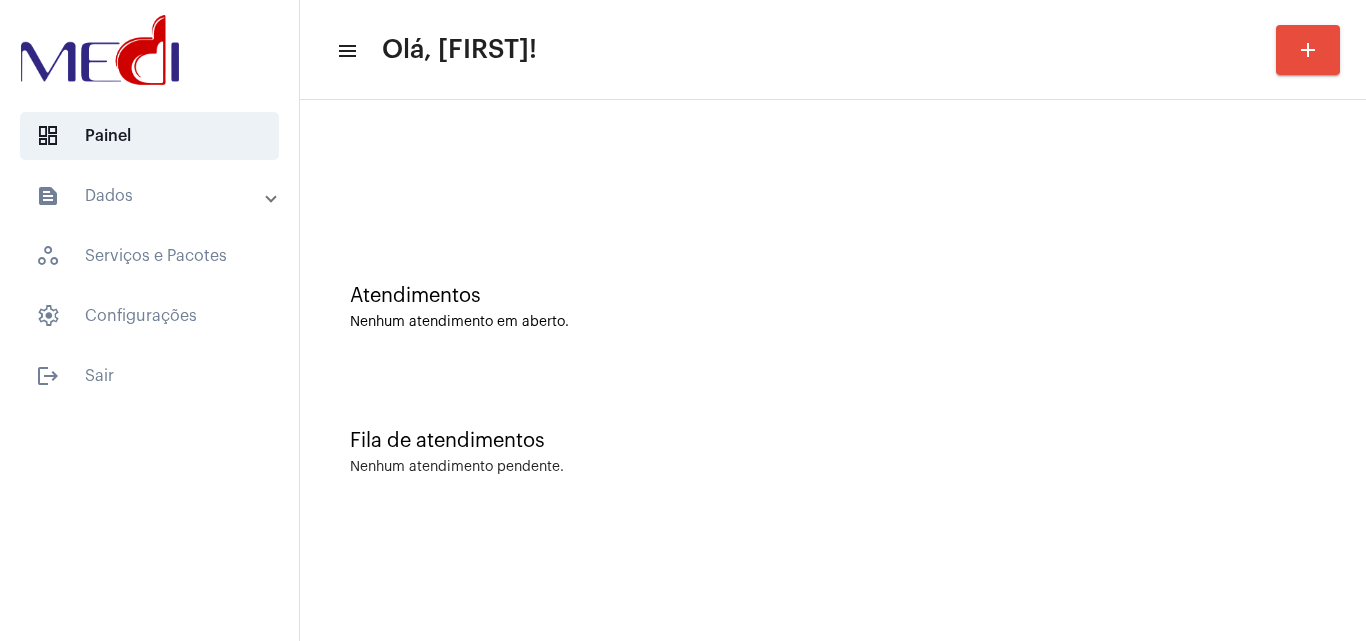 click on "Nenhum atendimento pendente." 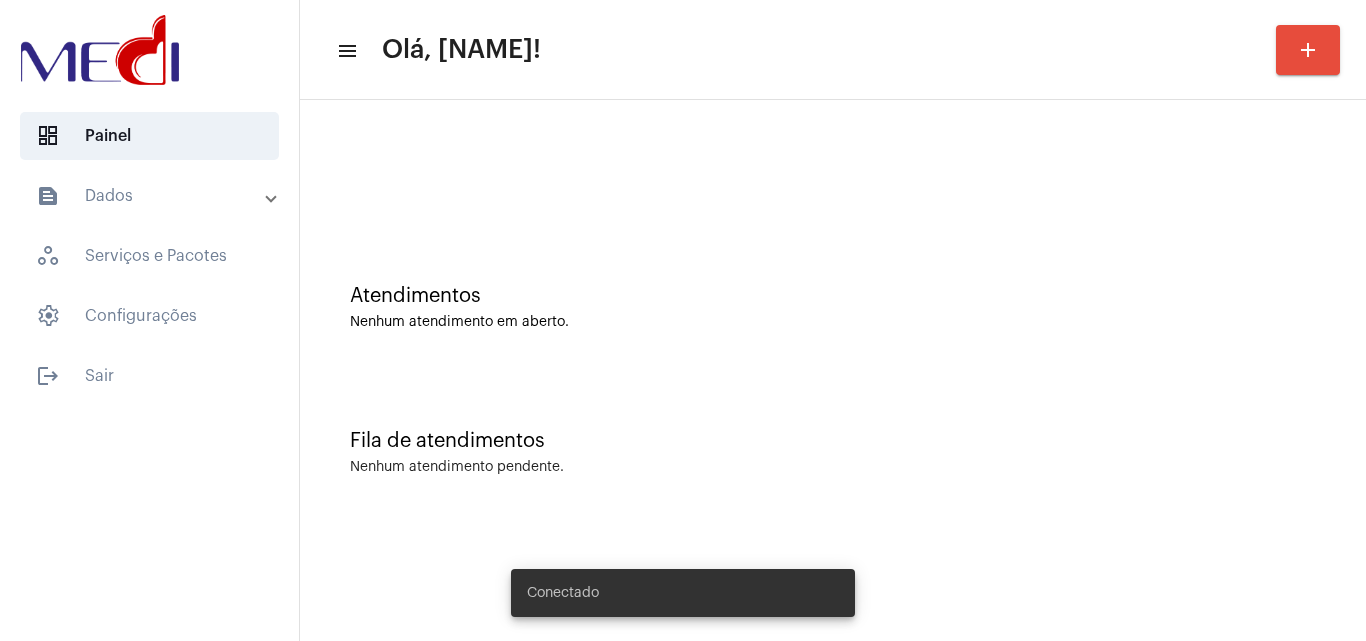 scroll, scrollTop: 0, scrollLeft: 0, axis: both 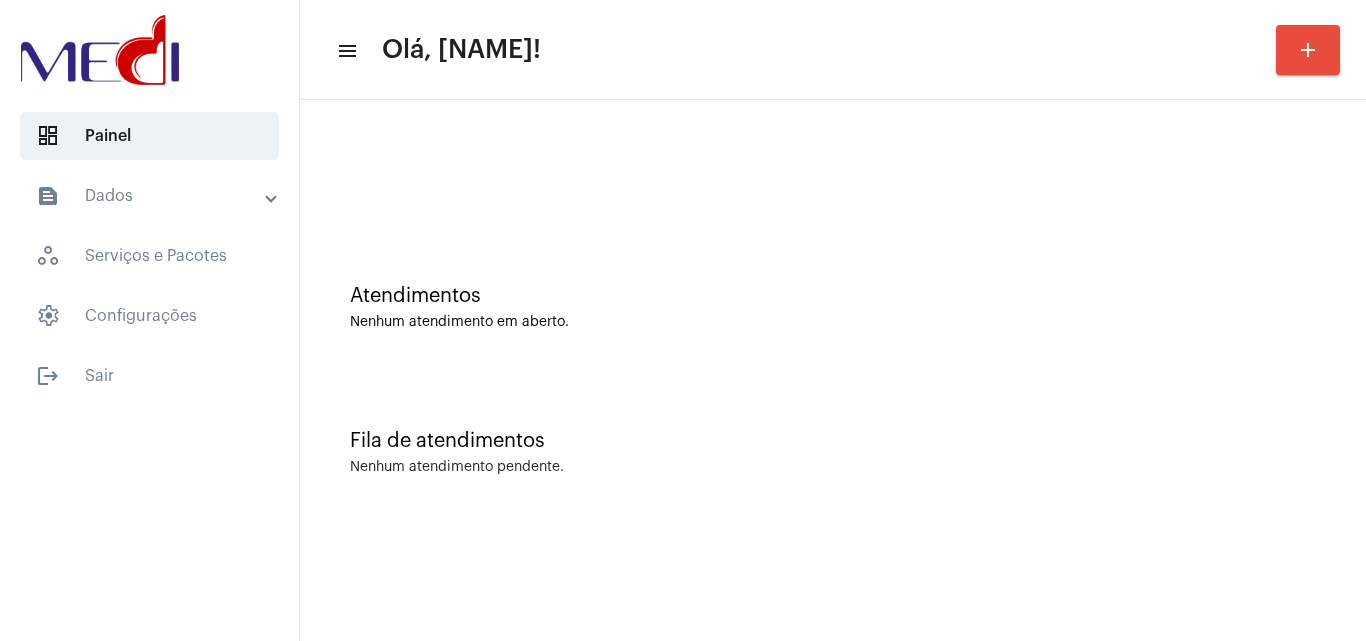 click on "Atendimentos Nenhum atendimento em aberto." 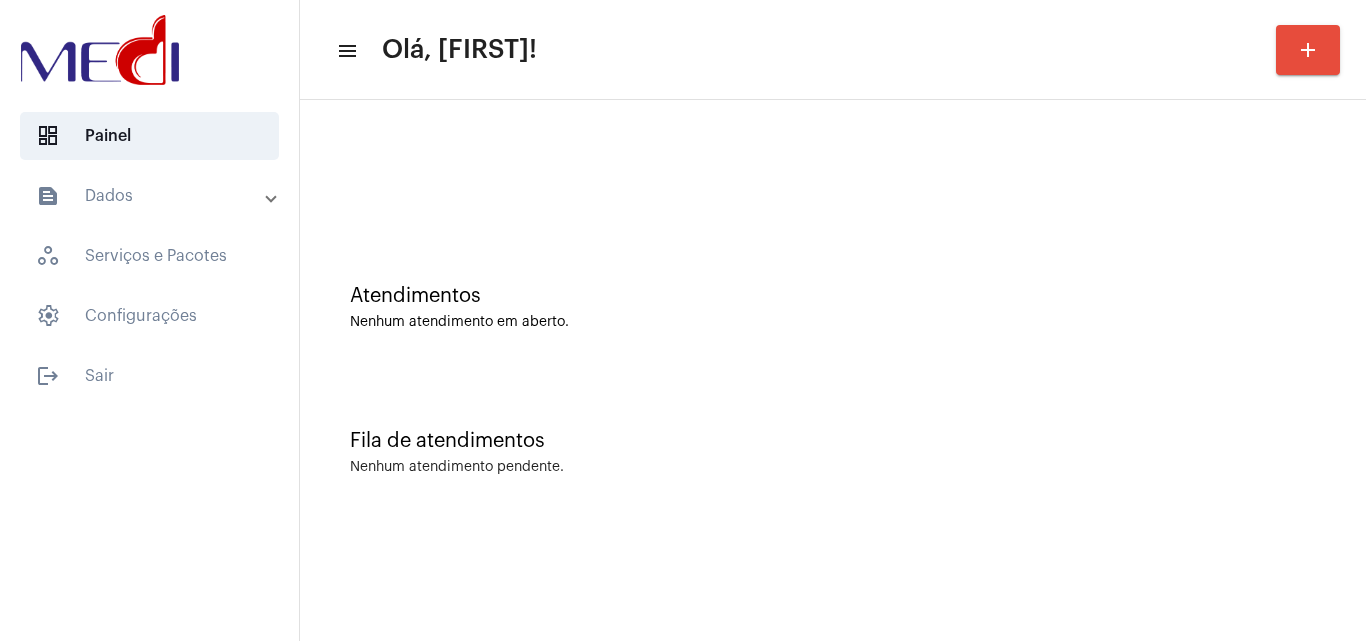 scroll, scrollTop: 0, scrollLeft: 0, axis: both 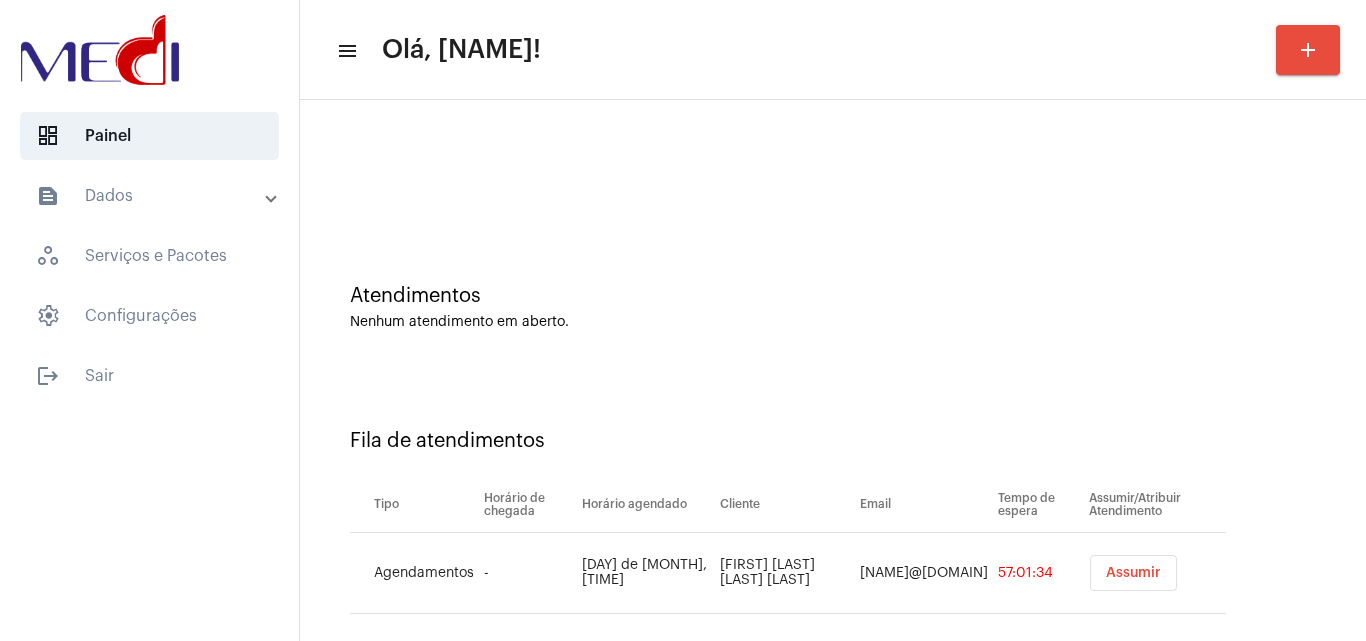 click on "Assumir" at bounding box center [1133, 573] 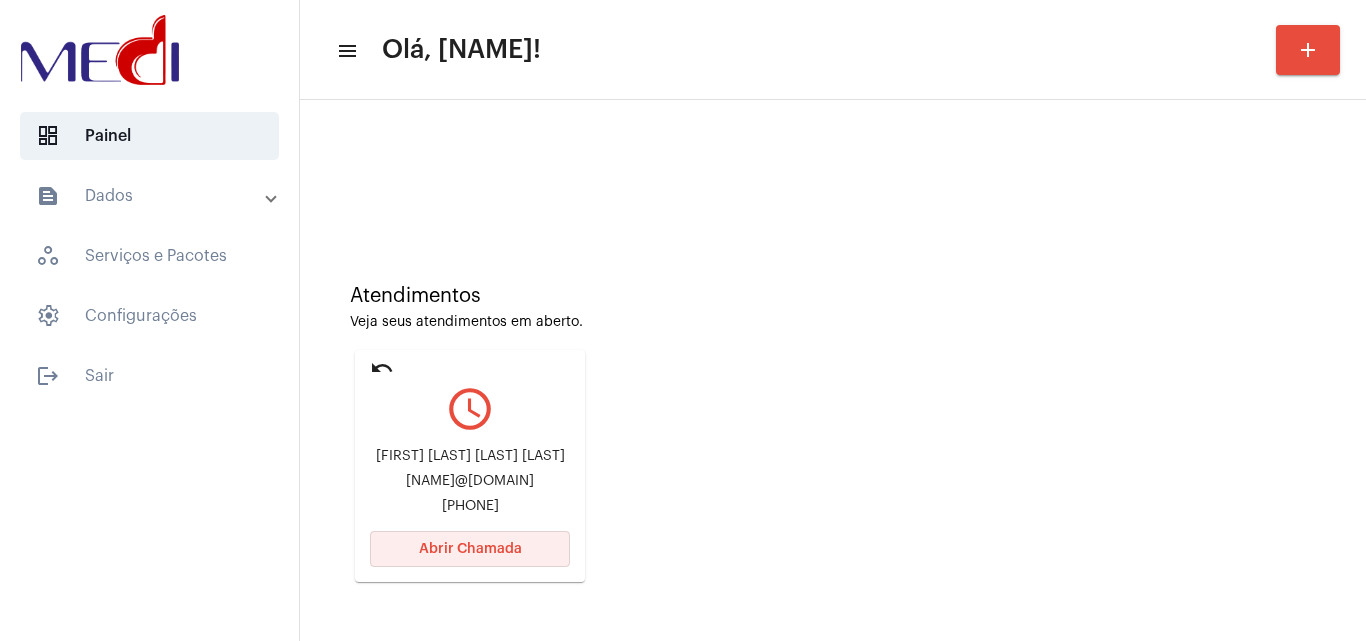 click on "Abrir Chamada" 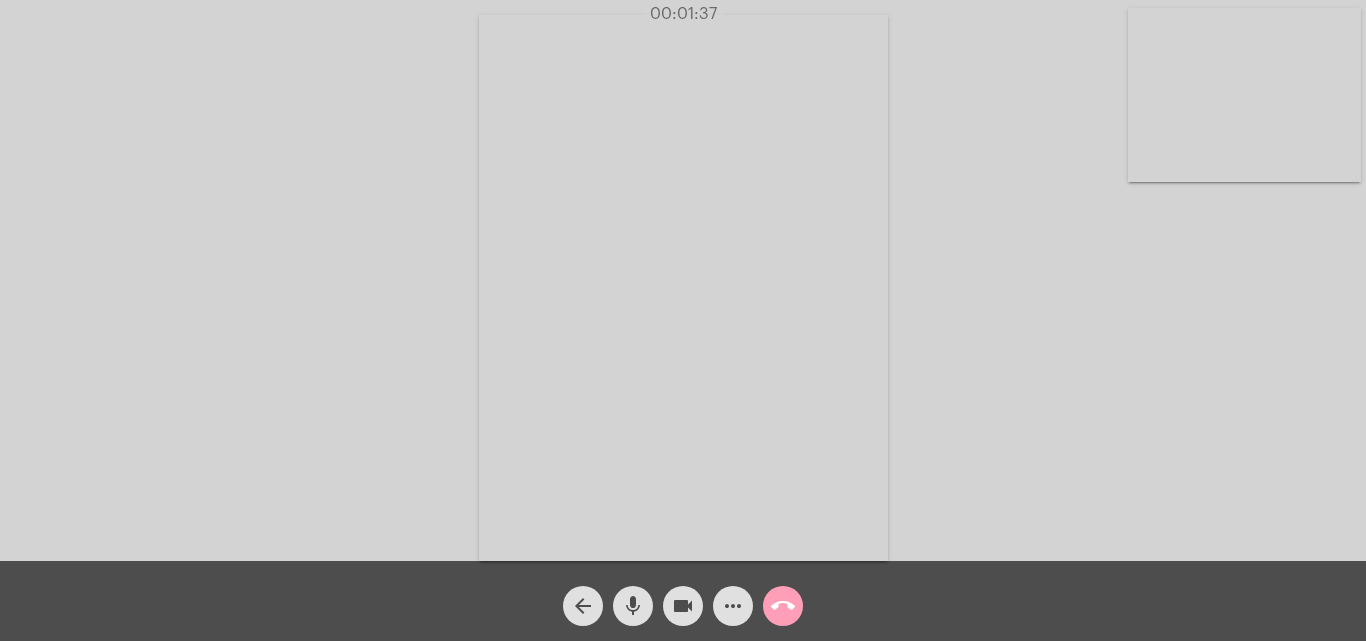 click on "call_end" 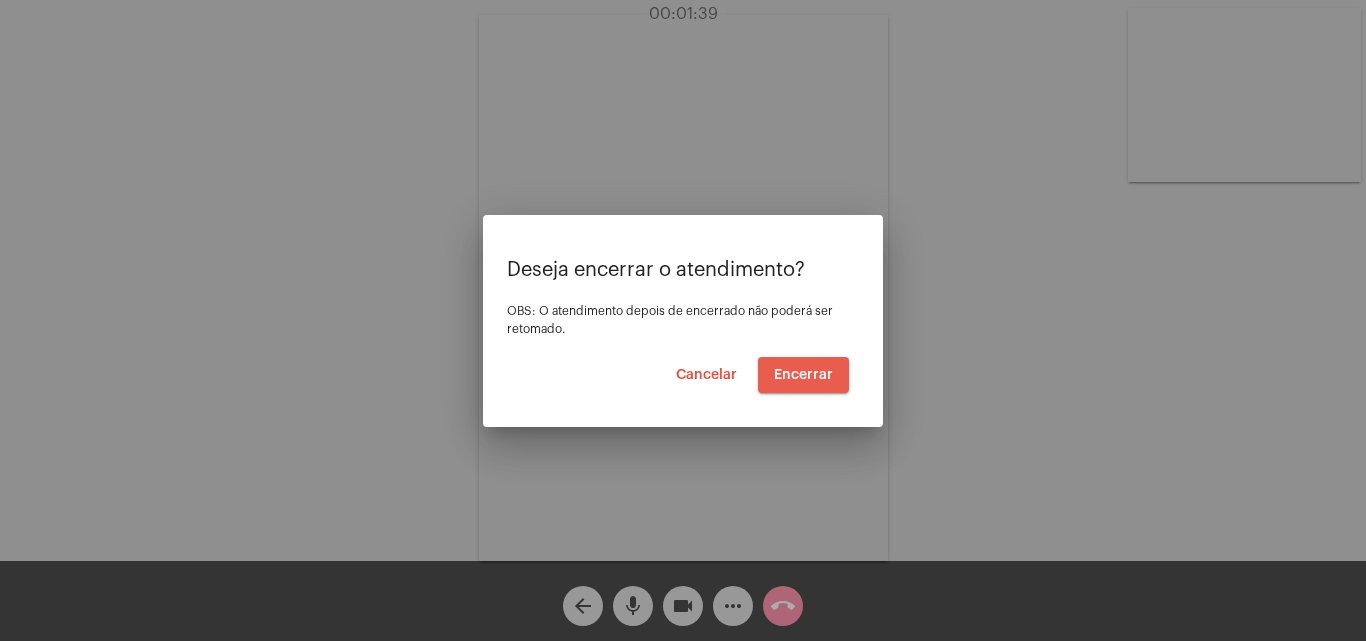 click on "Encerrar" at bounding box center [803, 375] 